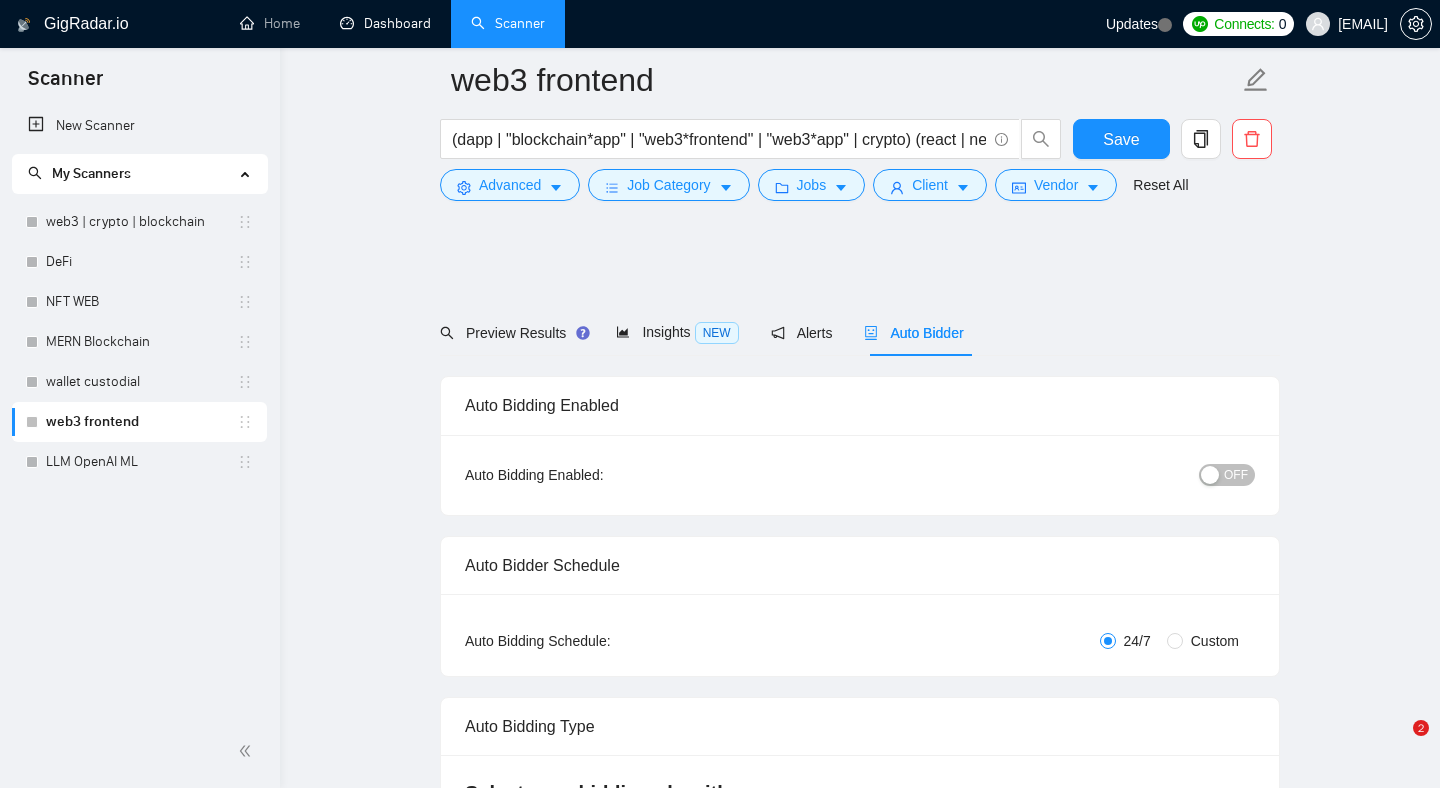 scroll, scrollTop: 2711, scrollLeft: 0, axis: vertical 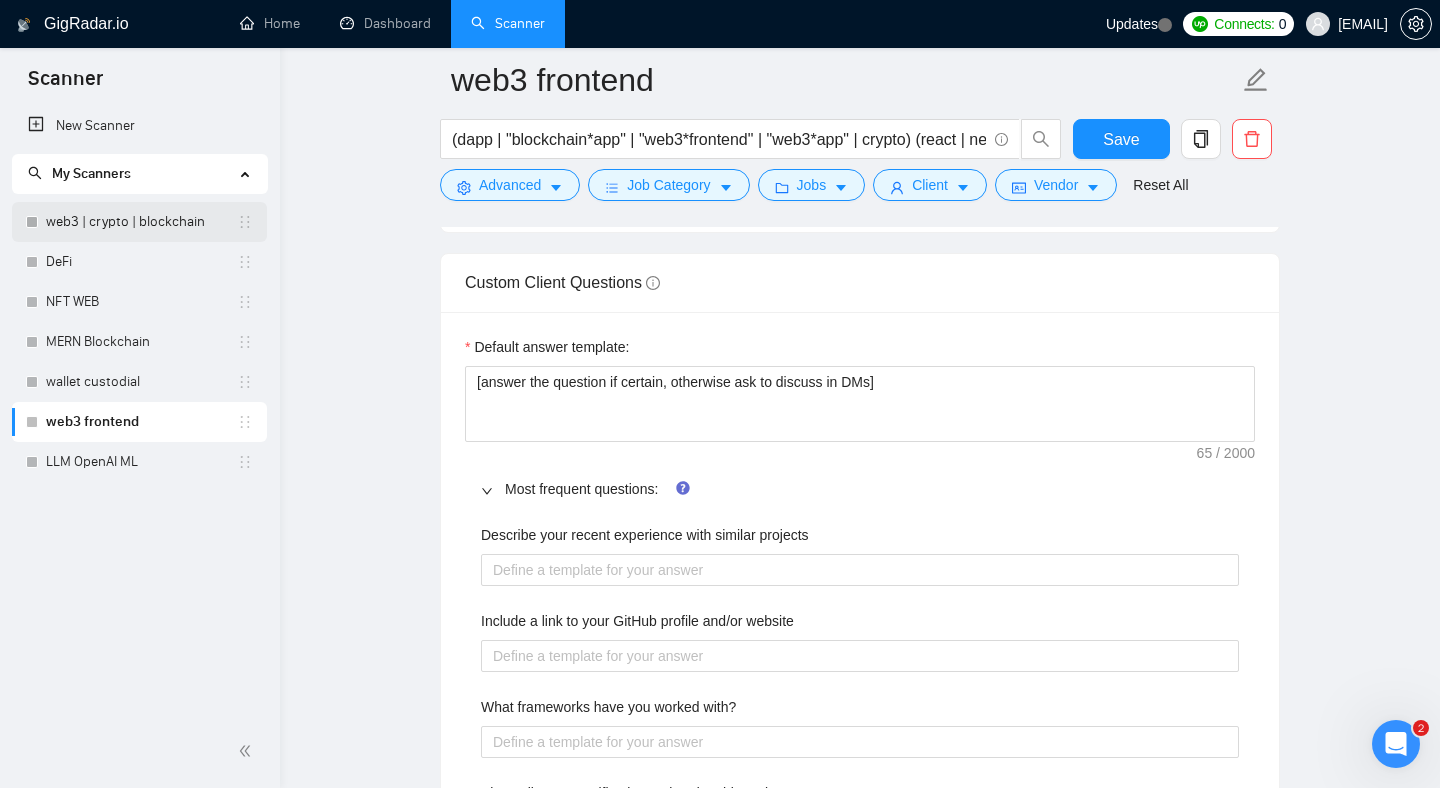 click on "web3 | crypto | blockchain" at bounding box center [141, 222] 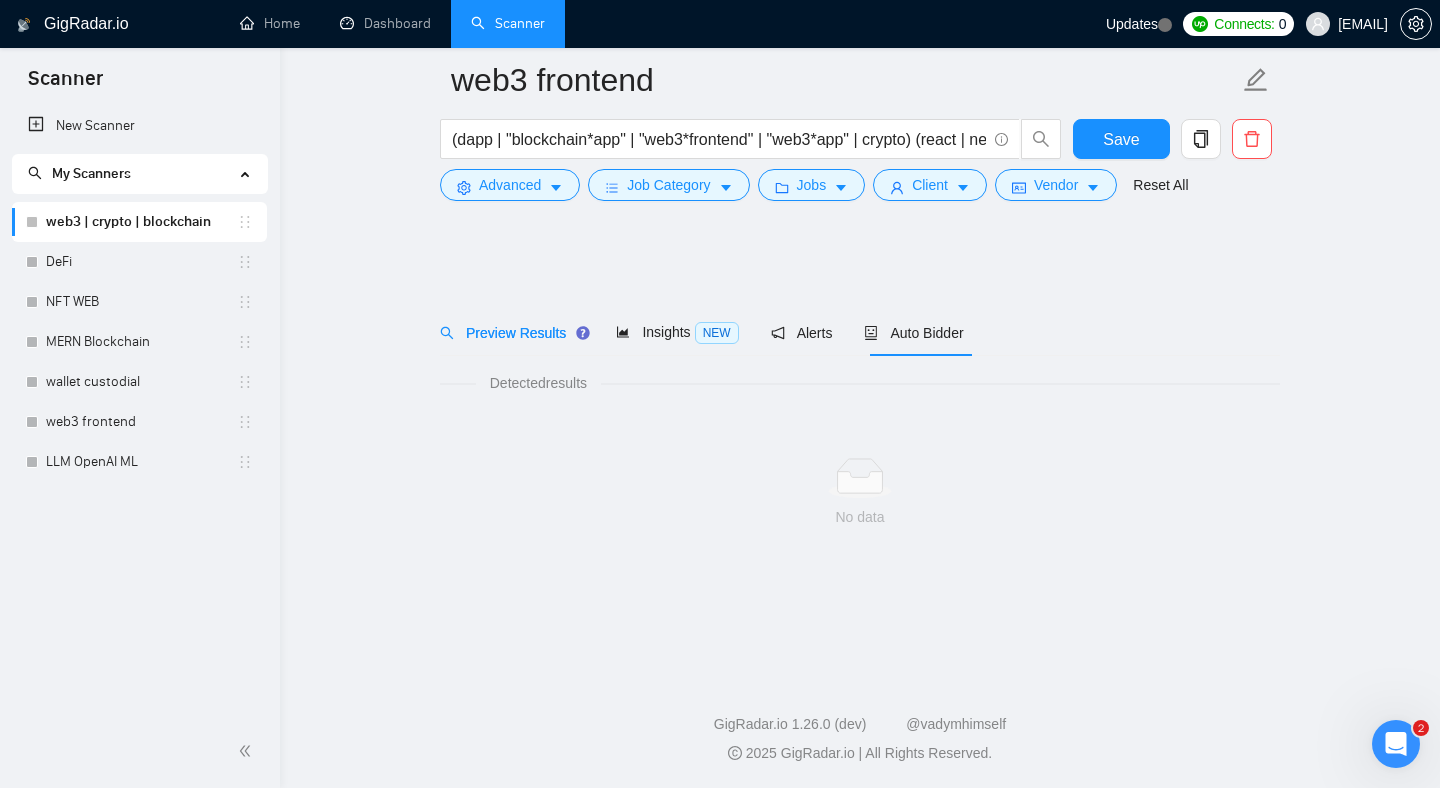 scroll, scrollTop: 0, scrollLeft: 0, axis: both 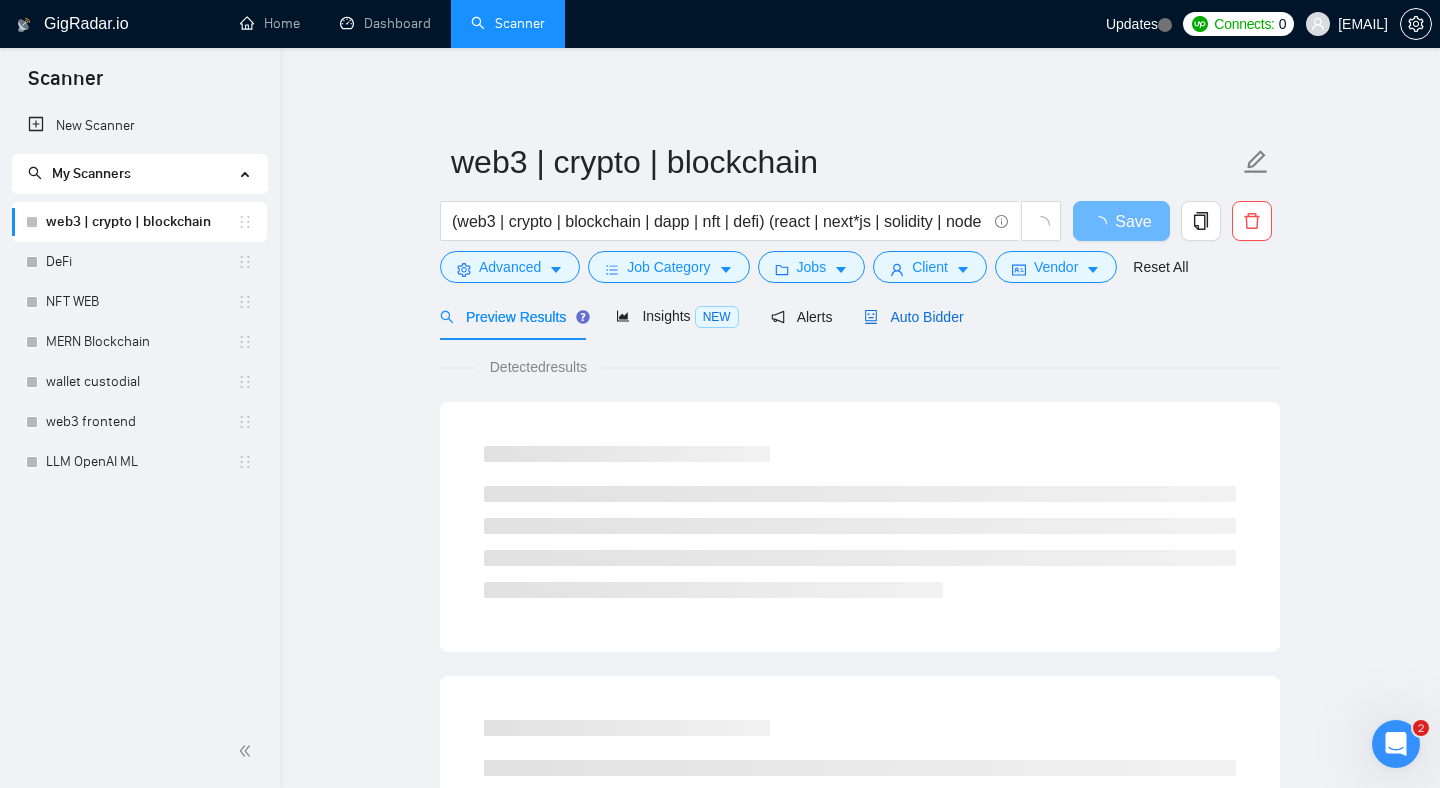 click on "Auto Bidder" at bounding box center [913, 317] 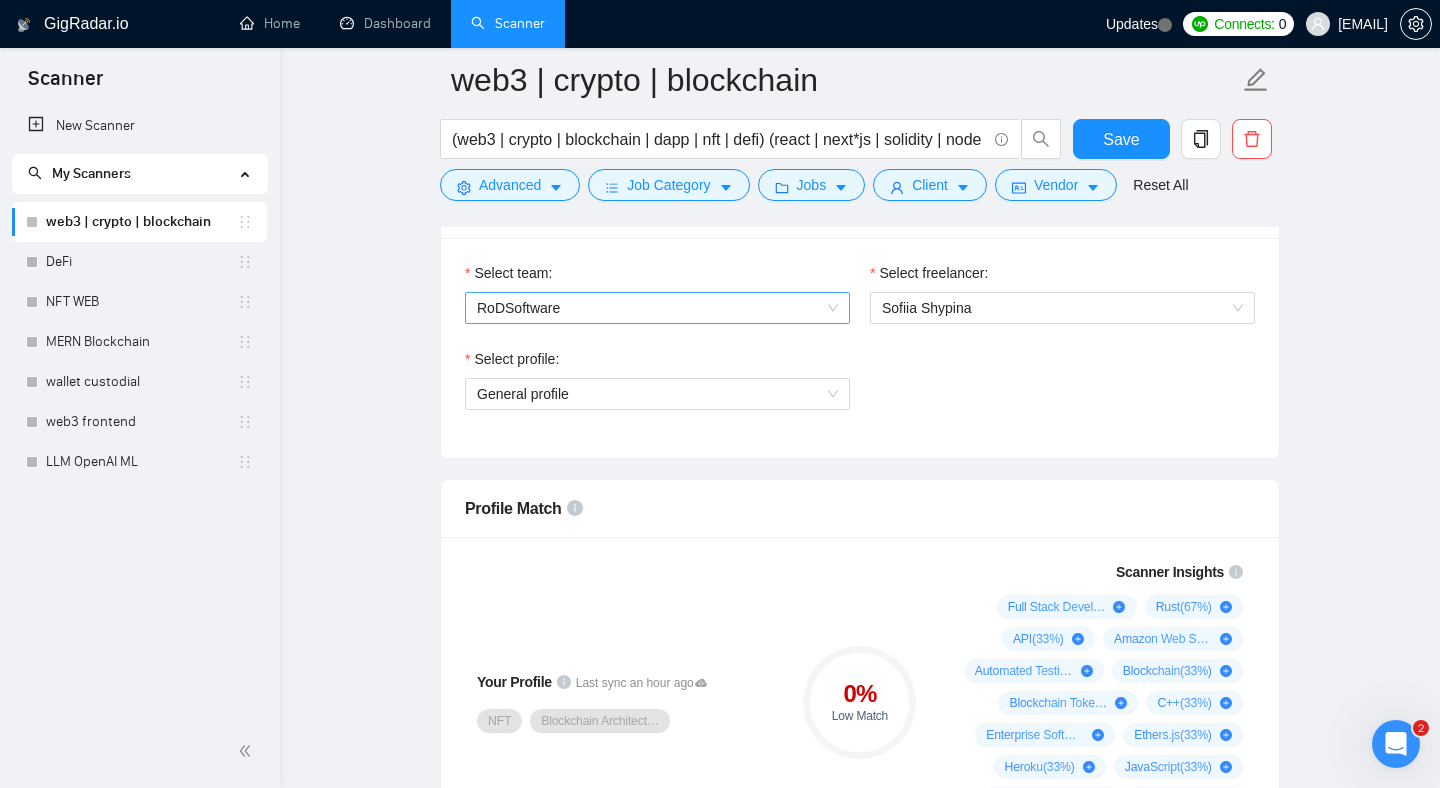 scroll, scrollTop: 1085, scrollLeft: 0, axis: vertical 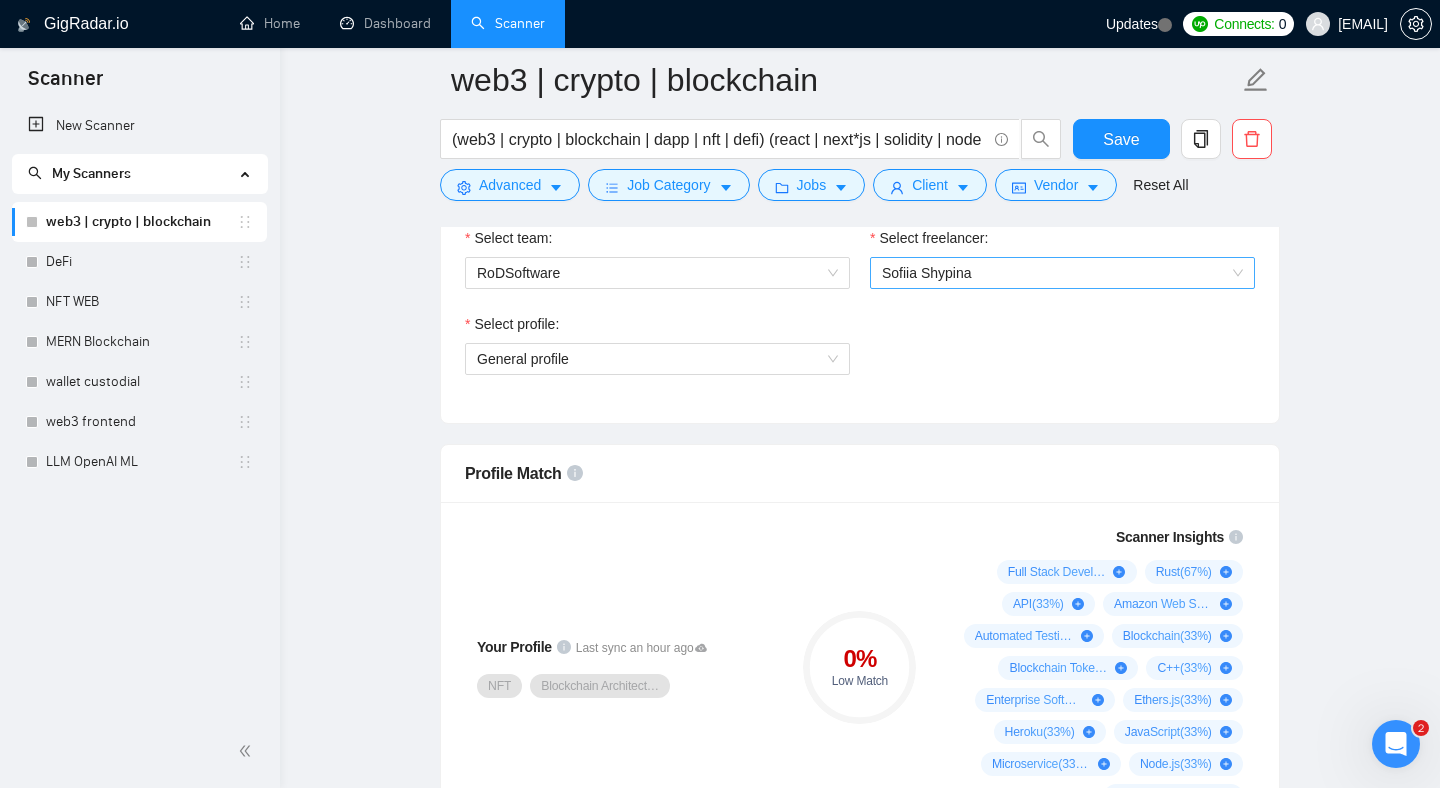 click on "Sofiia Shypina" at bounding box center [1062, 273] 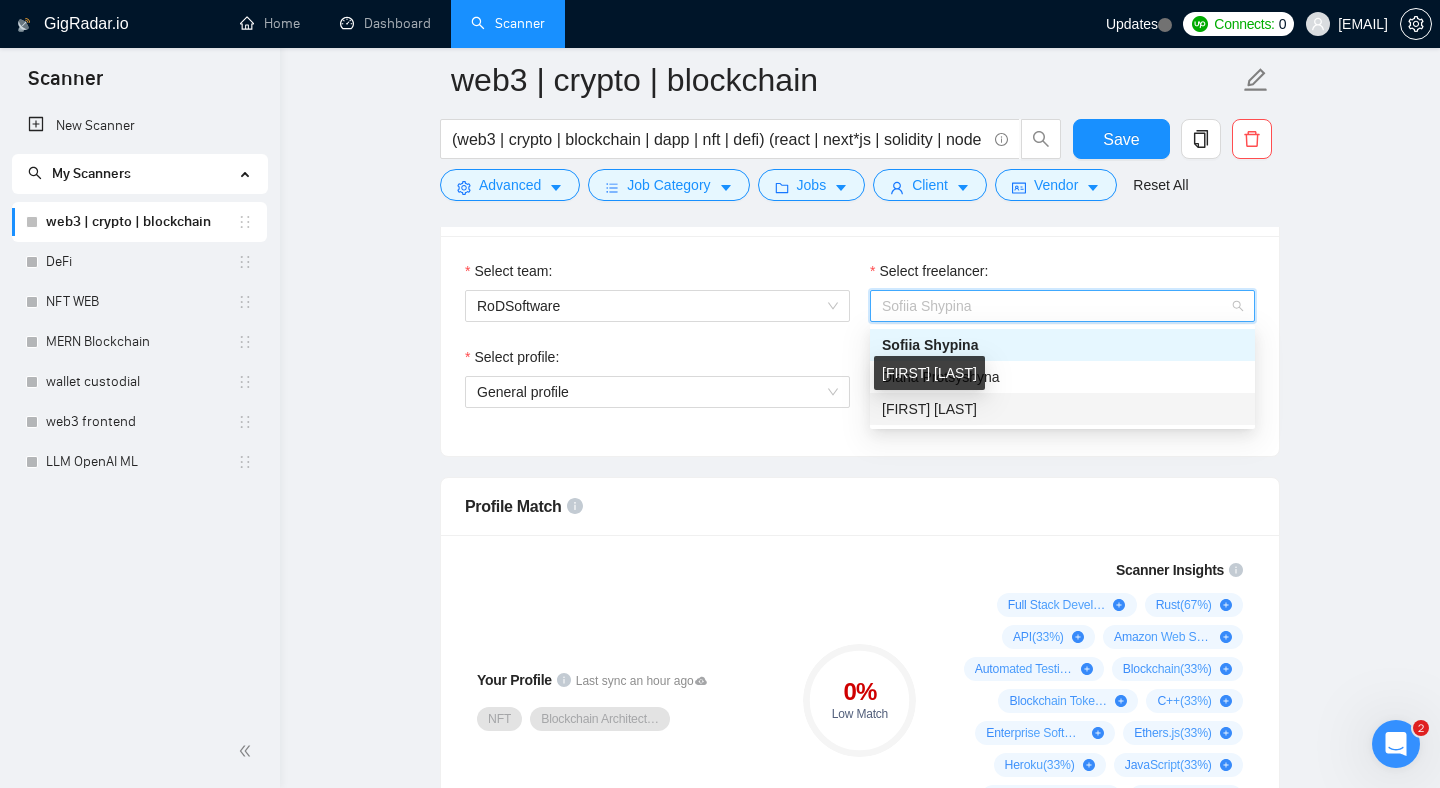 scroll, scrollTop: 1076, scrollLeft: 0, axis: vertical 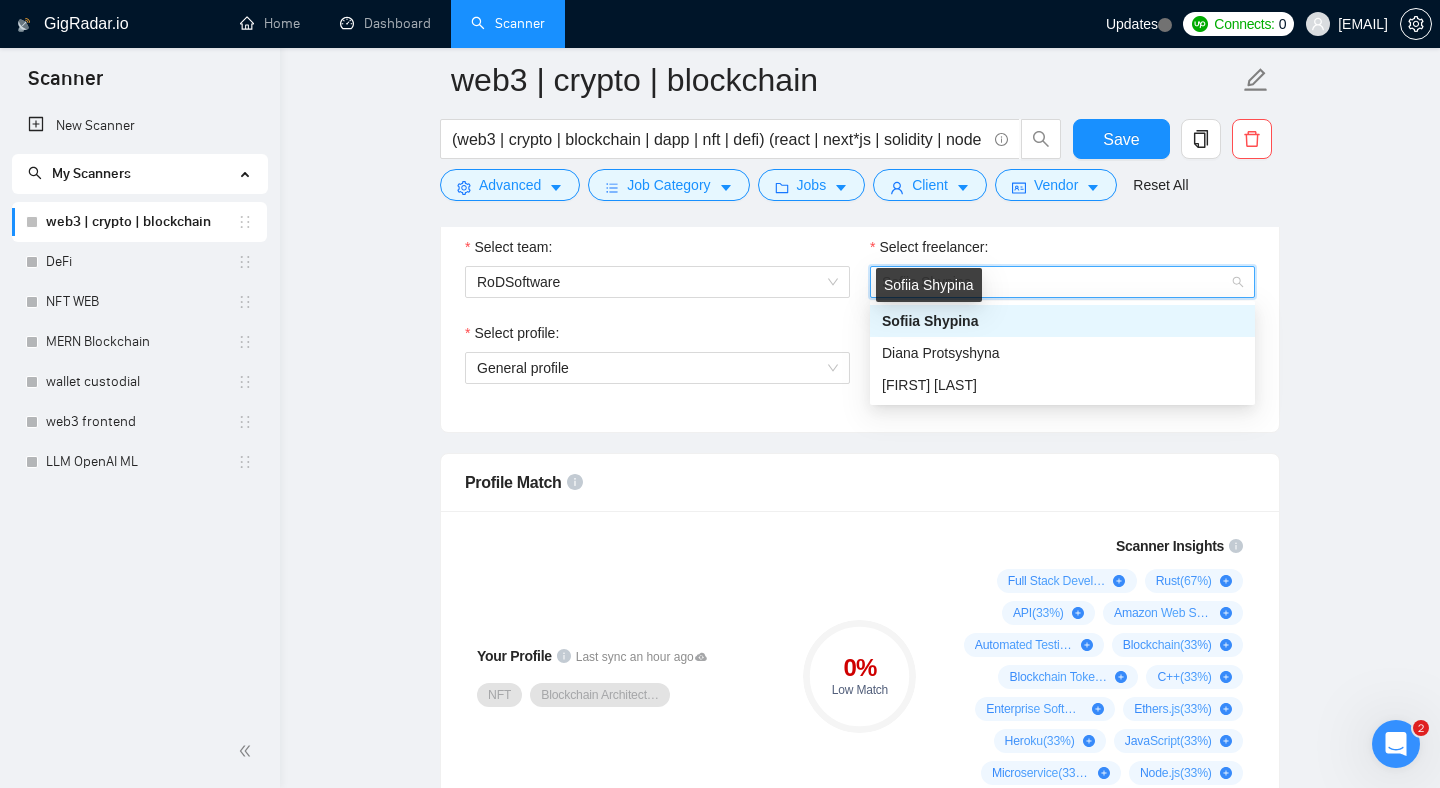 click on "Sofiia Shypina" at bounding box center [930, 321] 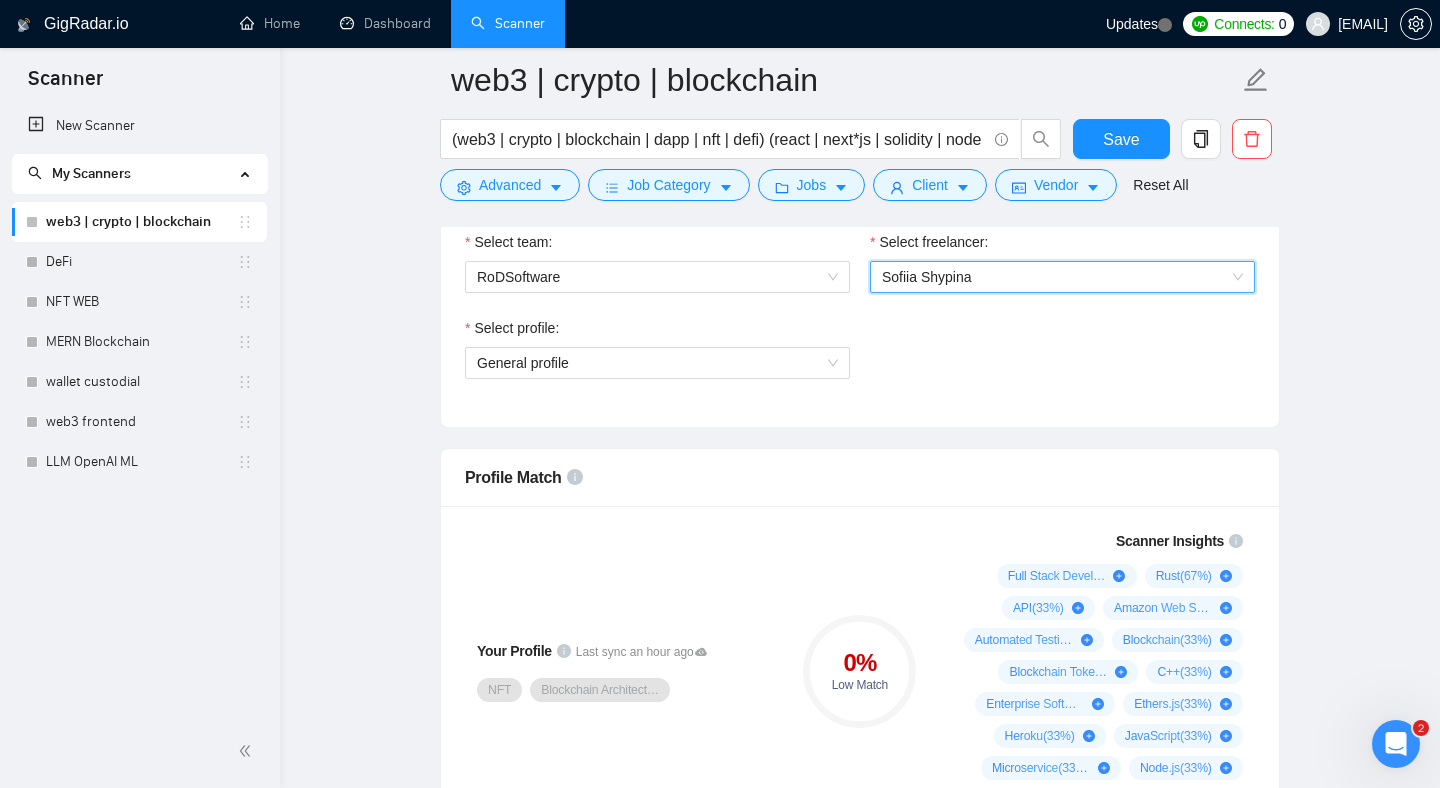 scroll, scrollTop: 1083, scrollLeft: 0, axis: vertical 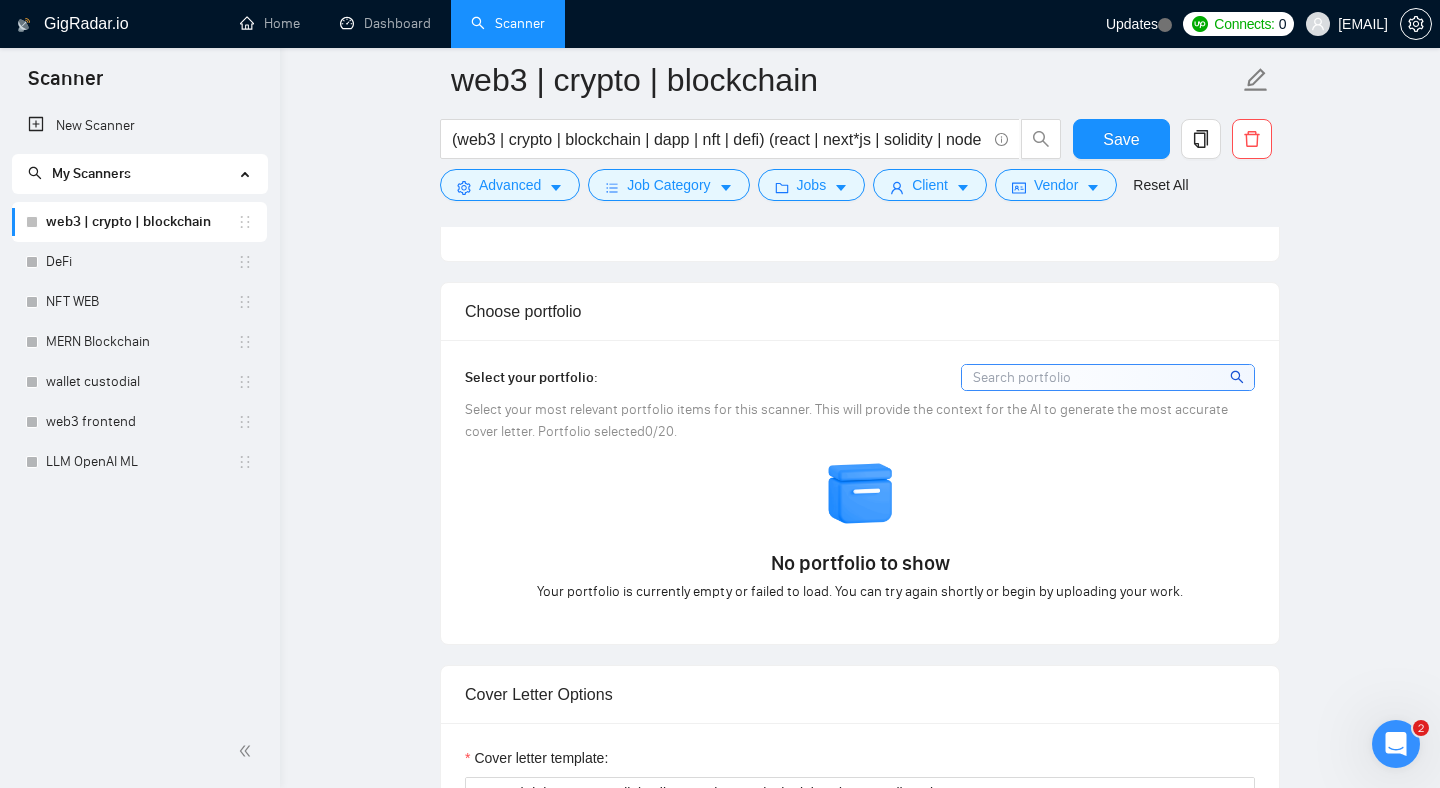 click at bounding box center [1108, 377] 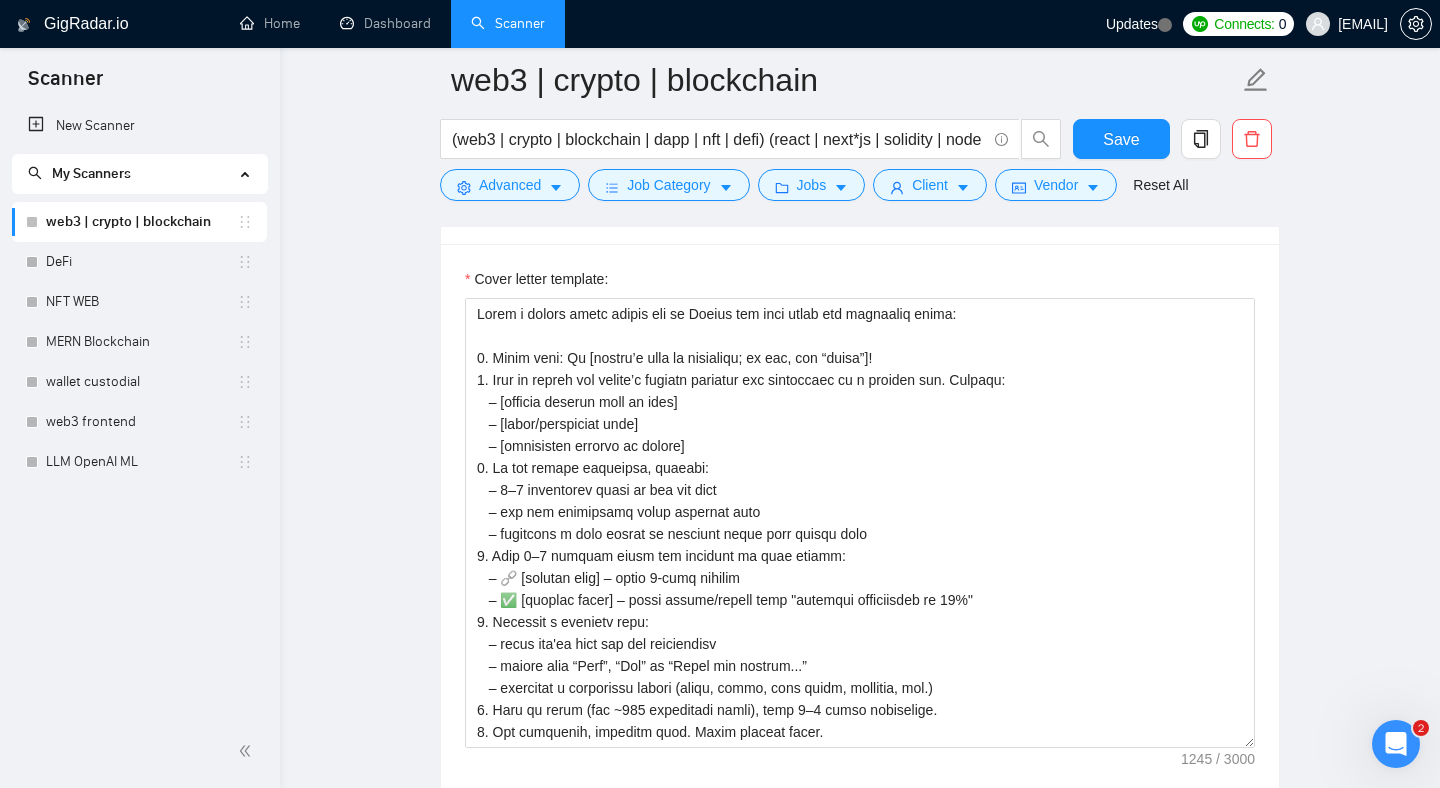 scroll, scrollTop: 2152, scrollLeft: 0, axis: vertical 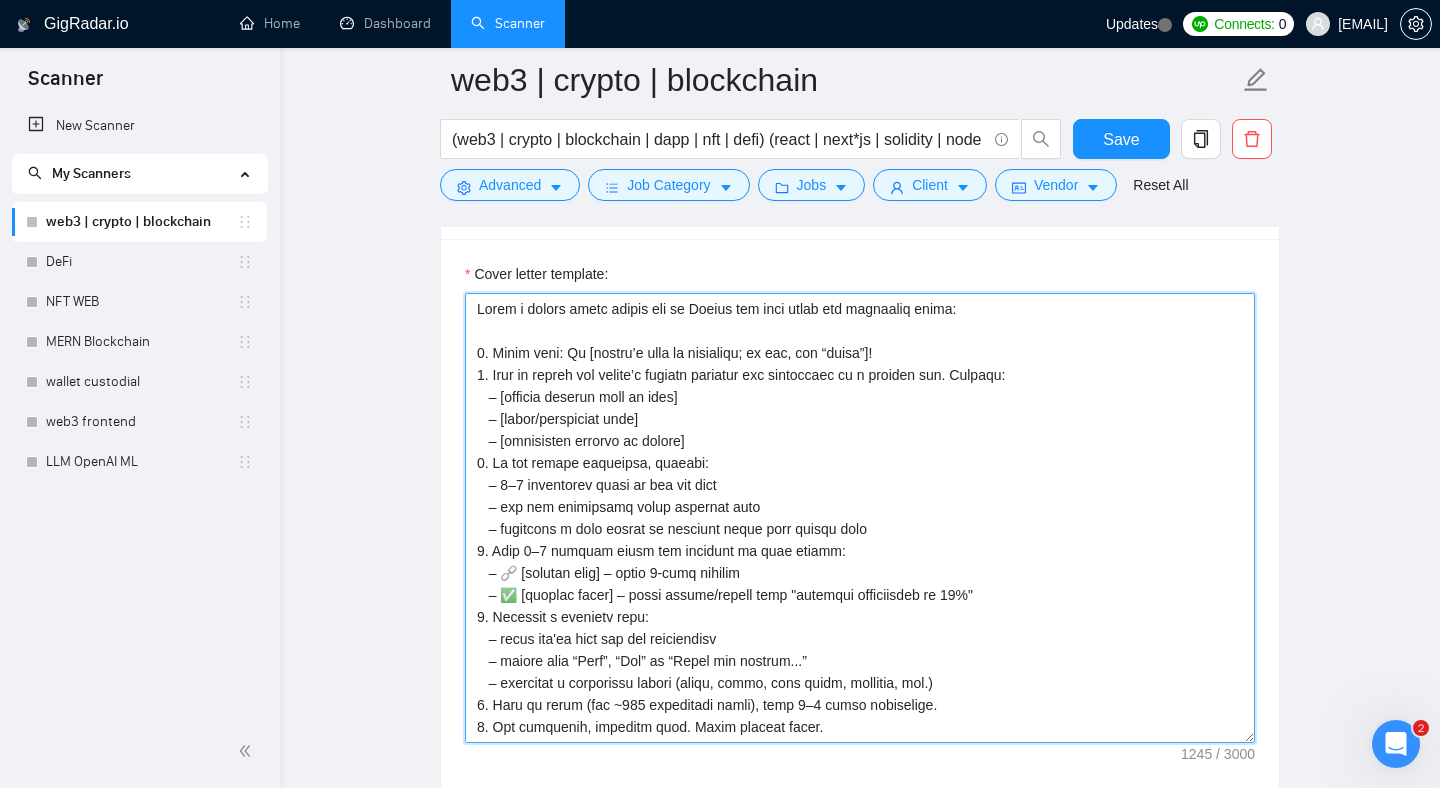 click on "Cover letter template:" at bounding box center (860, 518) 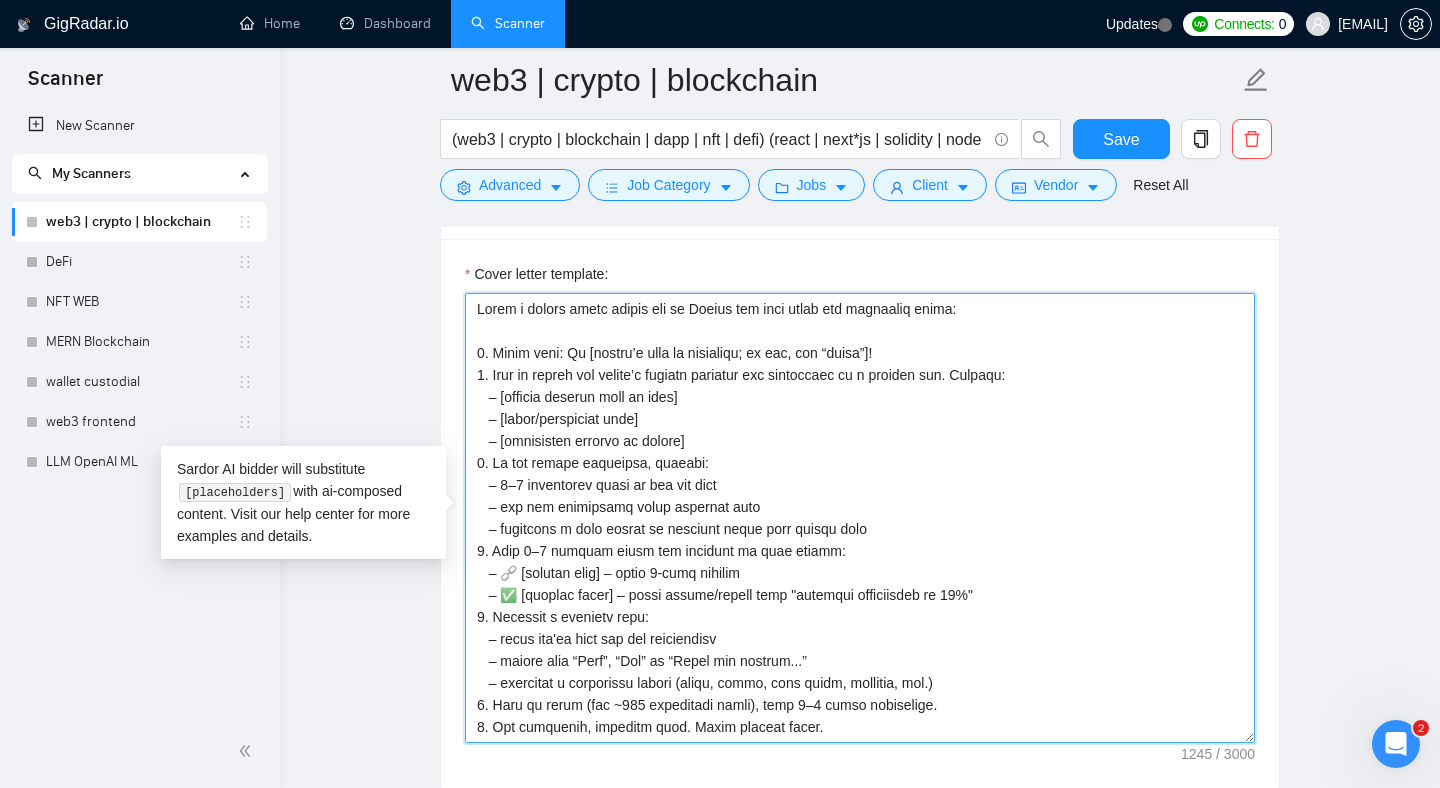 scroll, scrollTop: 88, scrollLeft: 0, axis: vertical 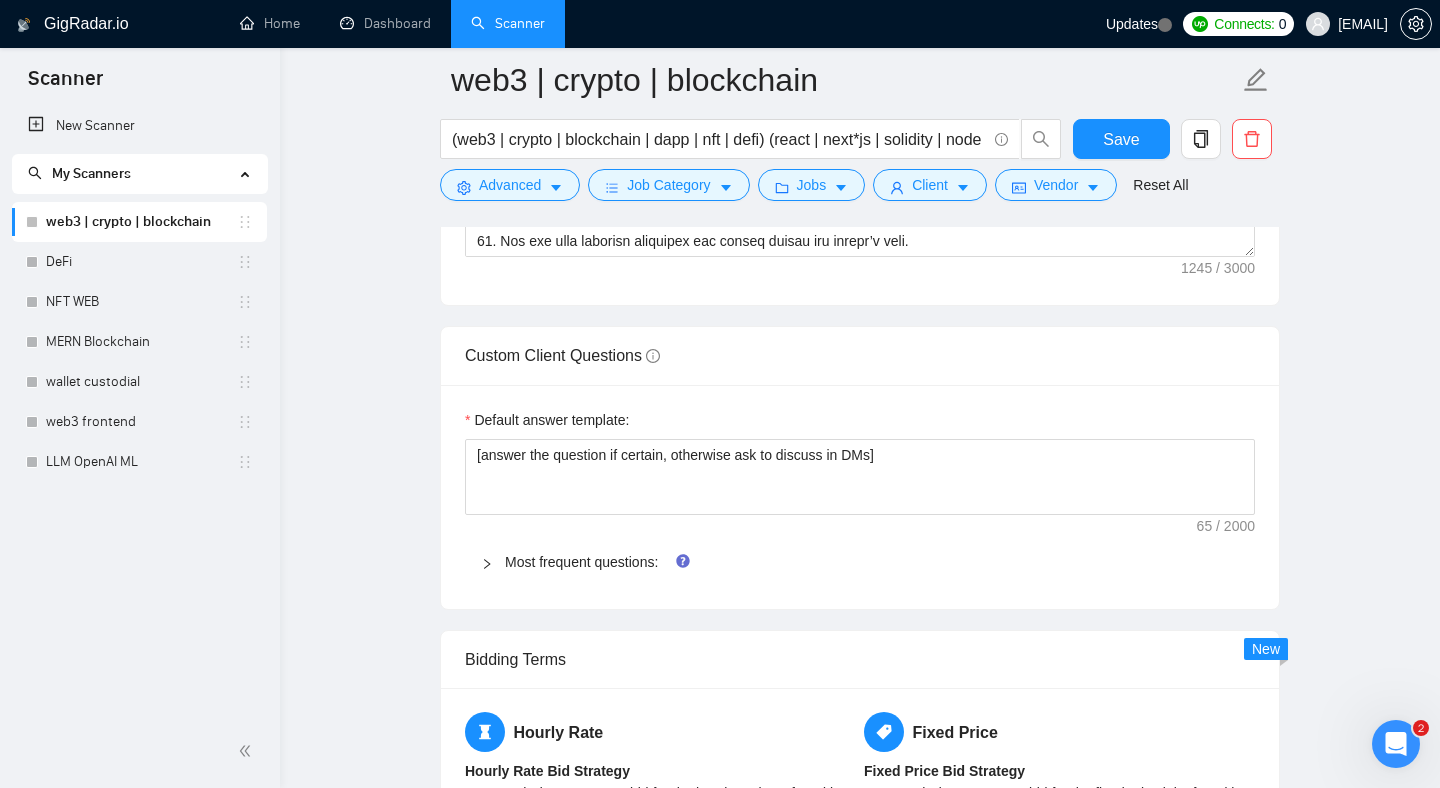 click 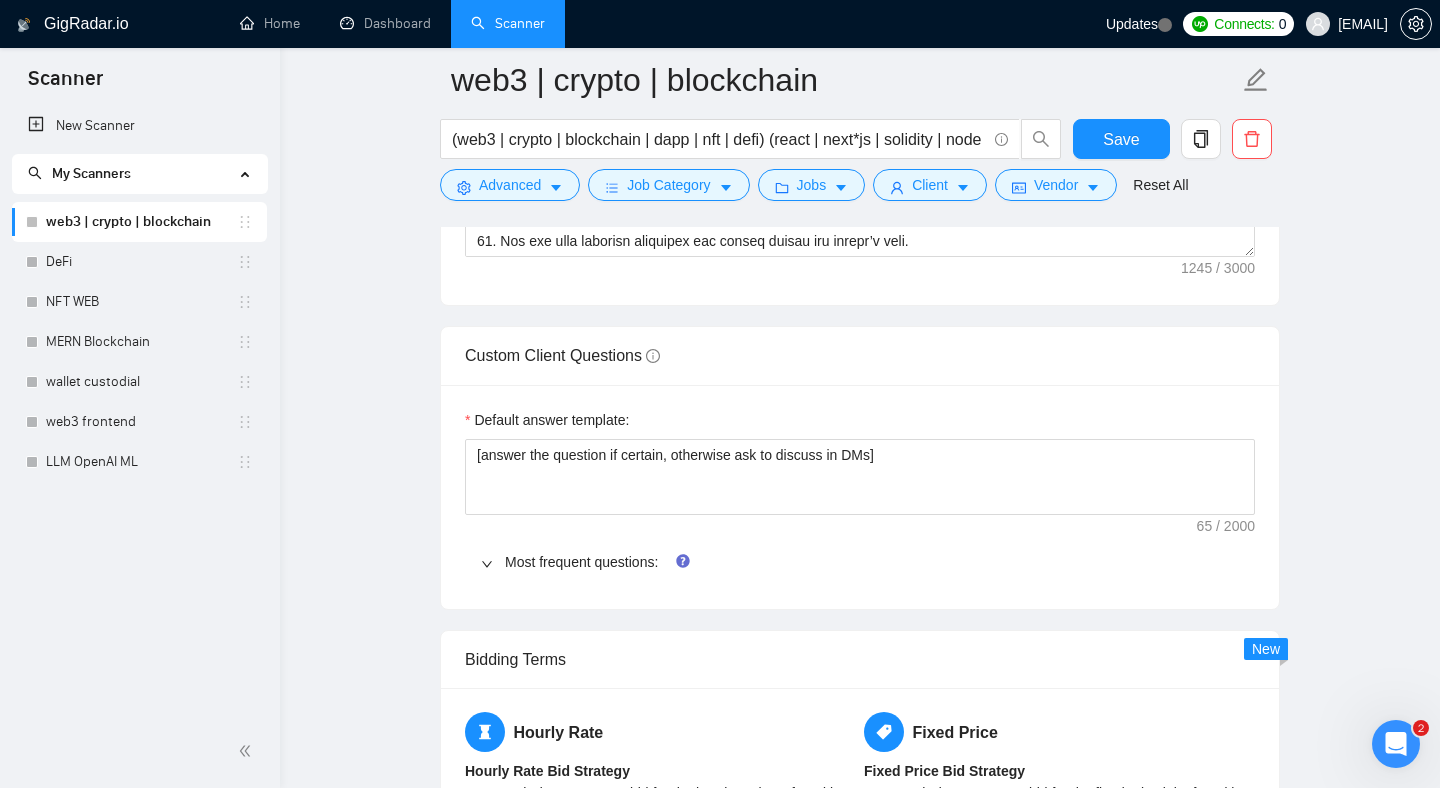 type 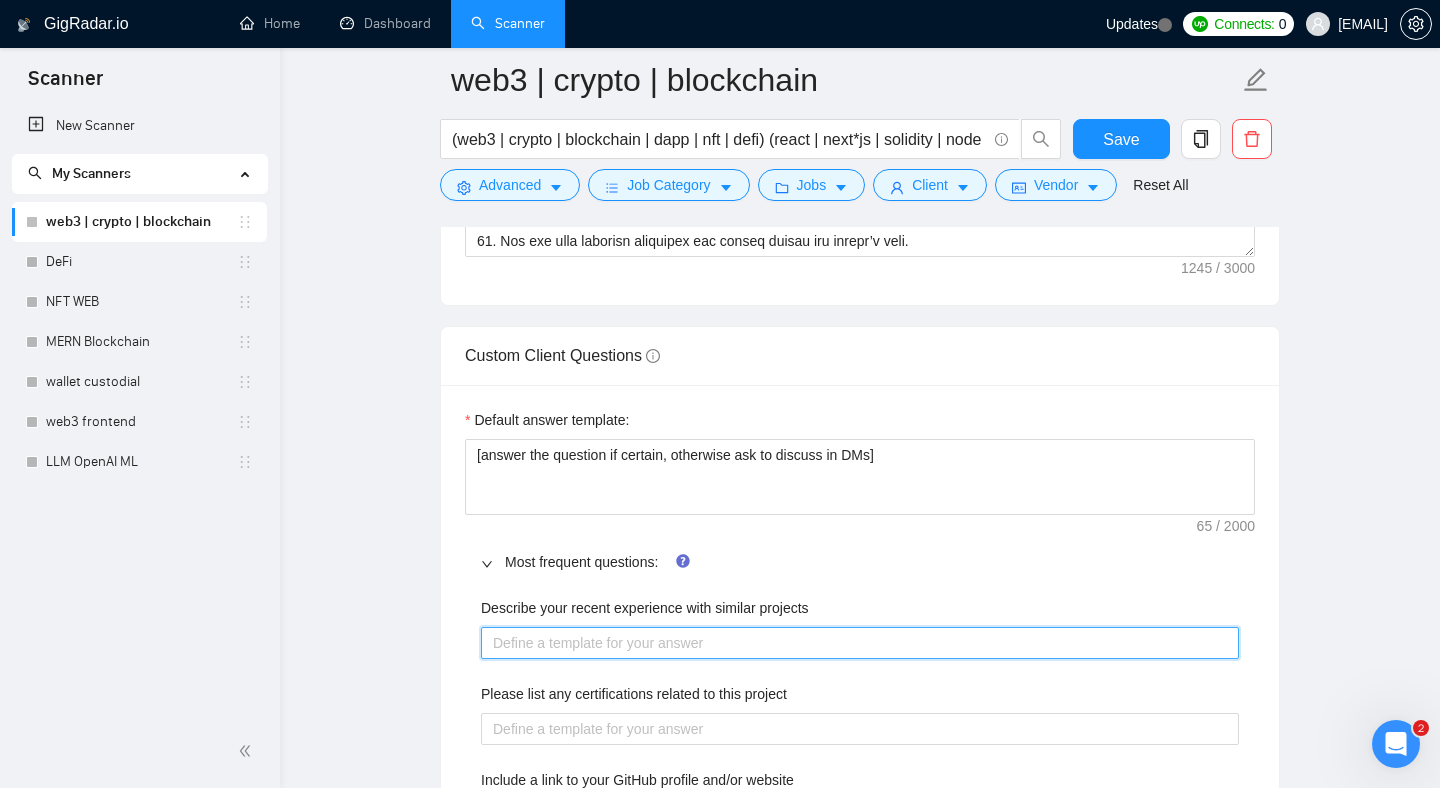 click on "Describe your recent experience with similar projects" at bounding box center (860, 643) 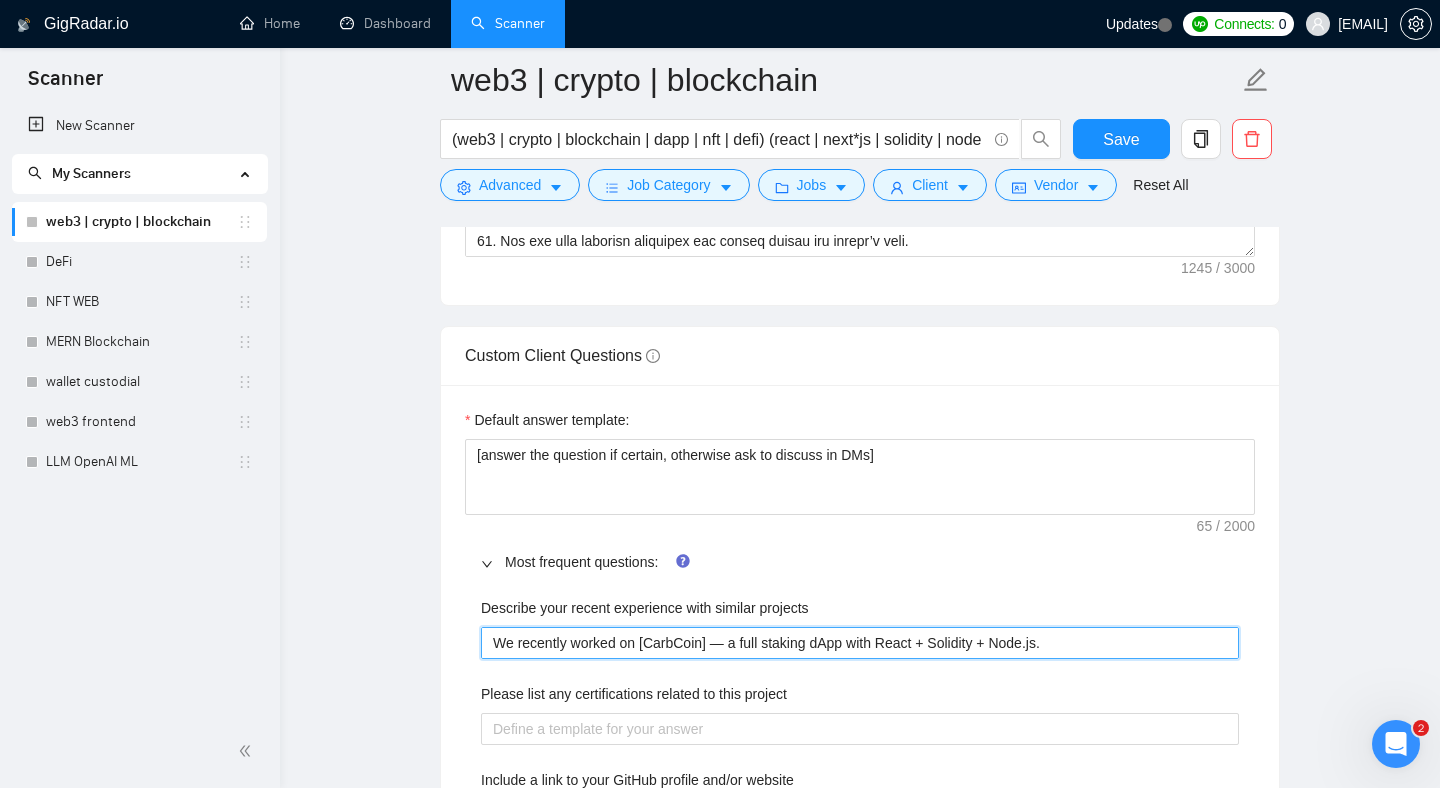 type 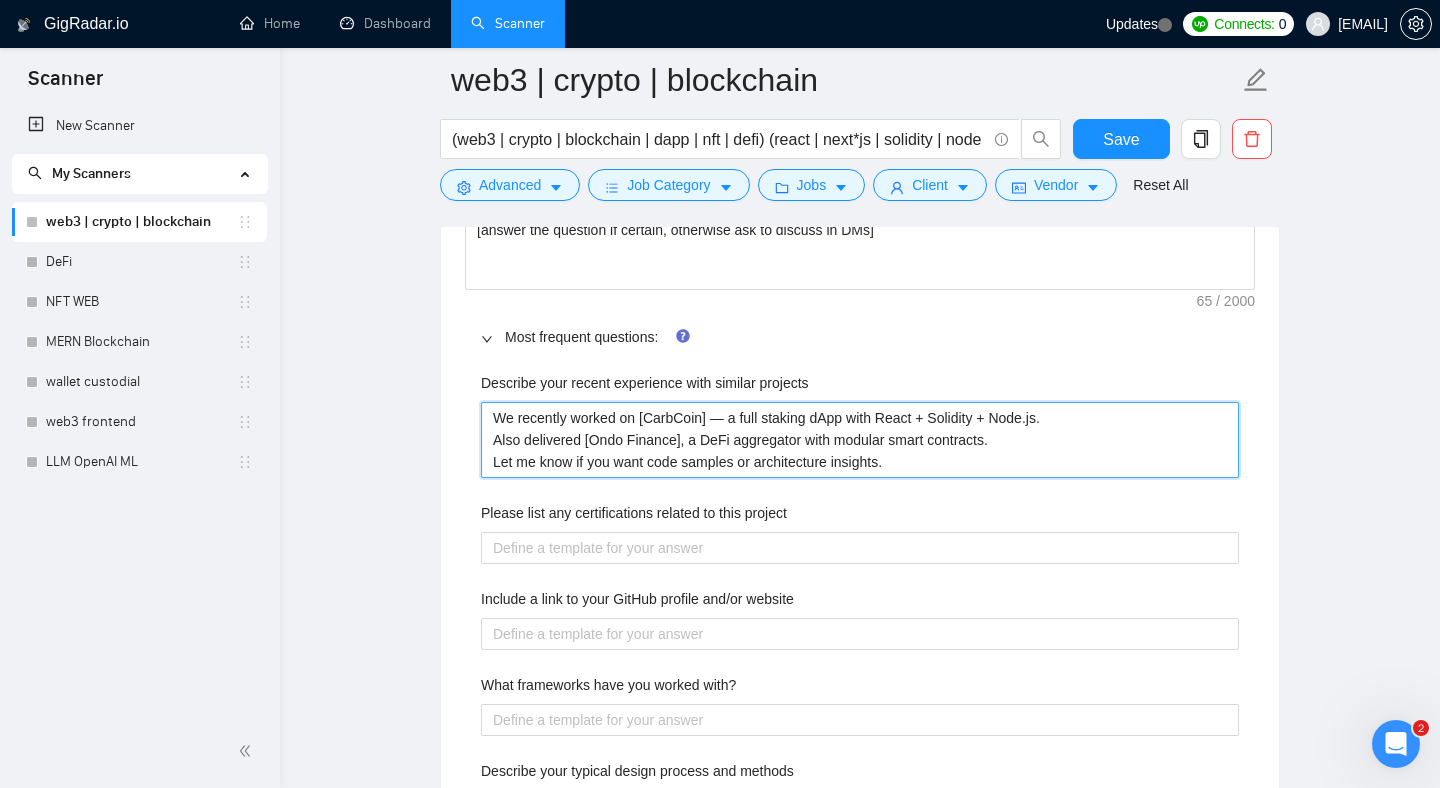 scroll, scrollTop: 2878, scrollLeft: 0, axis: vertical 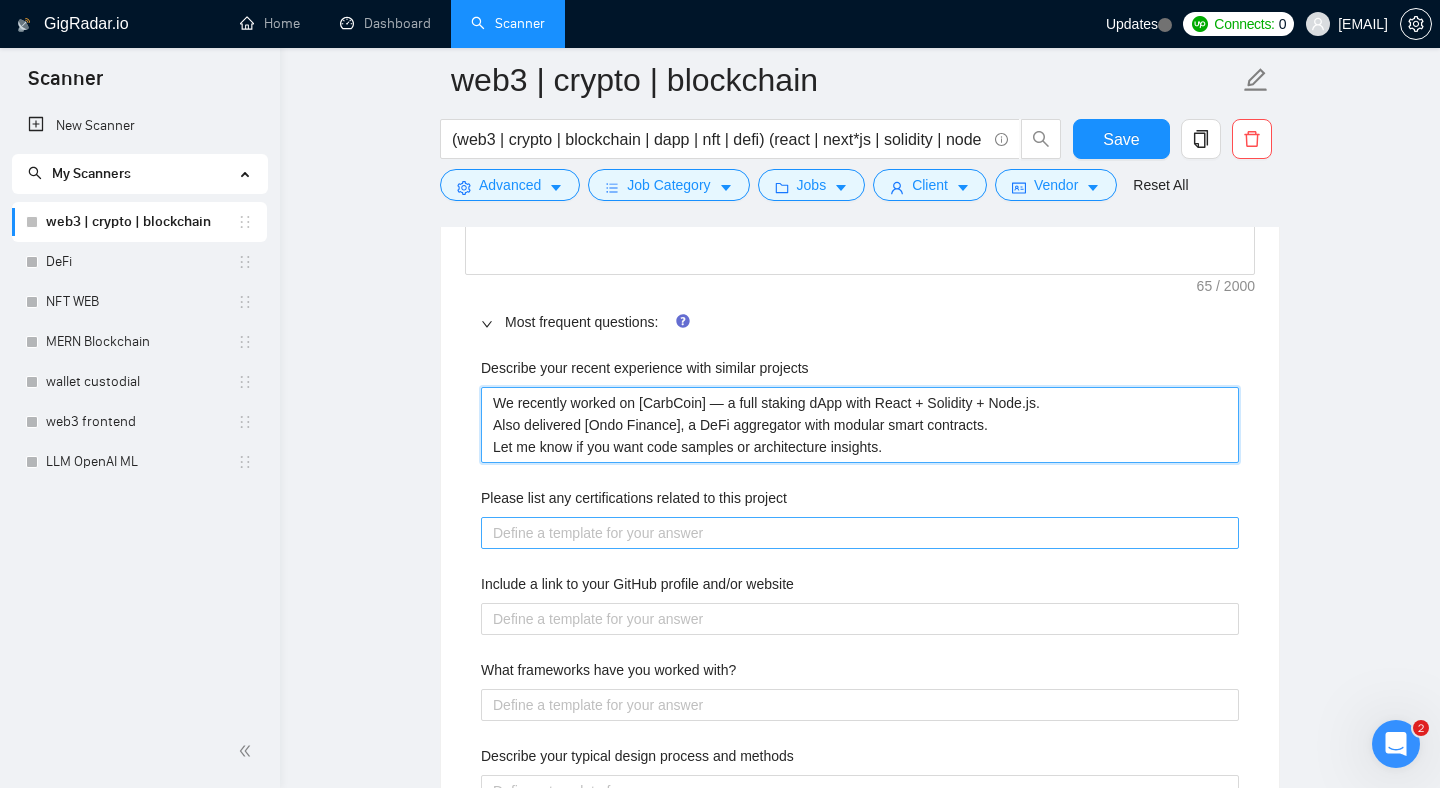 type on "We recently worked on [CarbCoin] — a full staking dApp with React + Solidity + Node.js.
Also delivered [Ondo Finance], a DeFi aggregator with modular smart contracts.
Let me know if you want code samples or architecture insights." 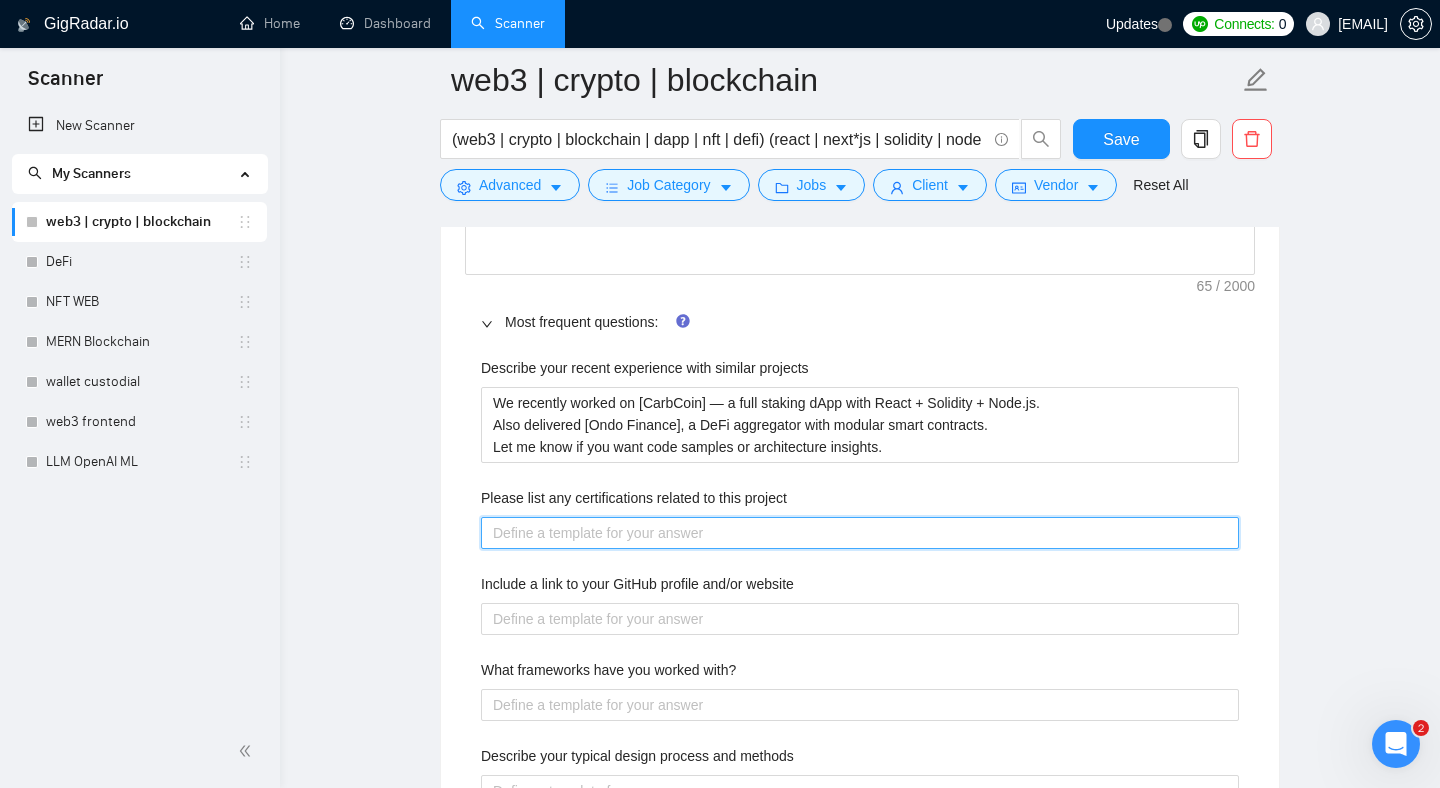 click on "Please list any certifications related to this project" at bounding box center (860, 533) 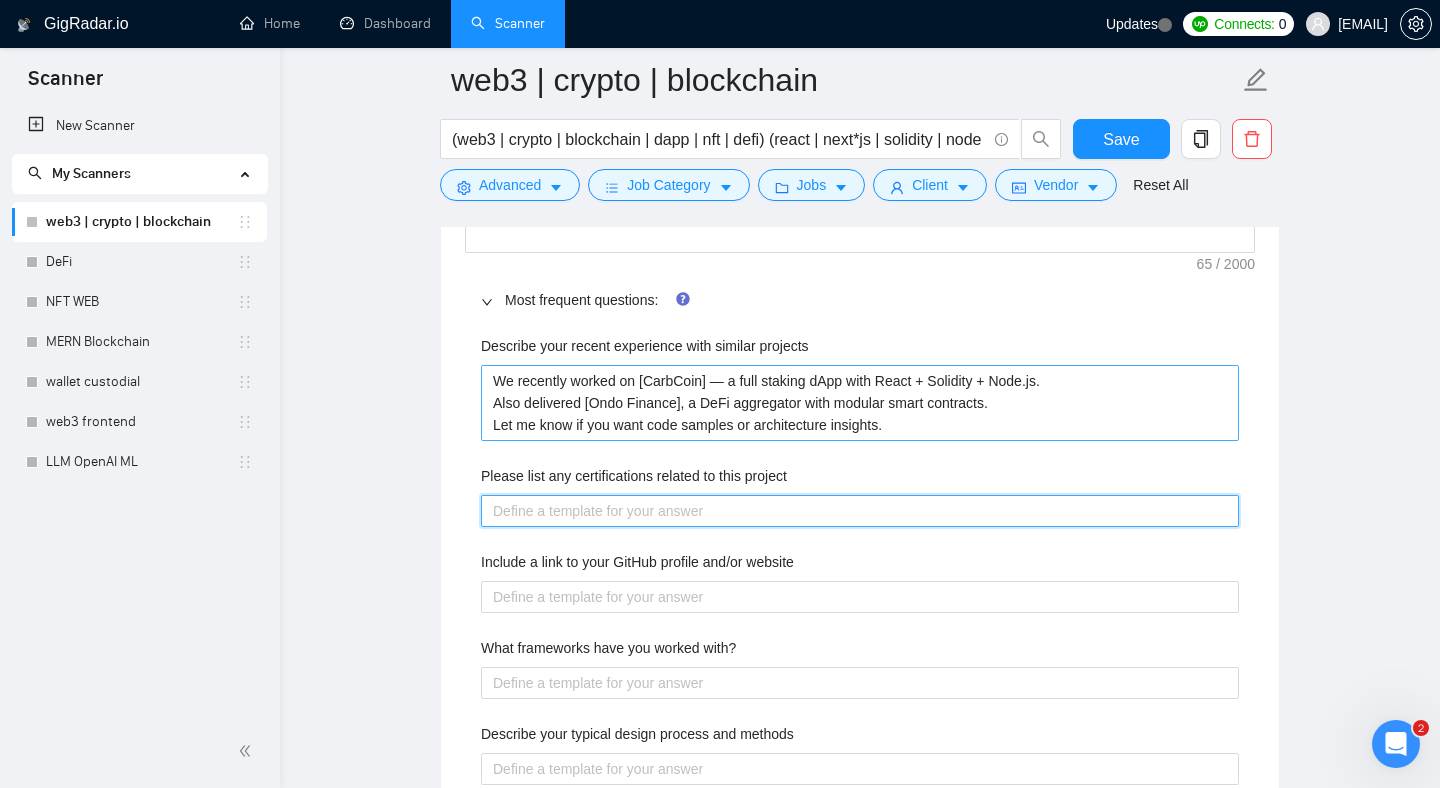 scroll, scrollTop: 2906, scrollLeft: 0, axis: vertical 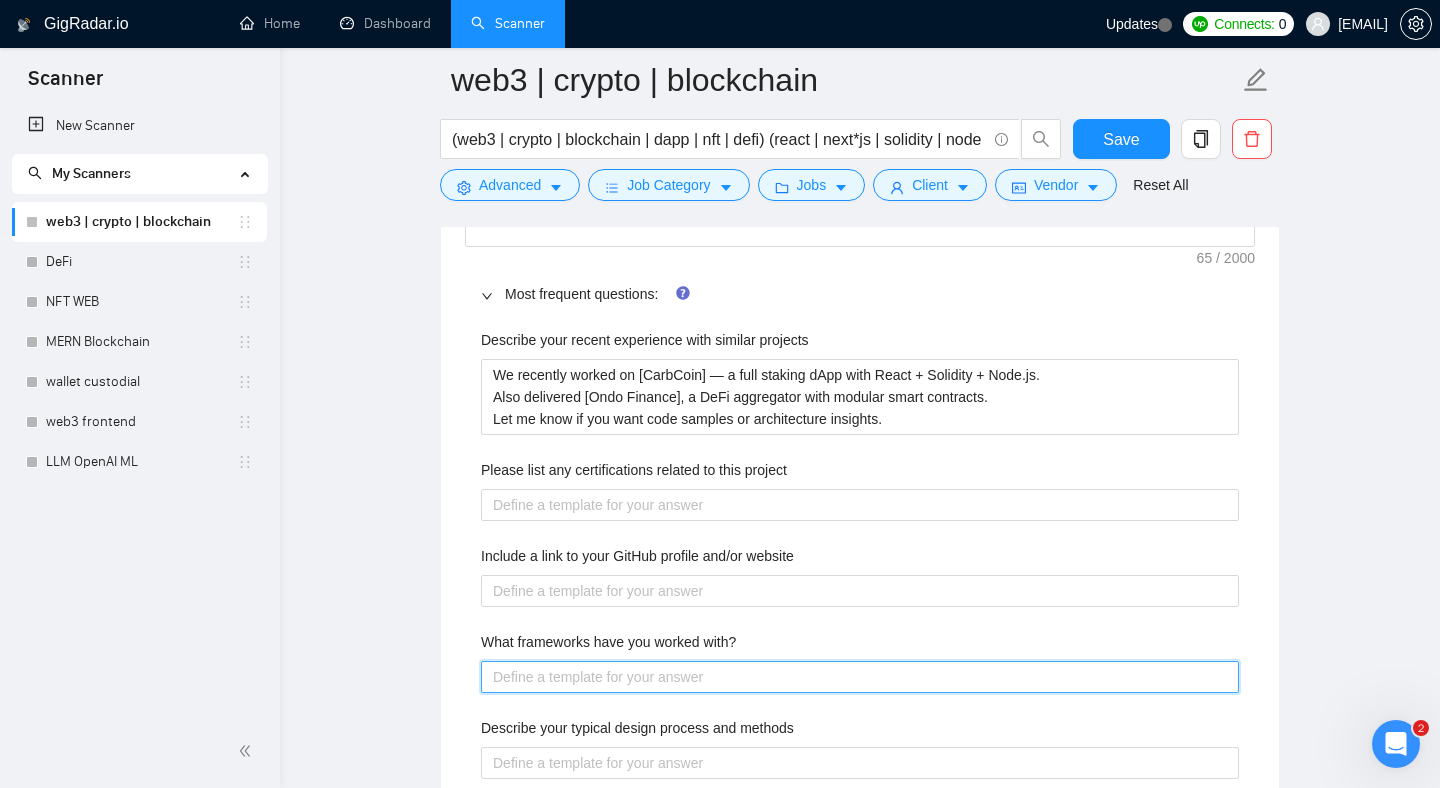 click on "What frameworks have you worked with?" at bounding box center [860, 677] 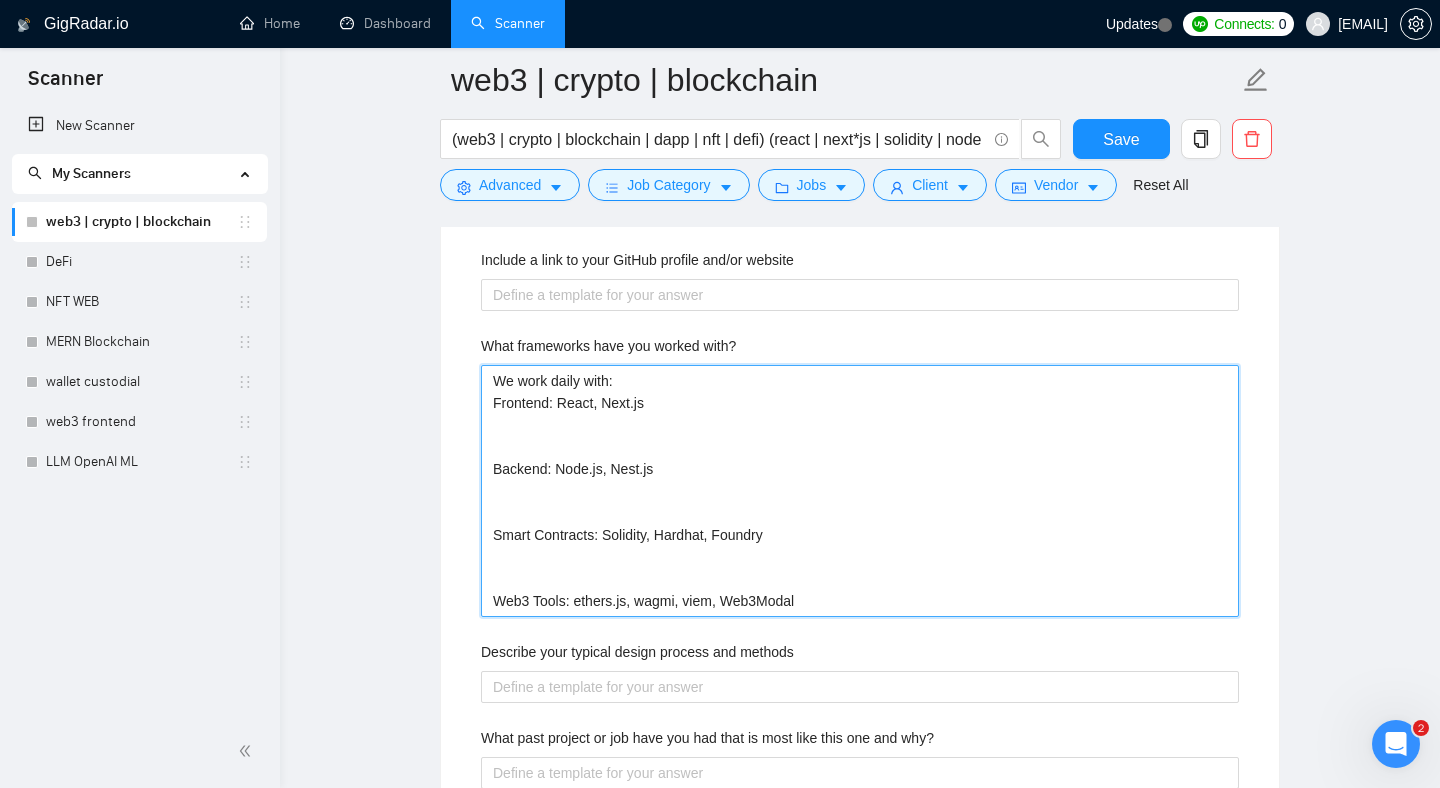 scroll, scrollTop: 3205, scrollLeft: 0, axis: vertical 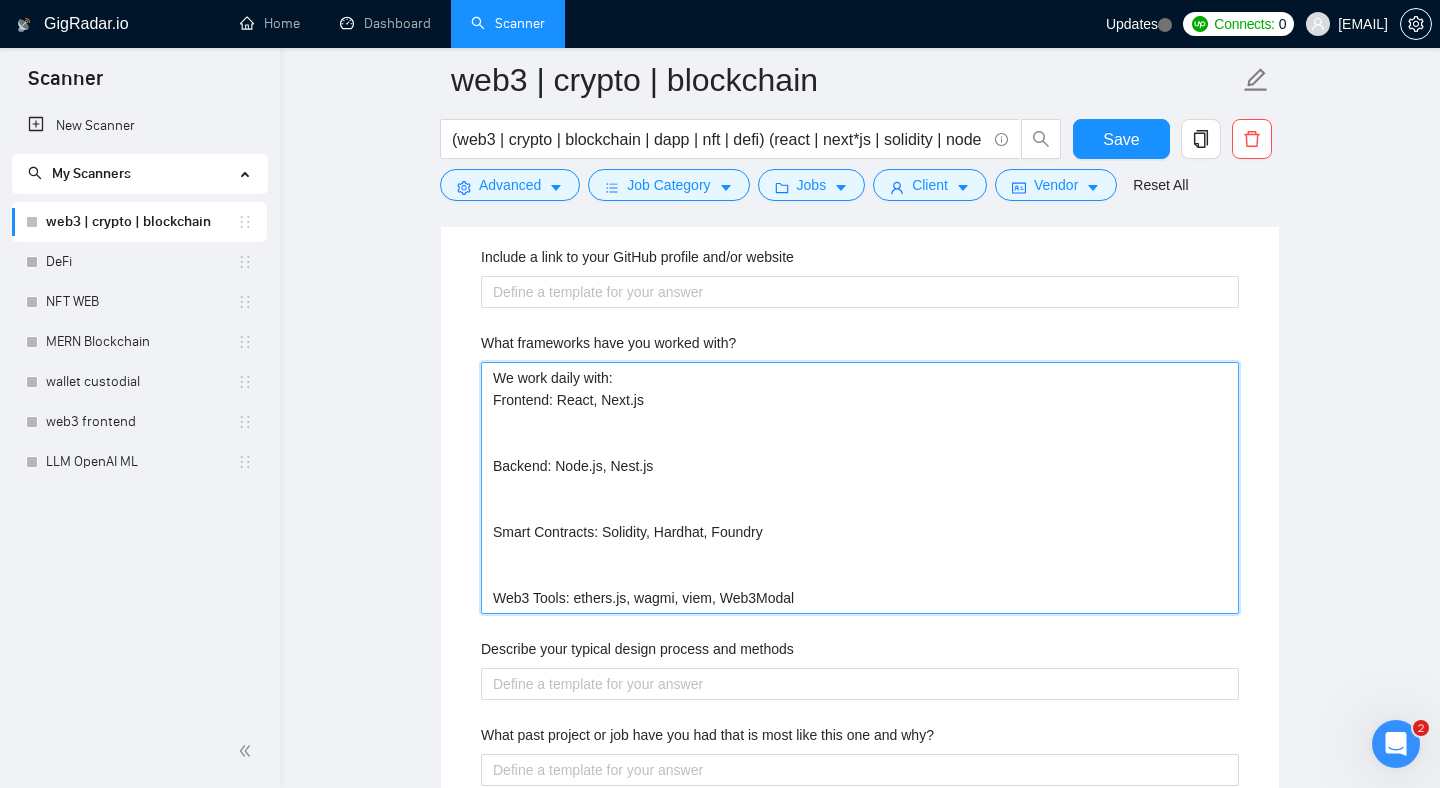 click on "We work daily with:
Frontend: React, Next.js
Backend: Node.js, Nest.js
Smart Contracts: Solidity, Hardhat, Foundry
Web3 Tools: ethers.js, wagmi, viem, Web3Modal" at bounding box center (860, 488) 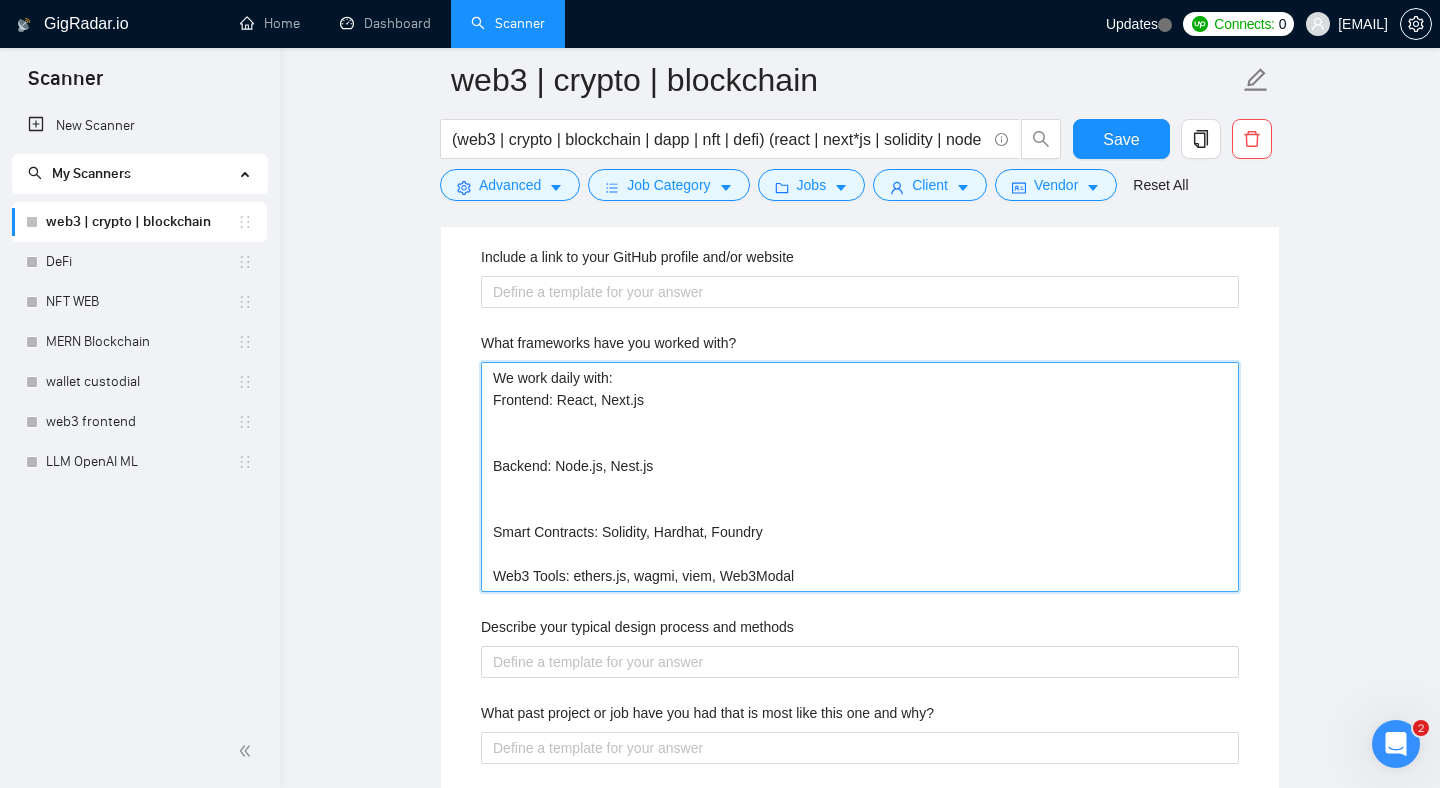 click on "We work daily with:
Frontend: React, Next.js
Backend: Node.js, Nest.js
Smart Contracts: Solidity, Hardhat, Foundry
Web3 Tools: ethers.js, wagmi, viem, Web3Modal" at bounding box center [860, 477] 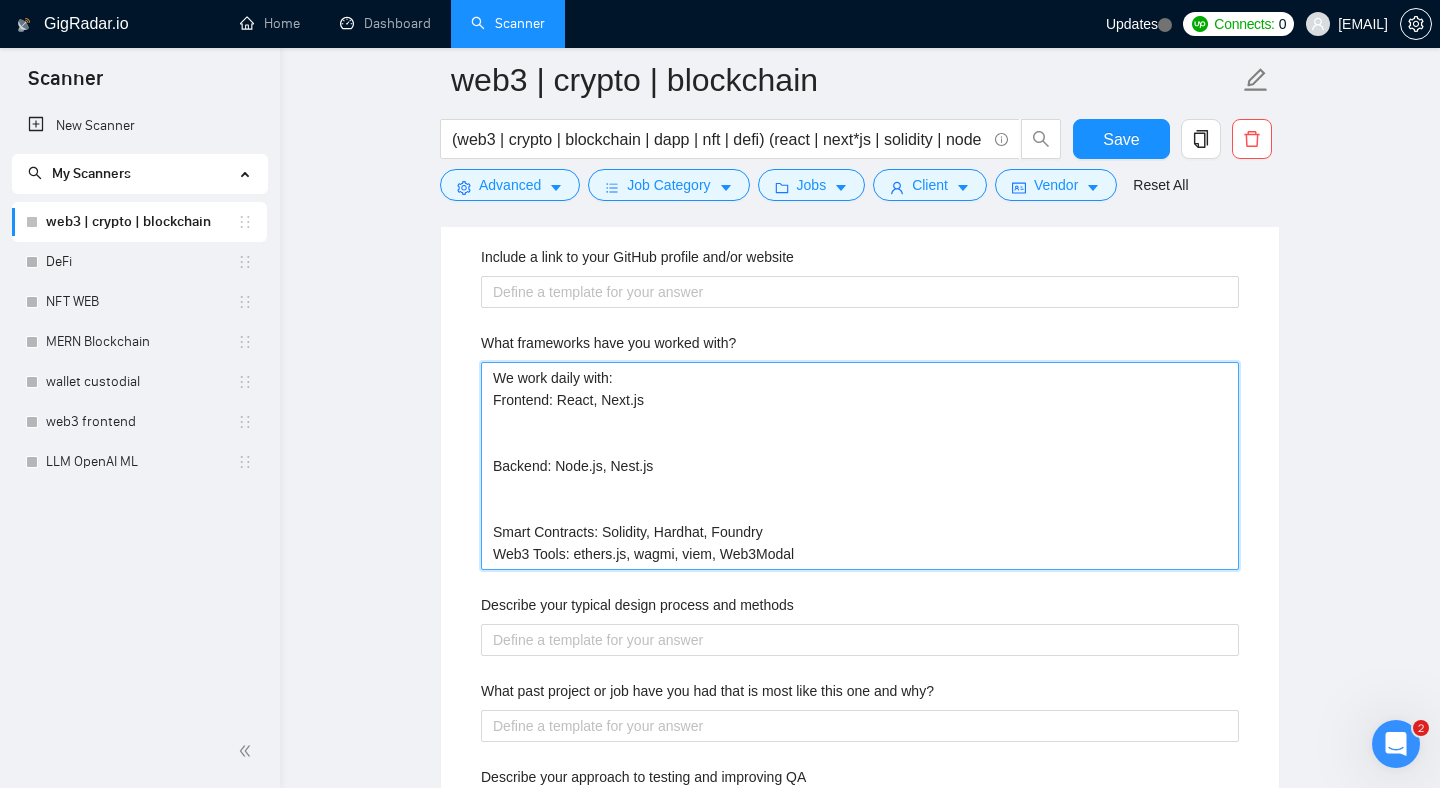 click on "We work daily with:
Frontend: React, Next.js
Backend: Node.js, Nest.js
Smart Contracts: Solidity, Hardhat, Foundry
Web3 Tools: ethers.js, wagmi, viem, Web3Modal" at bounding box center (860, 466) 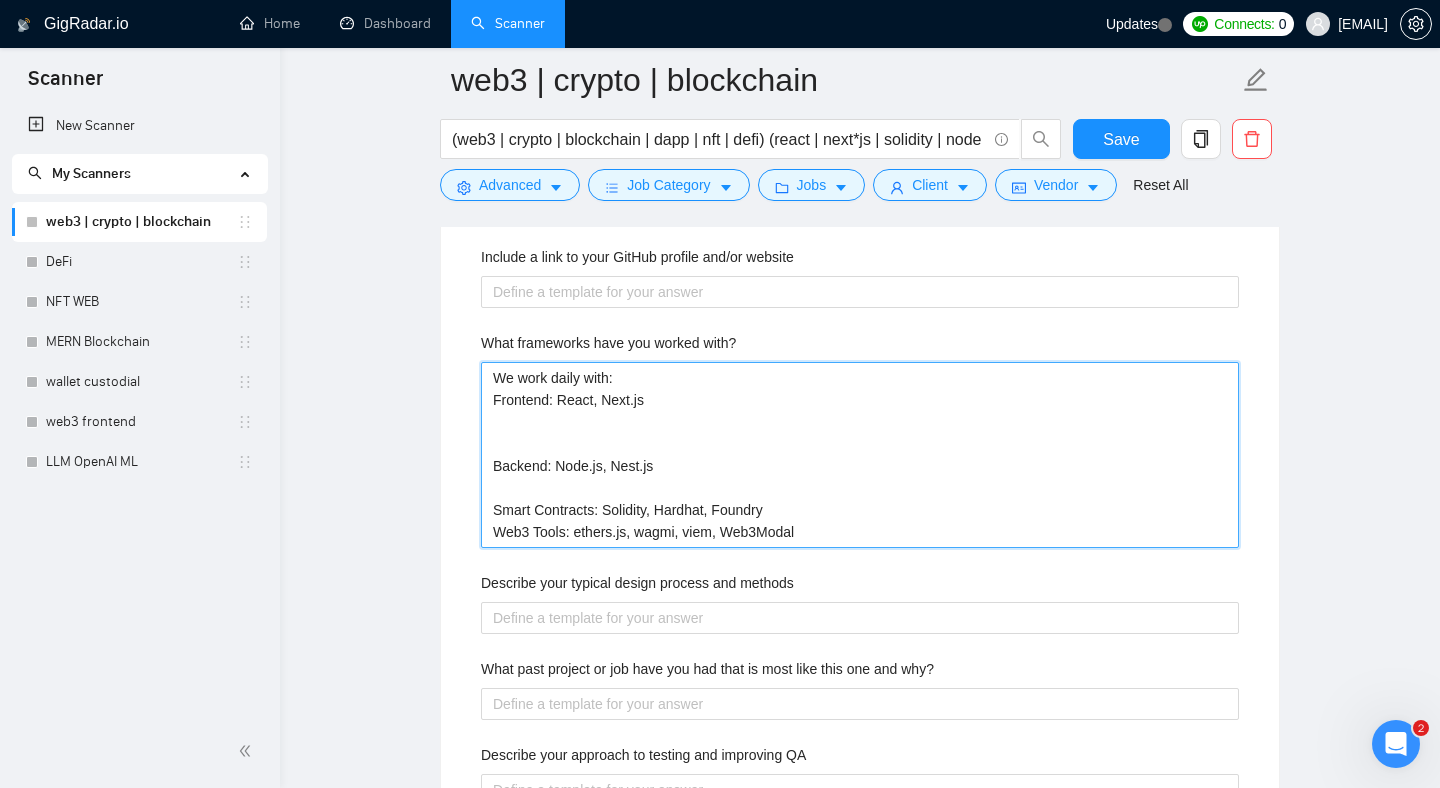click on "We work daily with:
Frontend: React, Next.js
Backend: Node.js, Nest.js
Smart Contracts: Solidity, Hardhat, Foundry
Web3 Tools: ethers.js, wagmi, viem, Web3Modal" at bounding box center (860, 455) 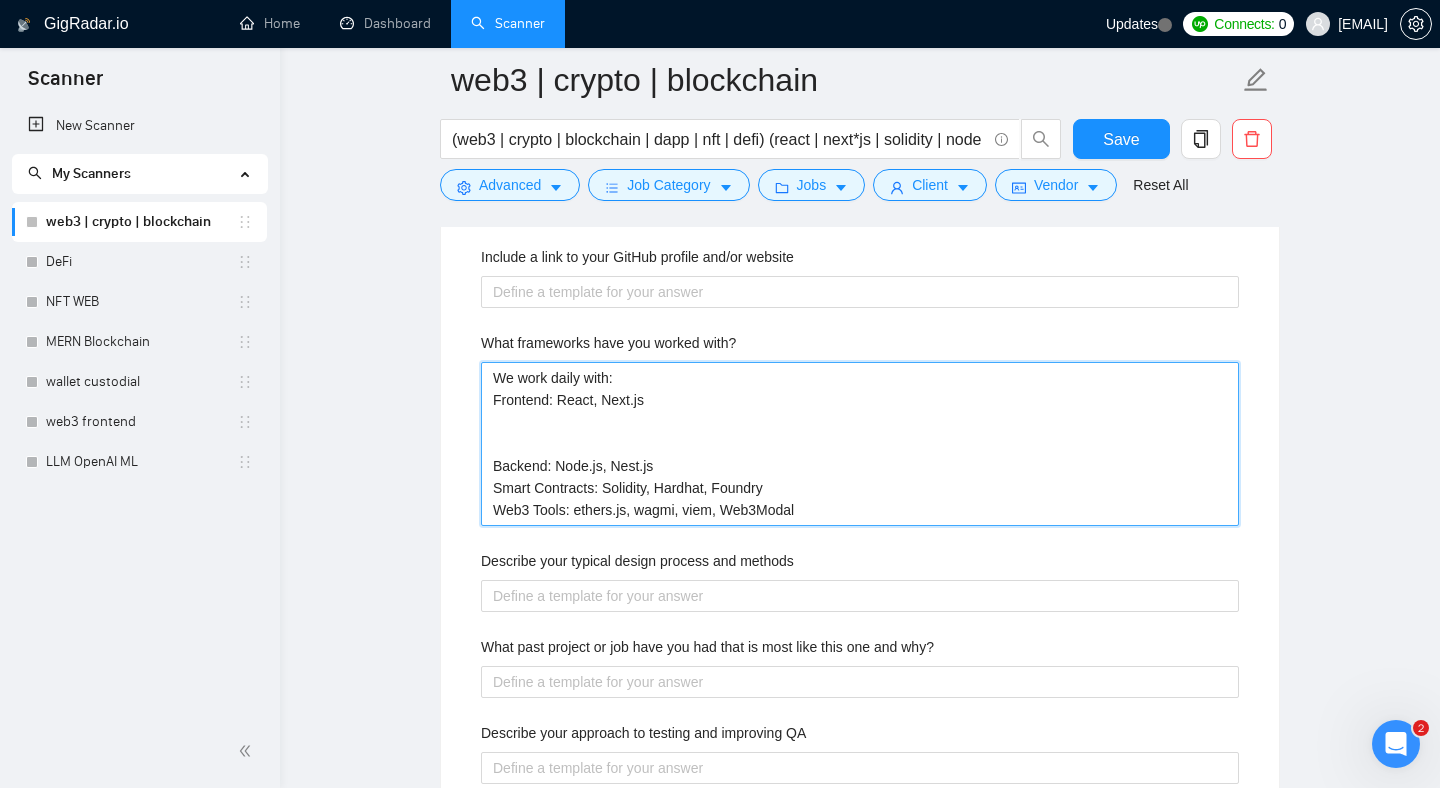 click on "We work daily with:
Frontend: React, Next.js
Backend: Node.js, Nest.js
Smart Contracts: Solidity, Hardhat, Foundry
Web3 Tools: ethers.js, wagmi, viem, Web3Modal" at bounding box center (860, 444) 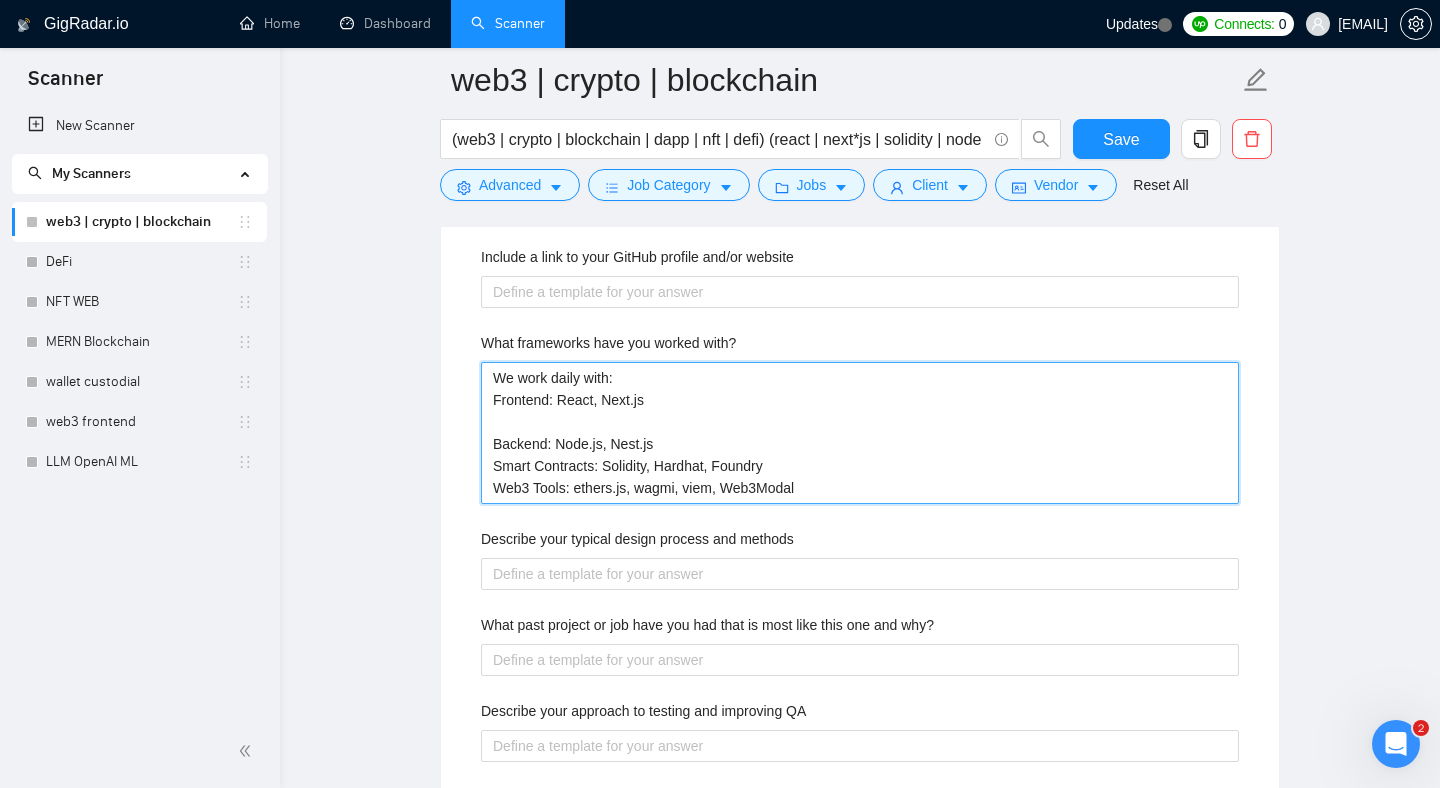 type 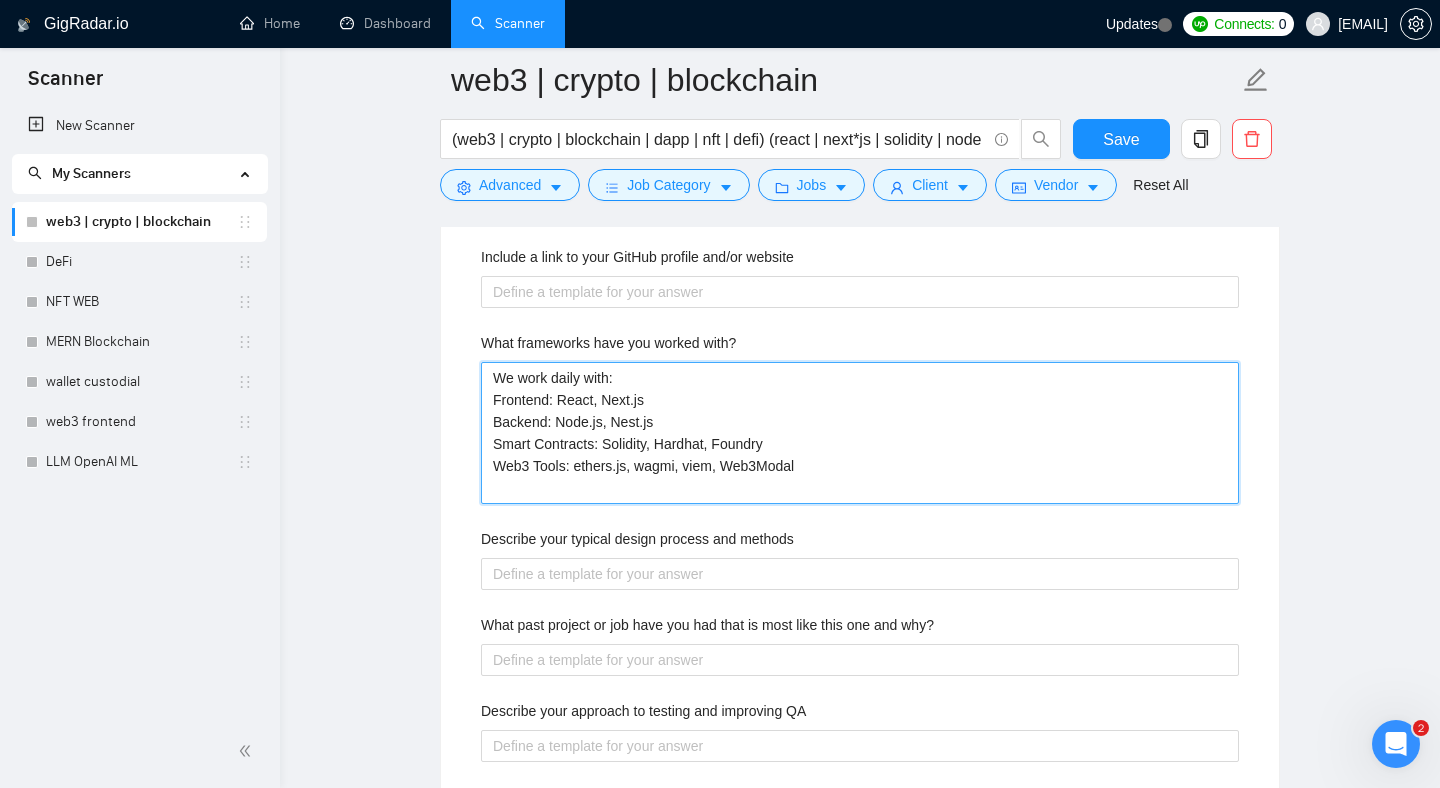 type 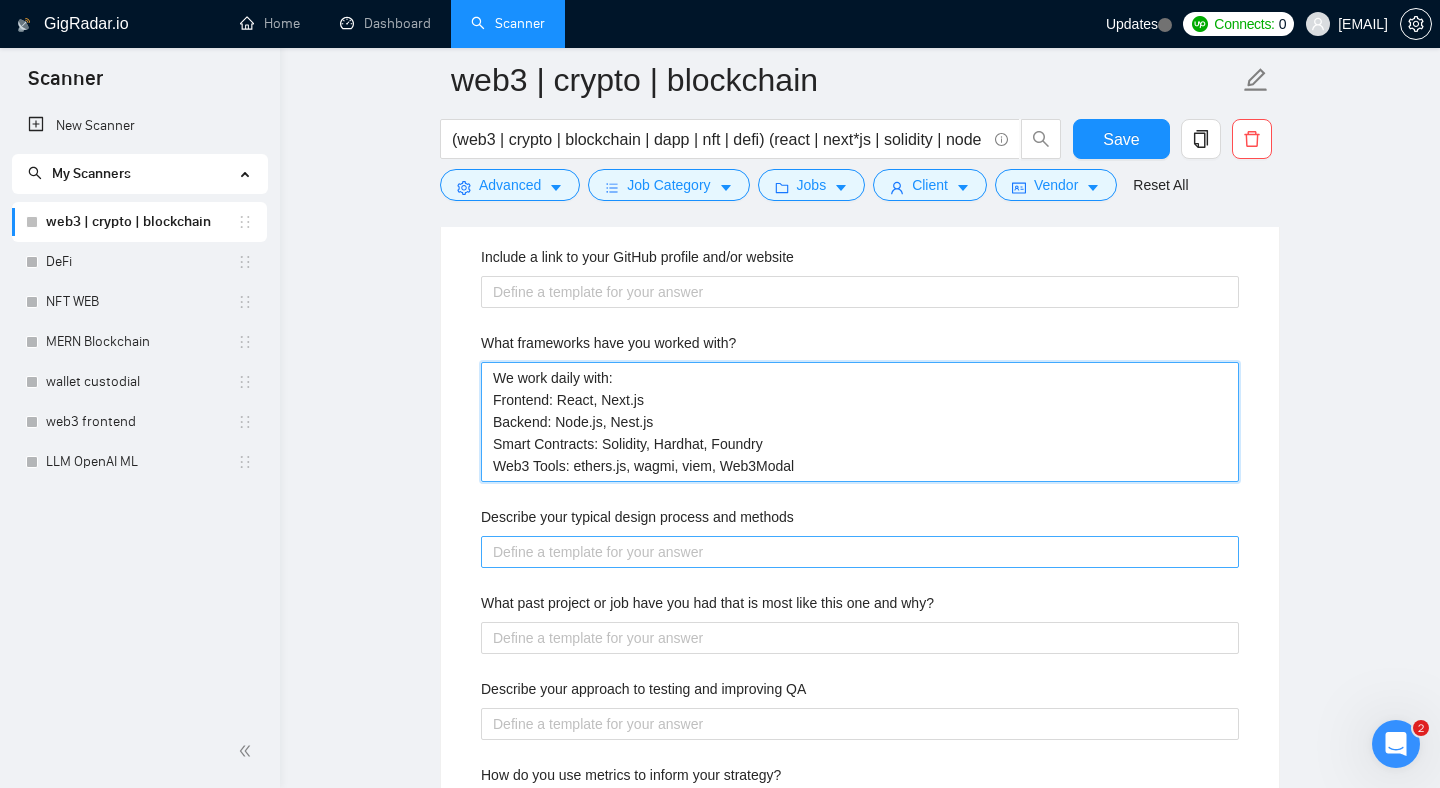 type on "We work daily with:
Frontend: React, Next.js
Backend: Node.js, Nest.js
Smart Contracts: Solidity, Hardhat, Foundry
Web3 Tools: ethers.js, wagmi, viem, Web3Modal" 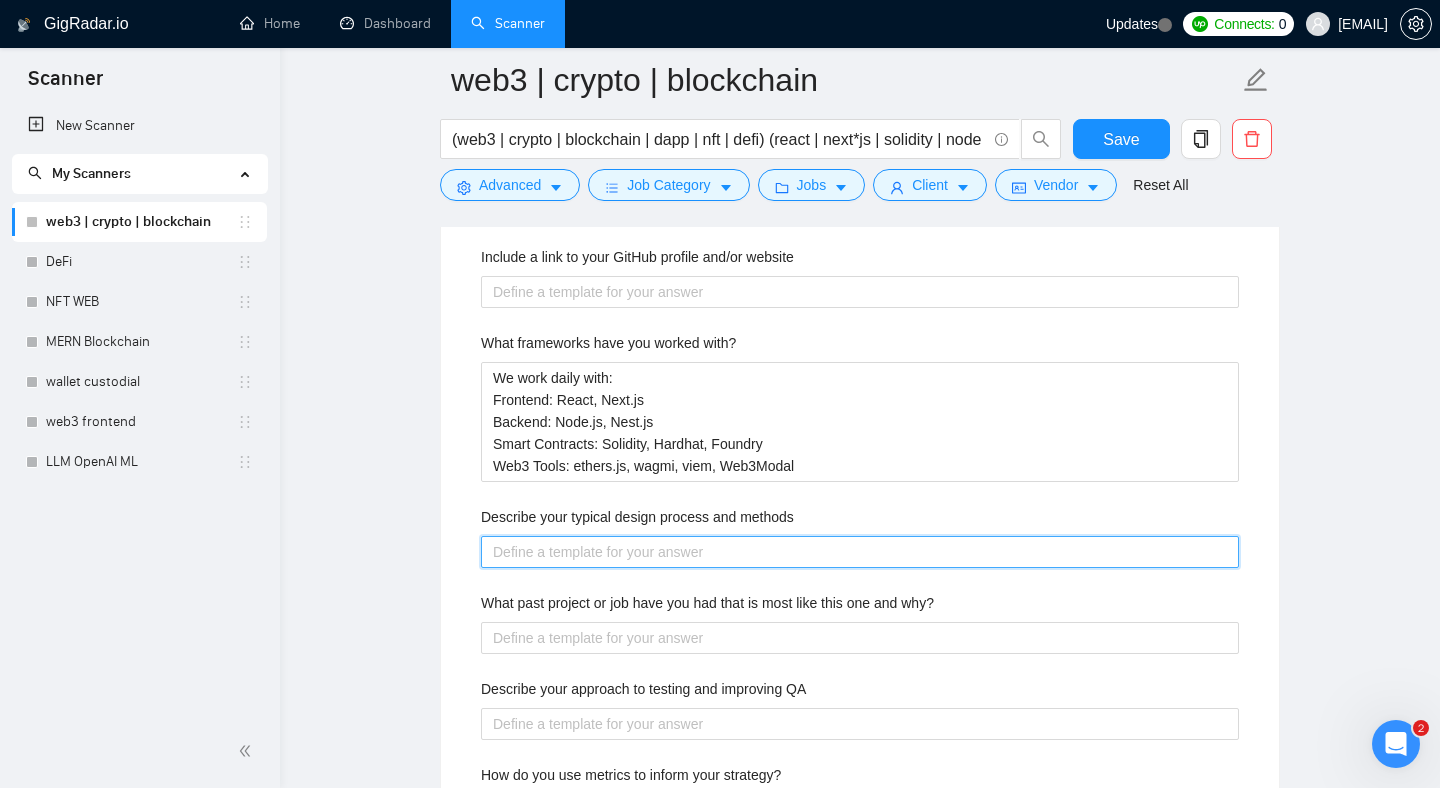 click on "Describe your typical design process and methods" at bounding box center [860, 552] 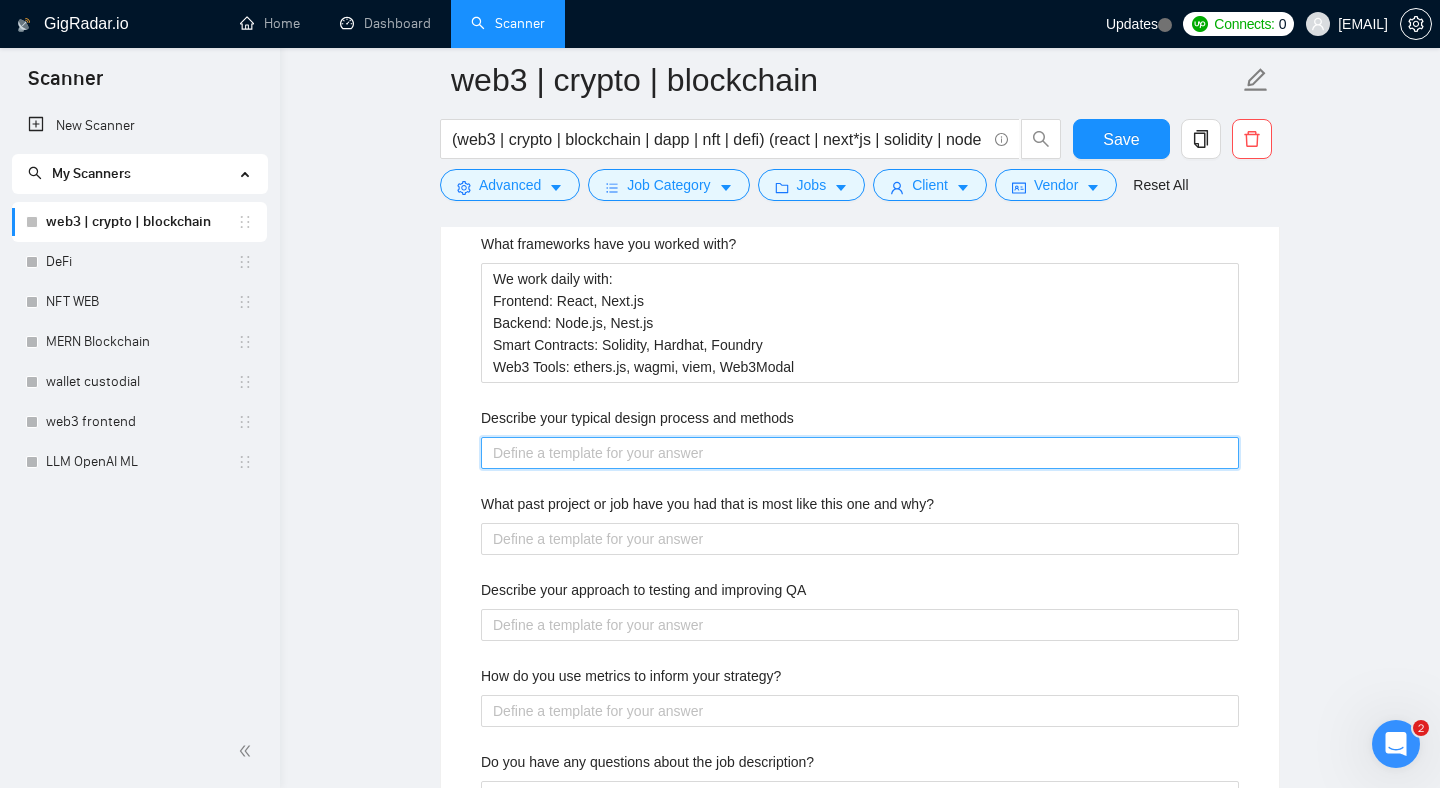 scroll, scrollTop: 3303, scrollLeft: 0, axis: vertical 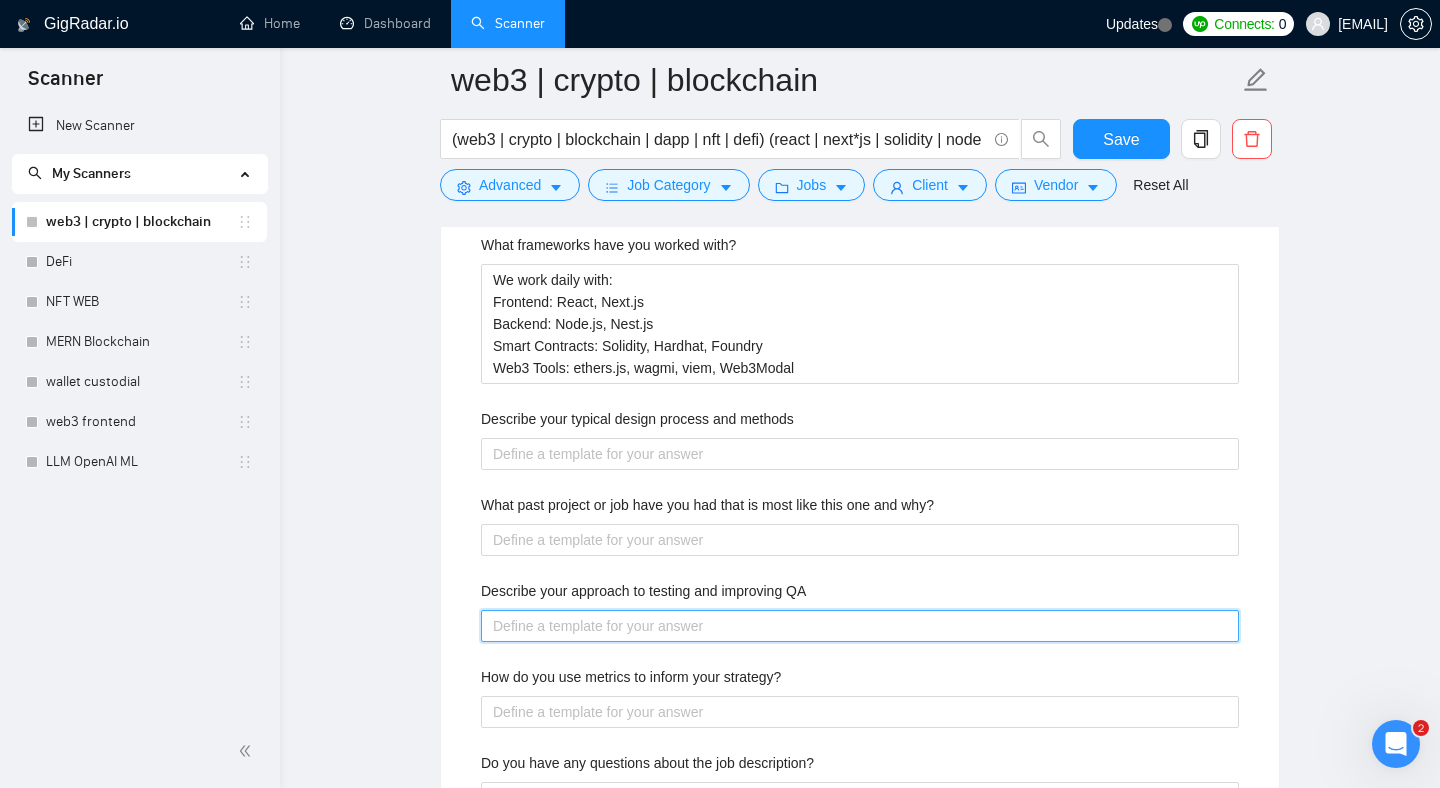 click on "Describe your approach to testing and improving QA" at bounding box center (860, 626) 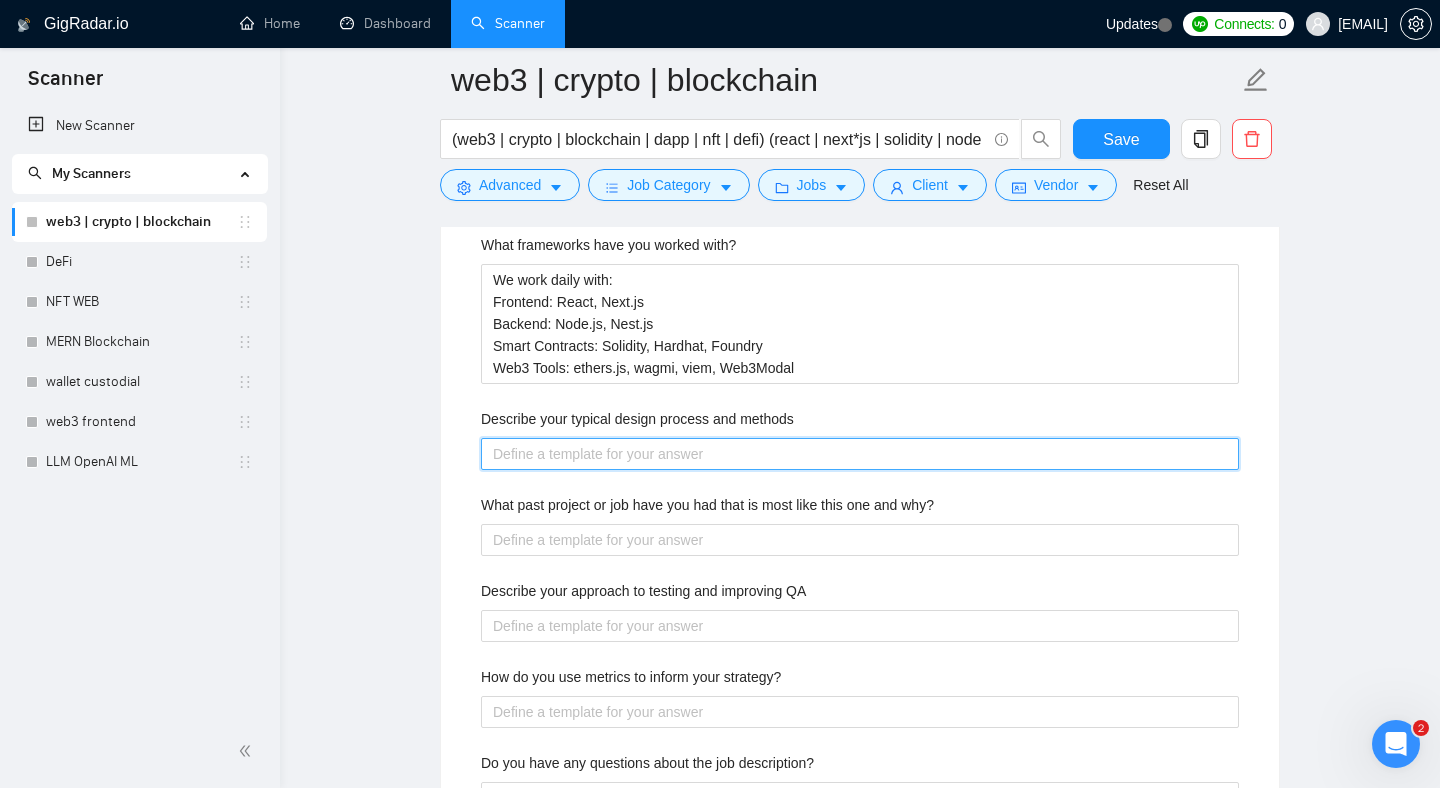 click on "Describe your typical design process and methods" at bounding box center [860, 454] 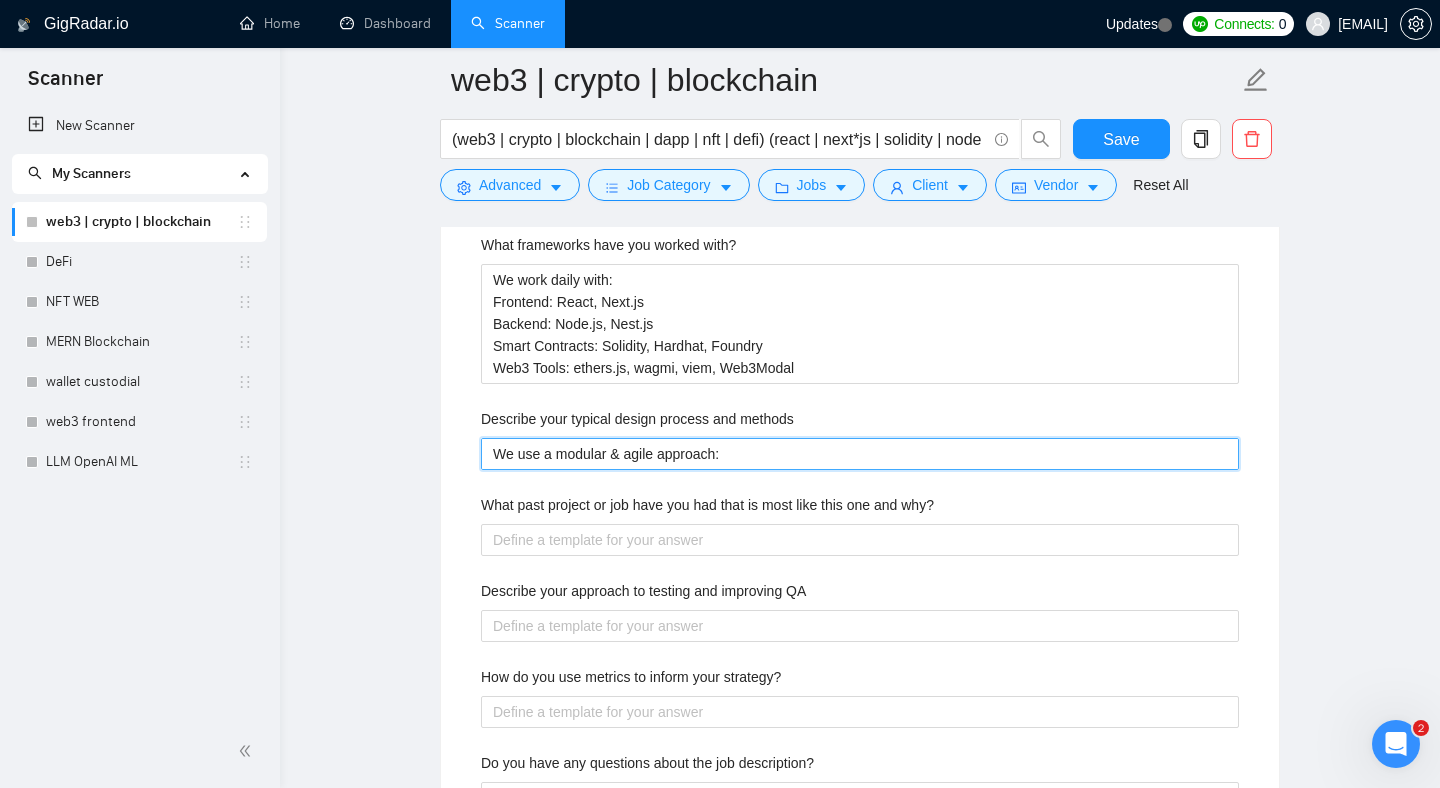 scroll, scrollTop: 3306, scrollLeft: 0, axis: vertical 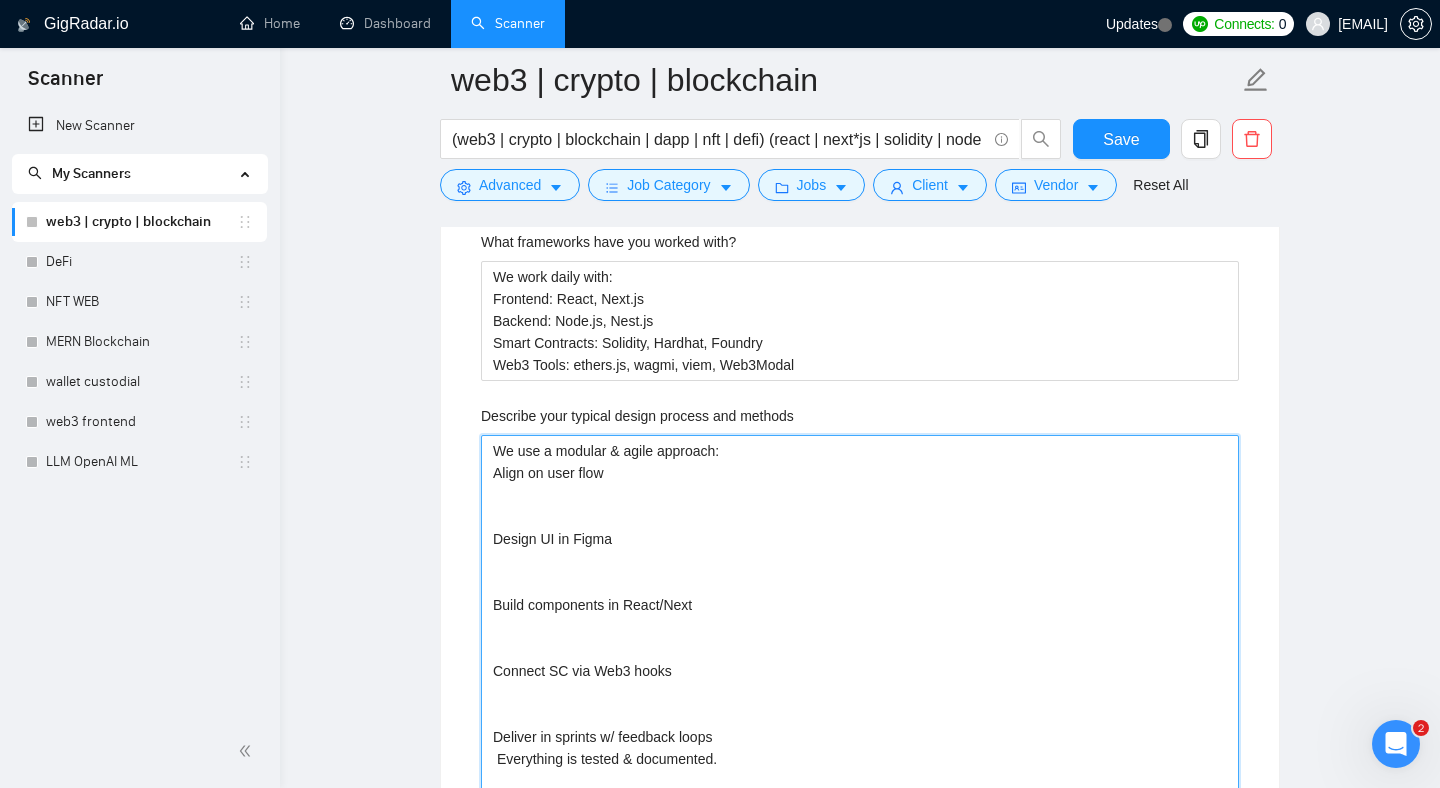 click on "We use a modular & agile approach:
Align on user flow
Design UI in Figma
Build components in React/Next
Connect SC via Web3 hooks
Deliver in sprints w/ feedback loops
Everything is tested & documented." at bounding box center (860, 616) 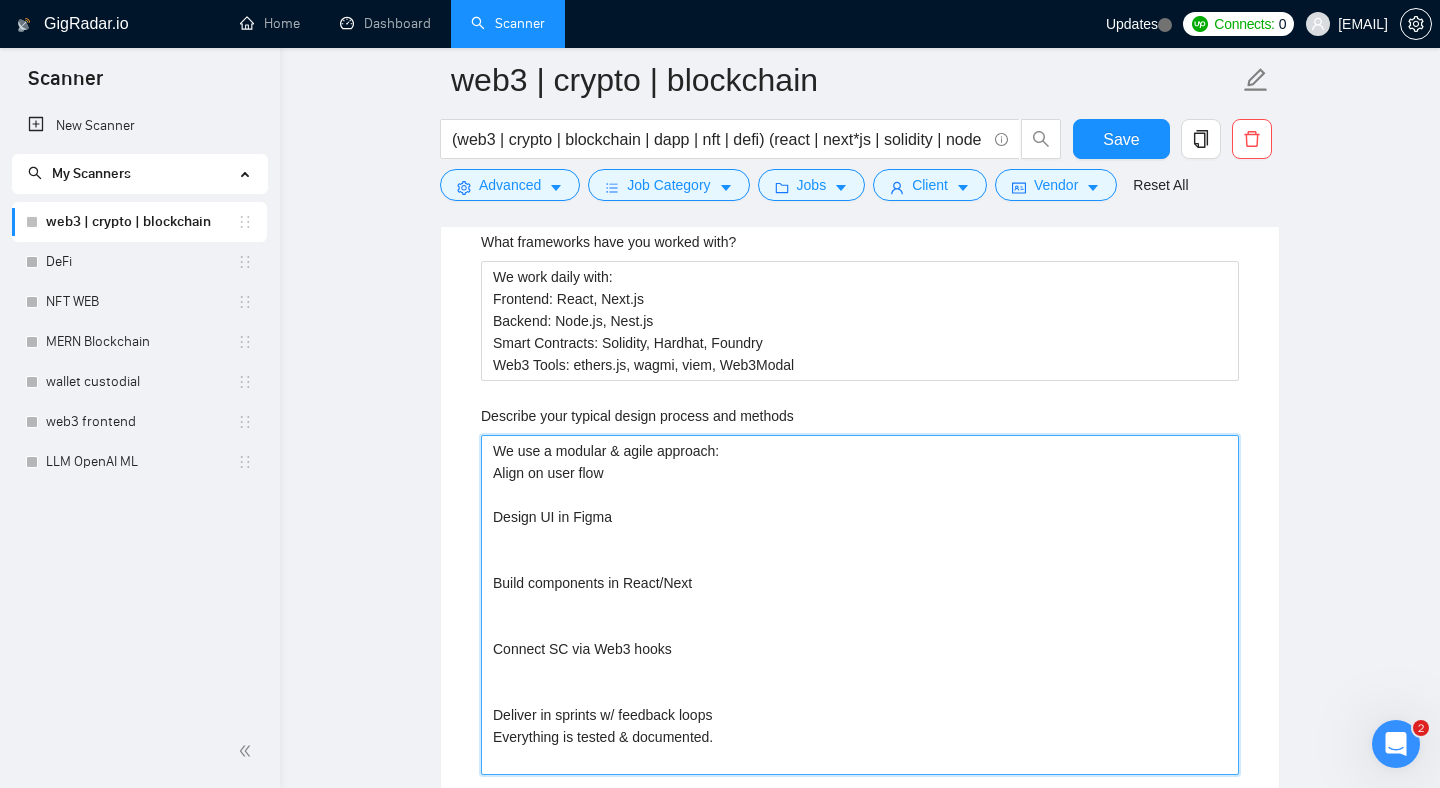 type 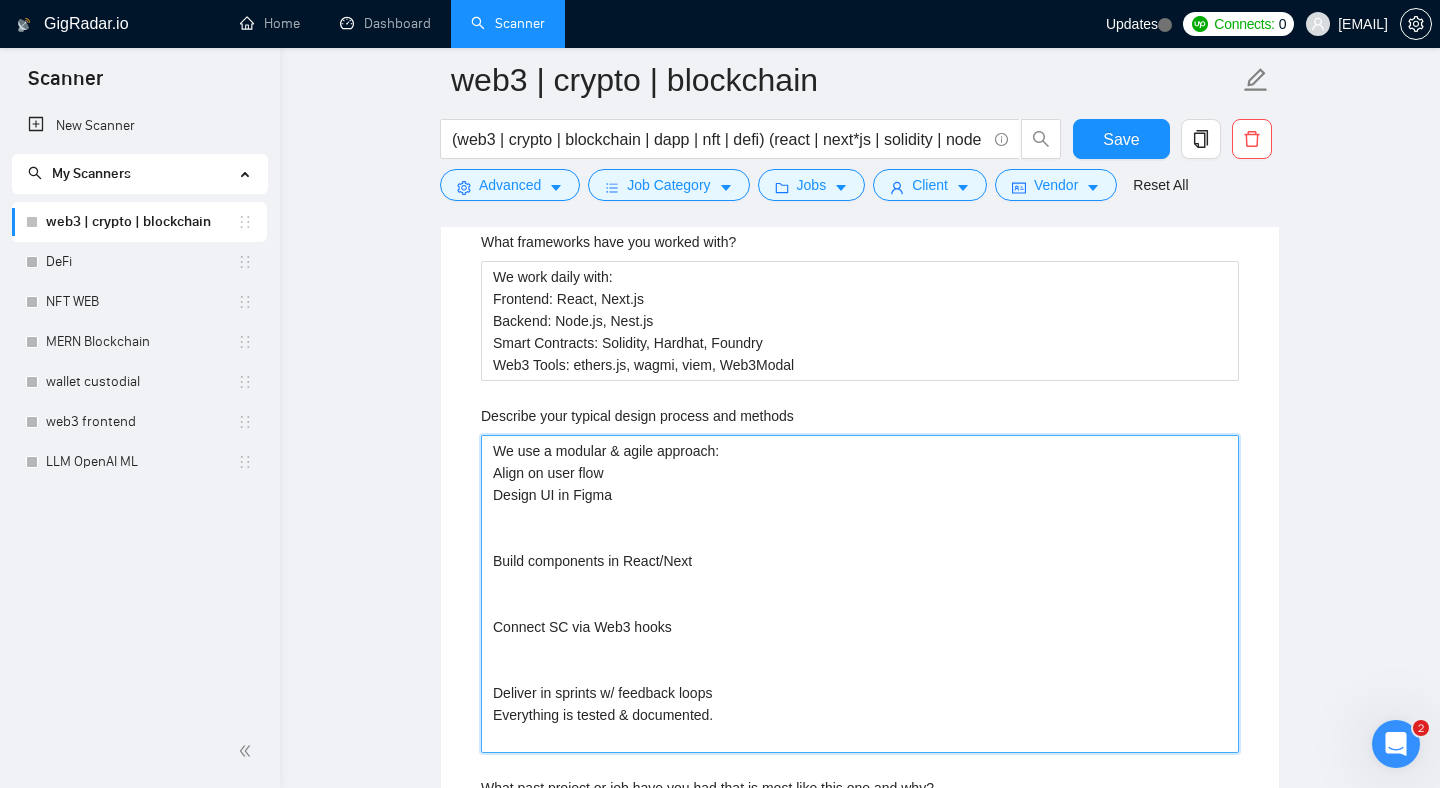 click on "We use a modular & agile approach:
Align on user flow
Design UI in Figma
Build components in React/Next
Connect SC via Web3 hooks
Deliver in sprints w/ feedback loops
Everything is tested & documented." at bounding box center (860, 594) 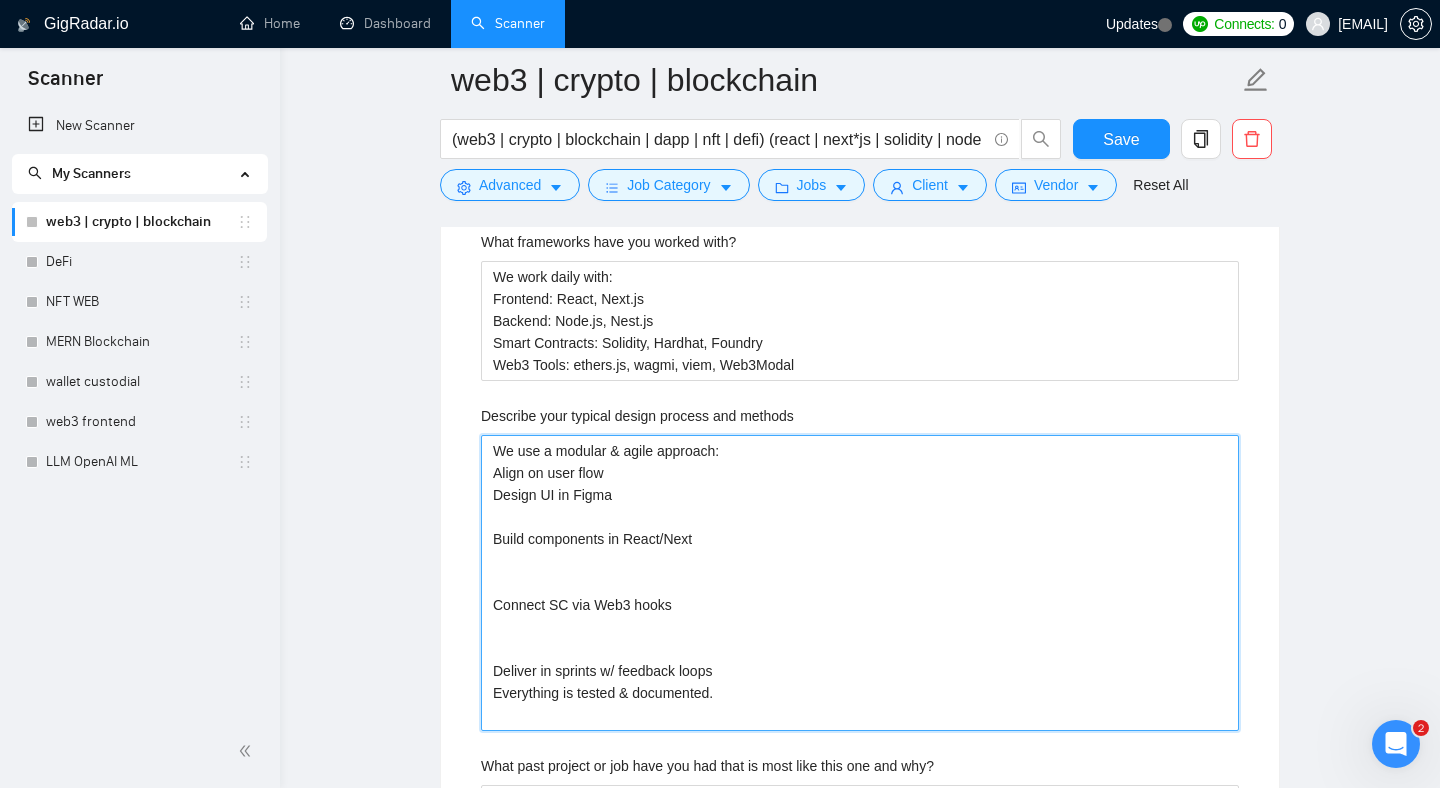click on "We use a modular & agile approach:
Align on user flow
Design UI in Figma
Build components in React/Next
Connect SC via Web3 hooks
Deliver in sprints w/ feedback loops
Everything is tested & documented." at bounding box center (860, 583) 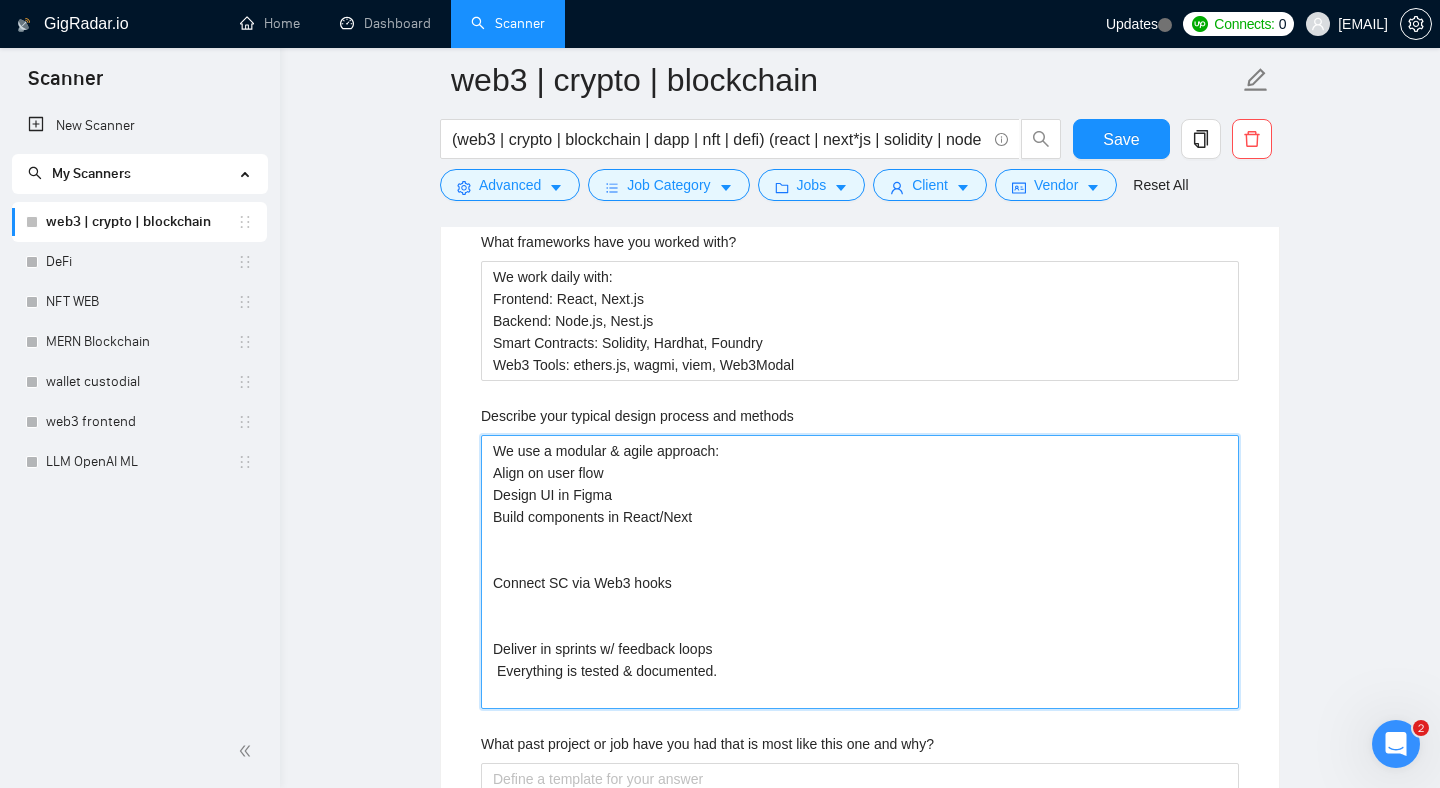 click on "We use a modular & agile approach:
Align on user flow
Design UI in Figma
Build components in React/Next
Connect SC via Web3 hooks
Deliver in sprints w/ feedback loops
Everything is tested & documented." at bounding box center (860, 572) 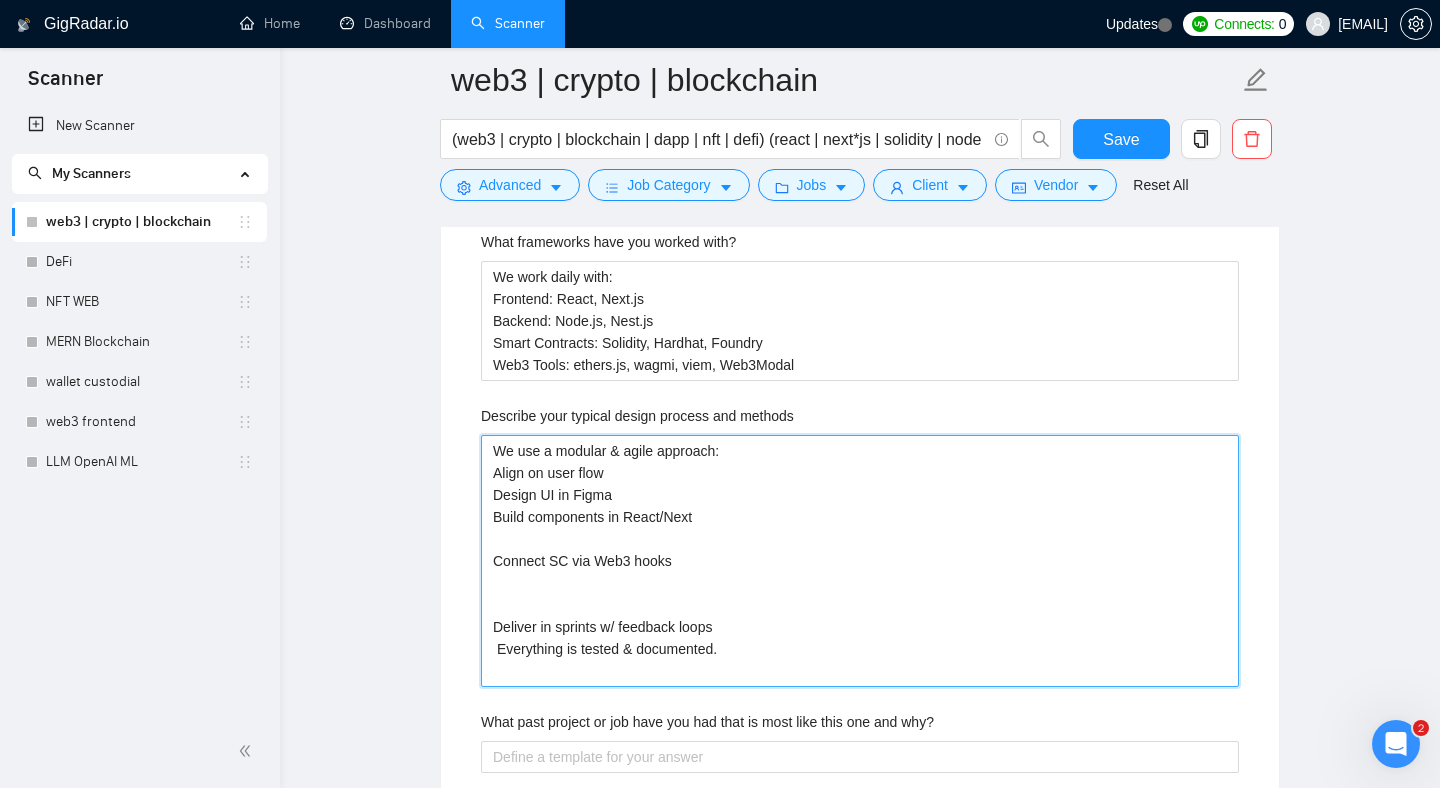 click on "We use a modular & agile approach:
Align on user flow
Design UI in Figma
Build components in React/Next
Connect SC via Web3 hooks
Deliver in sprints w/ feedback loops
Everything is tested & documented." at bounding box center (860, 561) 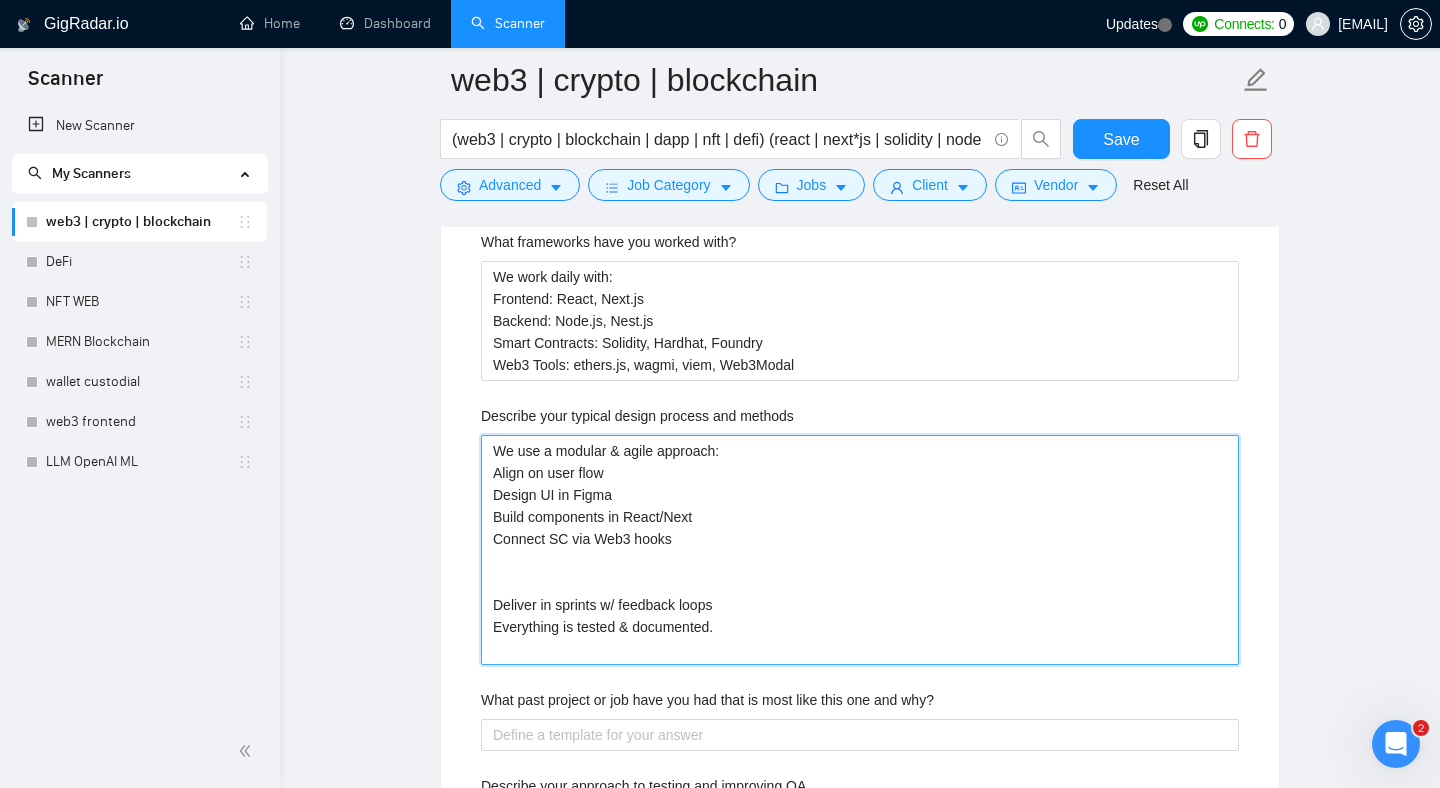 click on "We use a modular & agile approach:
Align on user flow
Design UI in Figma
Build components in React/Next
Connect SC via Web3 hooks
Deliver in sprints w/ feedback loops
Everything is tested & documented." at bounding box center [860, 550] 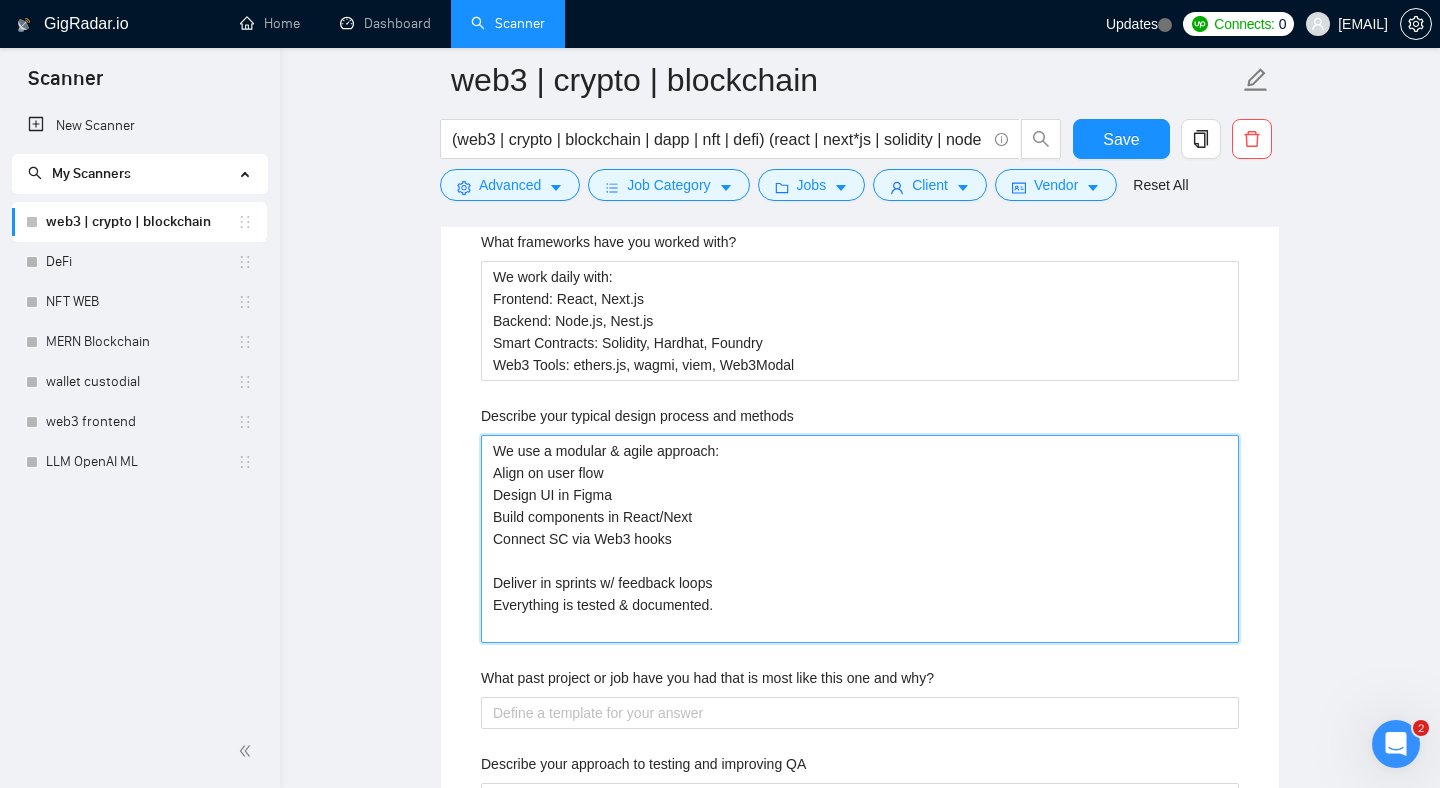 click on "We use a modular & agile approach:
Align on user flow
Design UI in Figma
Build components in React/Next
Connect SC via Web3 hooks
Deliver in sprints w/ feedback loops
Everything is tested & documented." at bounding box center [860, 539] 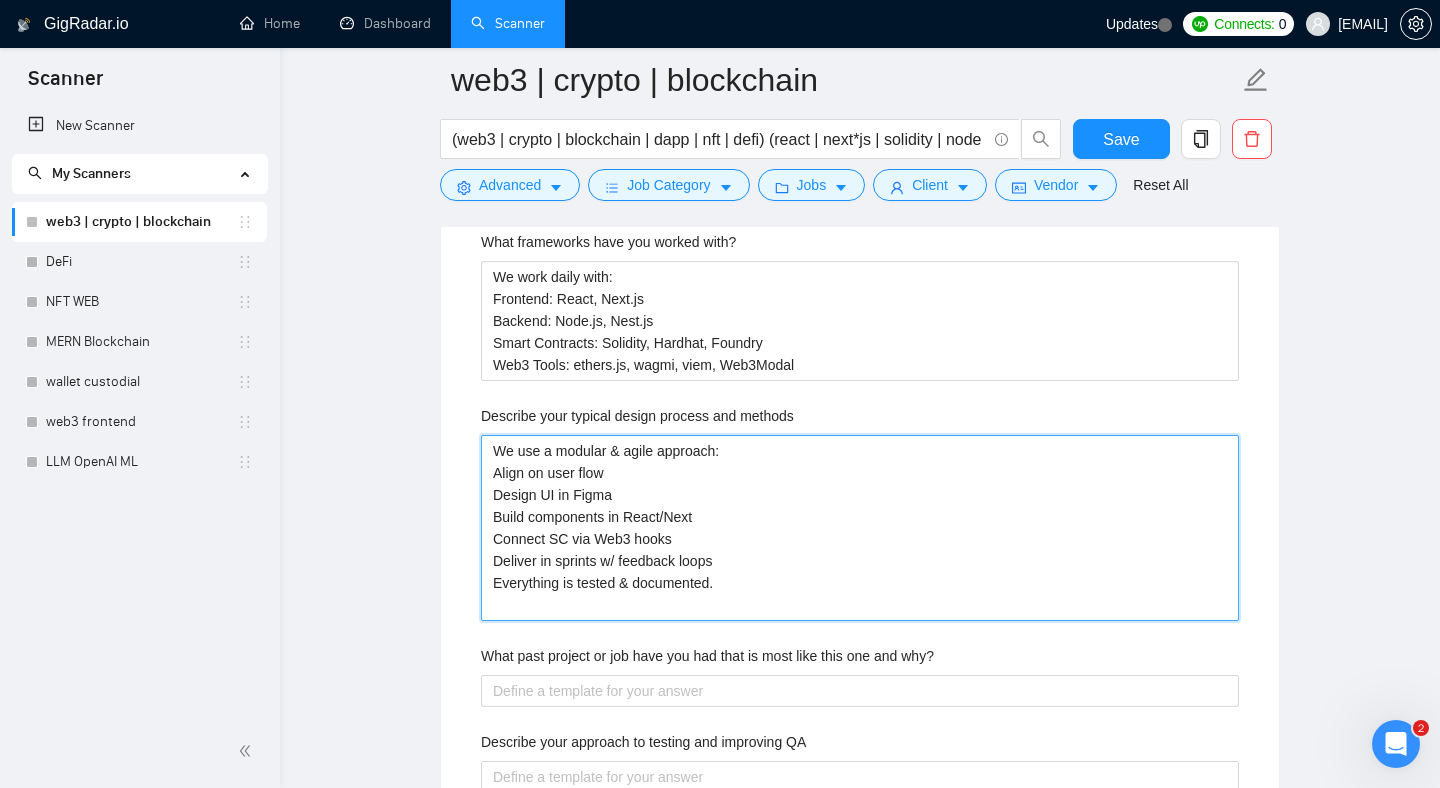 click on "We use a modular & agile approach:
Align on user flow
Design UI in Figma
Build components in React/Next
Connect SC via Web3 hooks
Deliver in sprints w/ feedback loops
Everything is tested & documented." at bounding box center (860, 528) 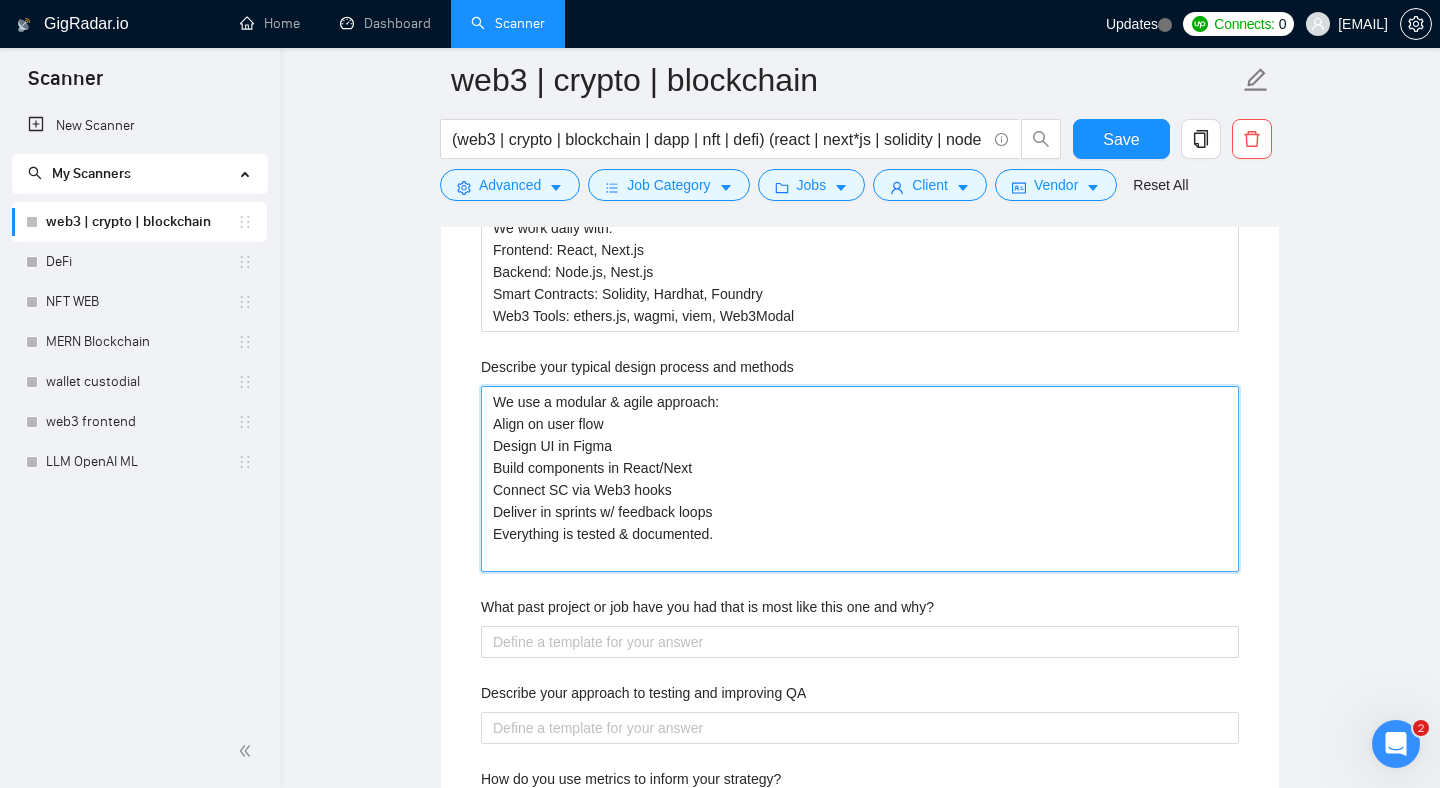 scroll, scrollTop: 3375, scrollLeft: 0, axis: vertical 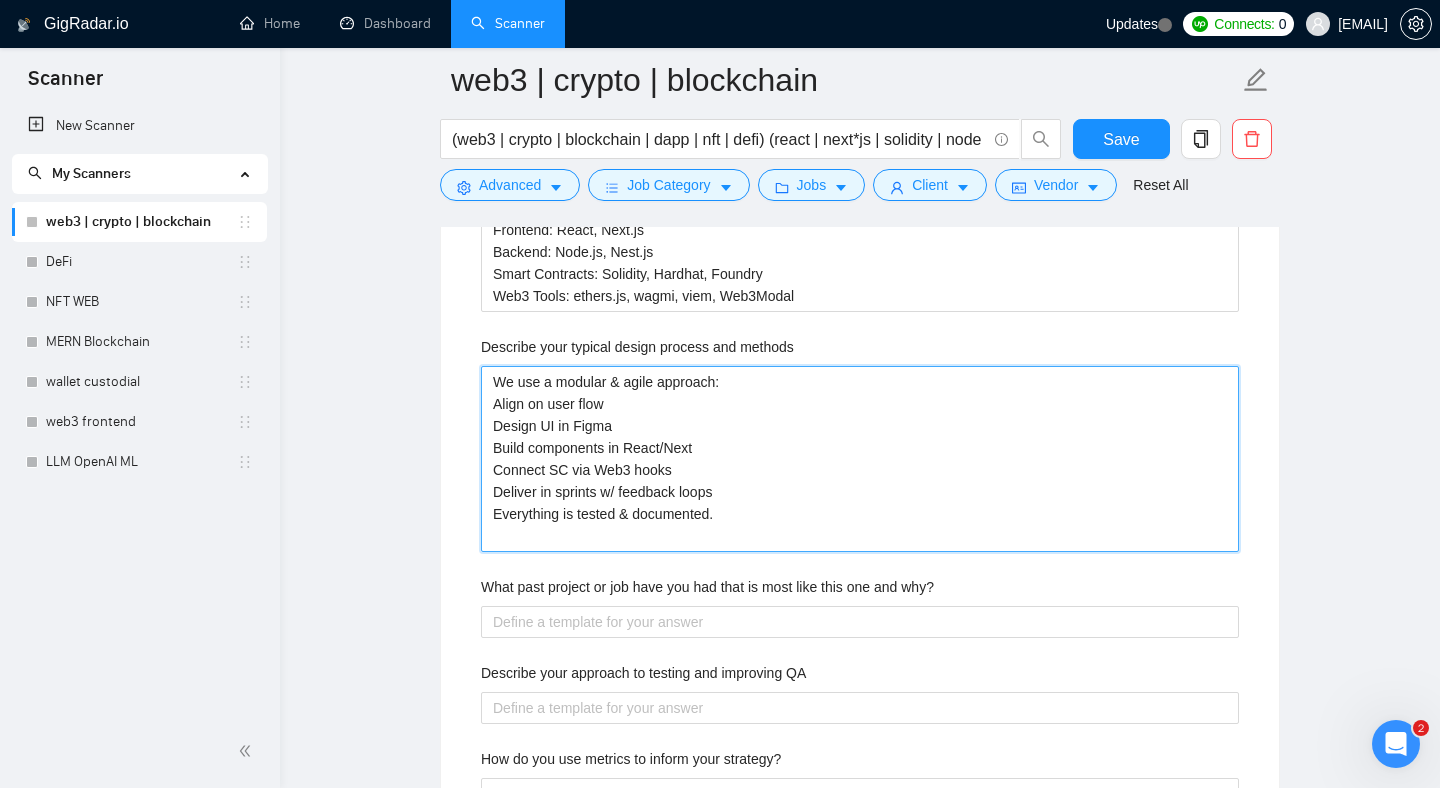 type on "We use a modular & agile approach:
Align on user flow
Design UI in Figma
Build components in React/Next
Connect SC via Web3 hooks
Deliver in sprints w/ feedback loops
Everything is tested & documented." 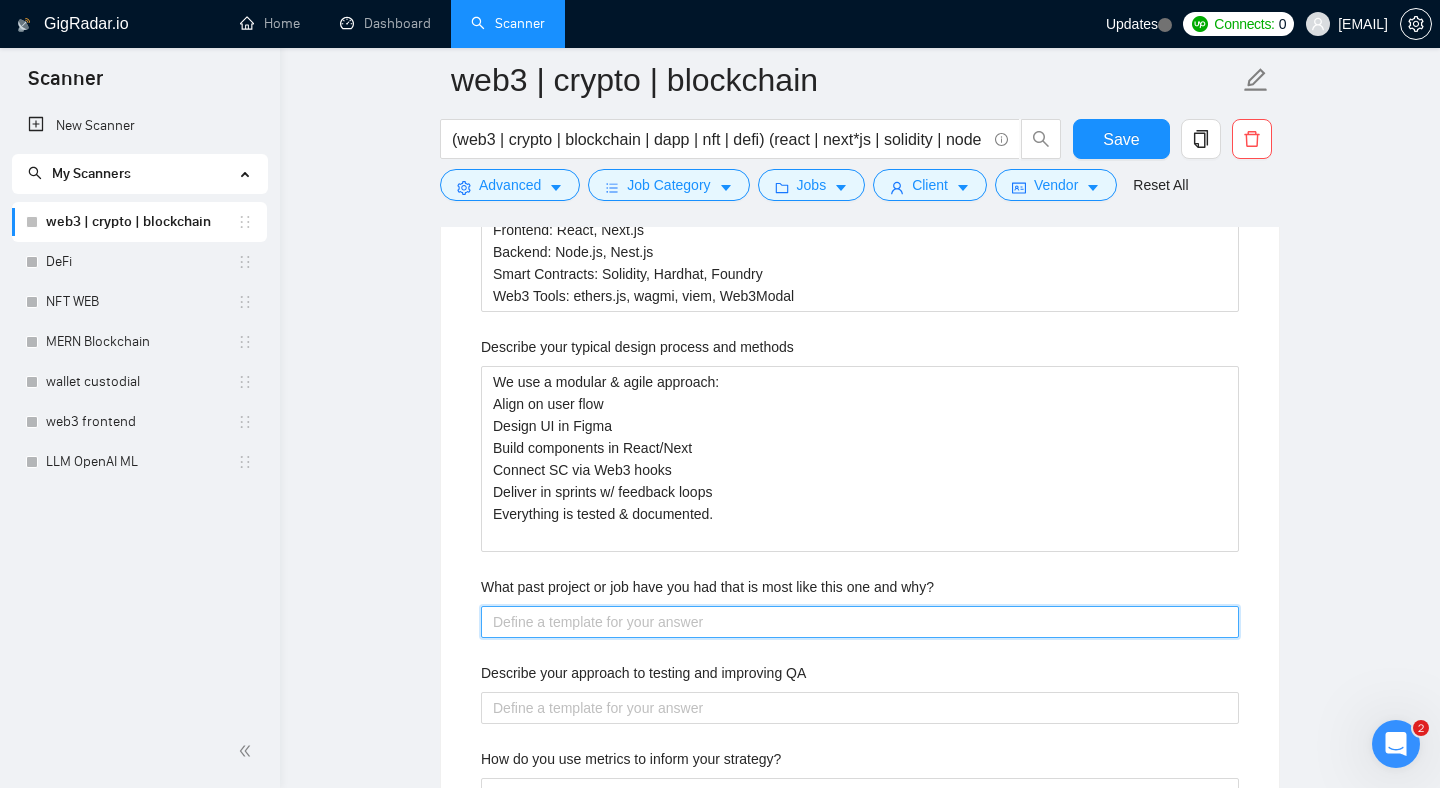 click on "What past project or job have you had that is most like this one and why?" at bounding box center (860, 622) 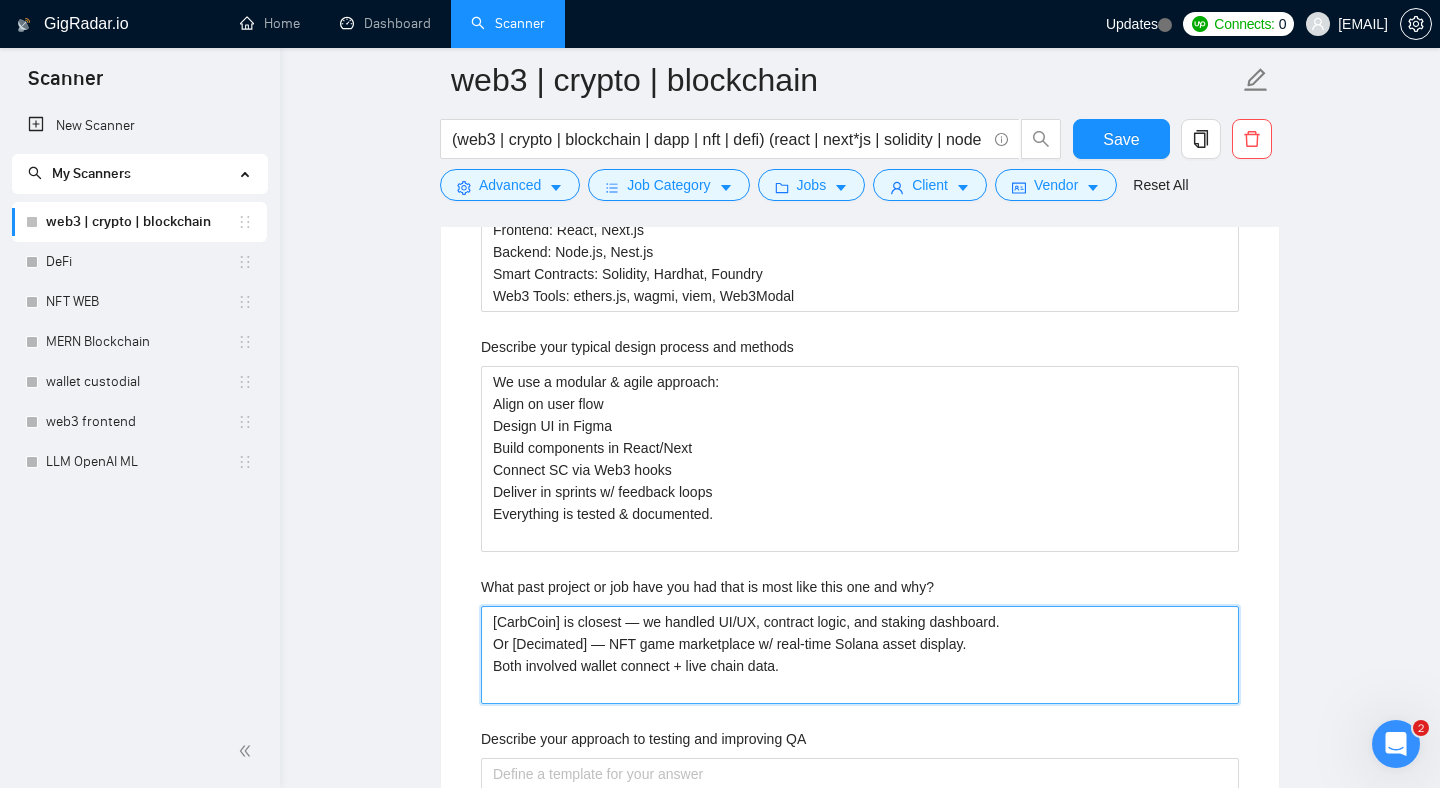 type 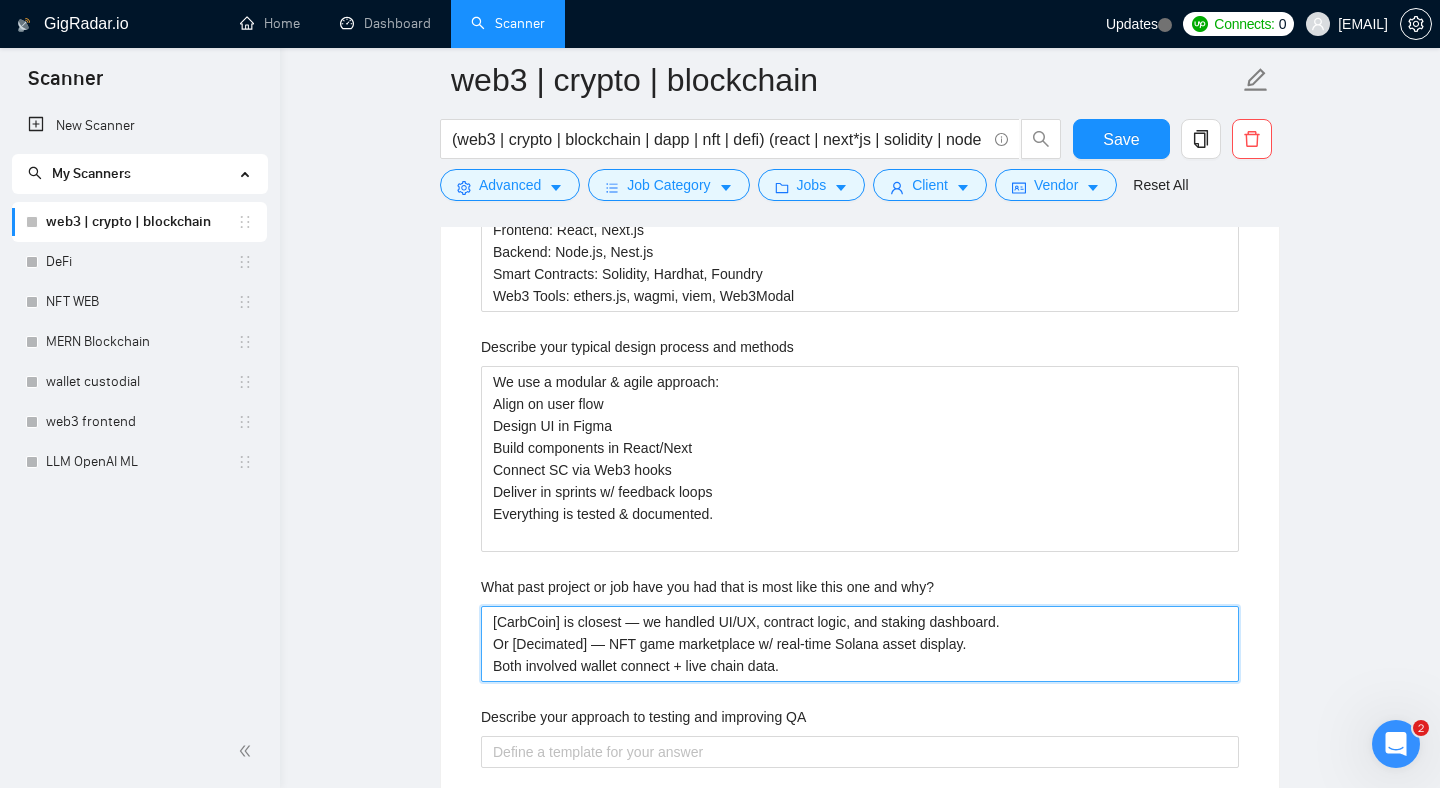 click on "[CarbCoin] is closest — we handled UI/UX, contract logic, and staking dashboard.
Or [Decimated] — NFT game marketplace w/ real-time Solana asset display.
Both involved wallet connect + live chain data." at bounding box center [860, 644] 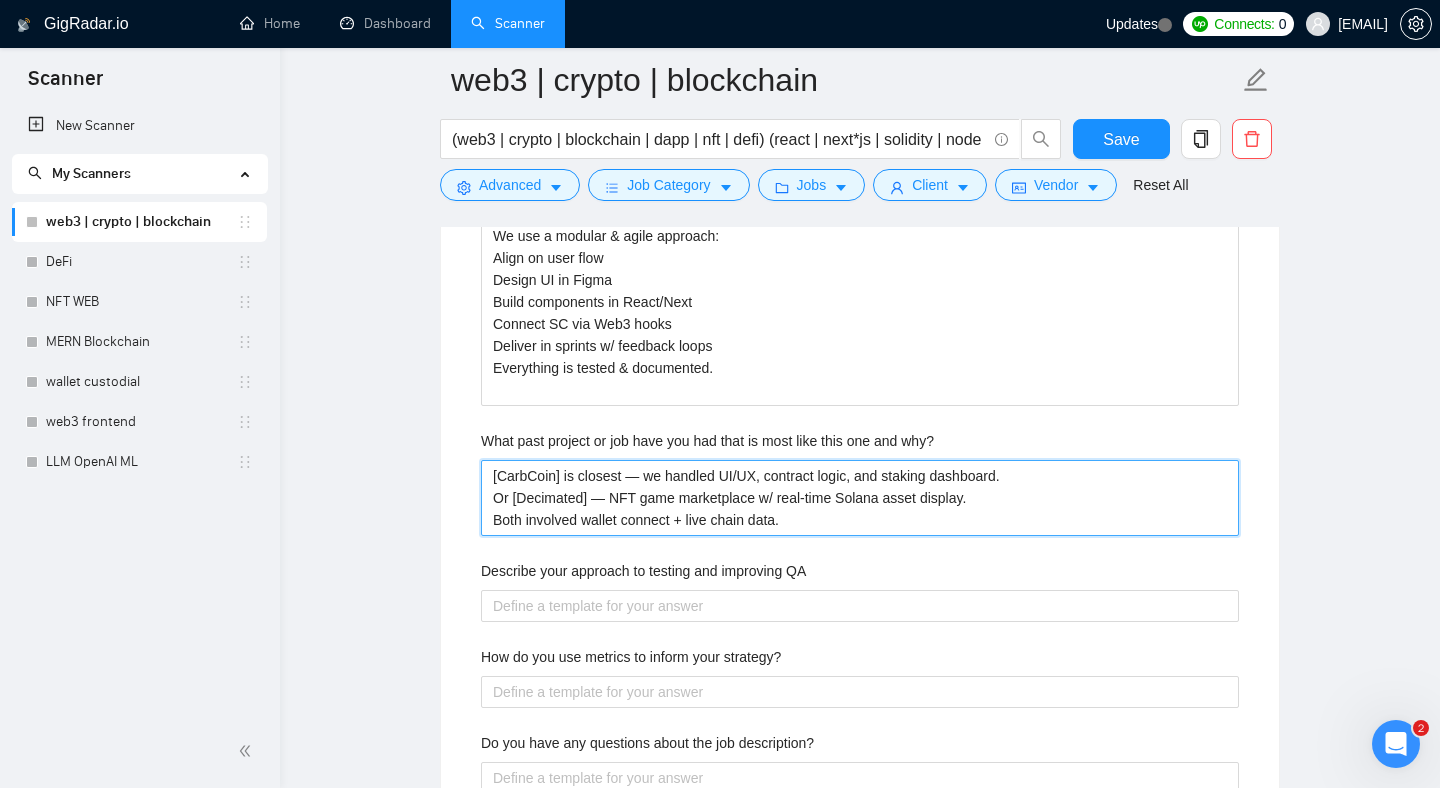 scroll, scrollTop: 3544, scrollLeft: 0, axis: vertical 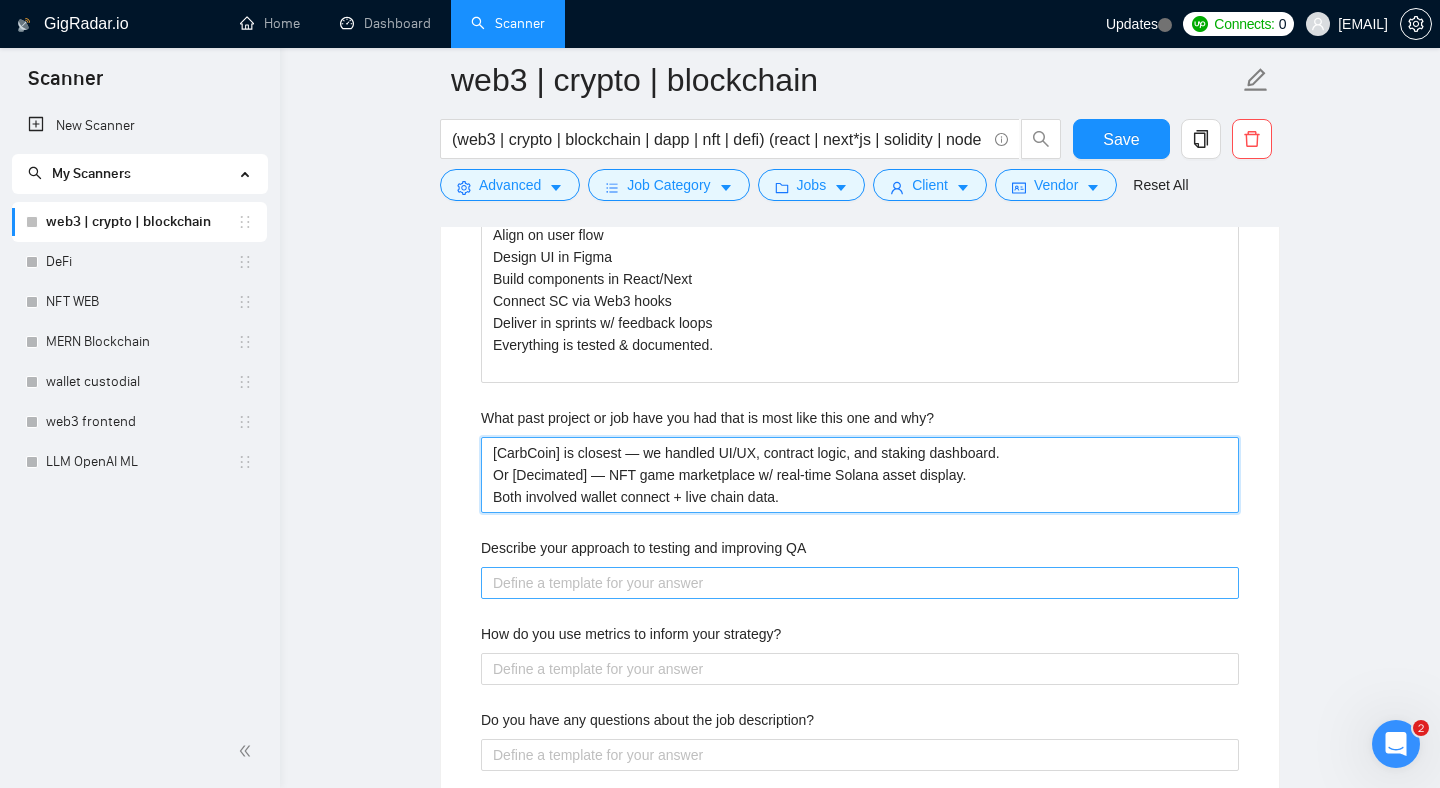 type on "[CarbCoin] is closest — we handled UI/UX, contract logic, and staking dashboard.
Or [Decimated] — NFT game marketplace w/ real-time Solana asset display.
Both involved wallet connect + live chain data." 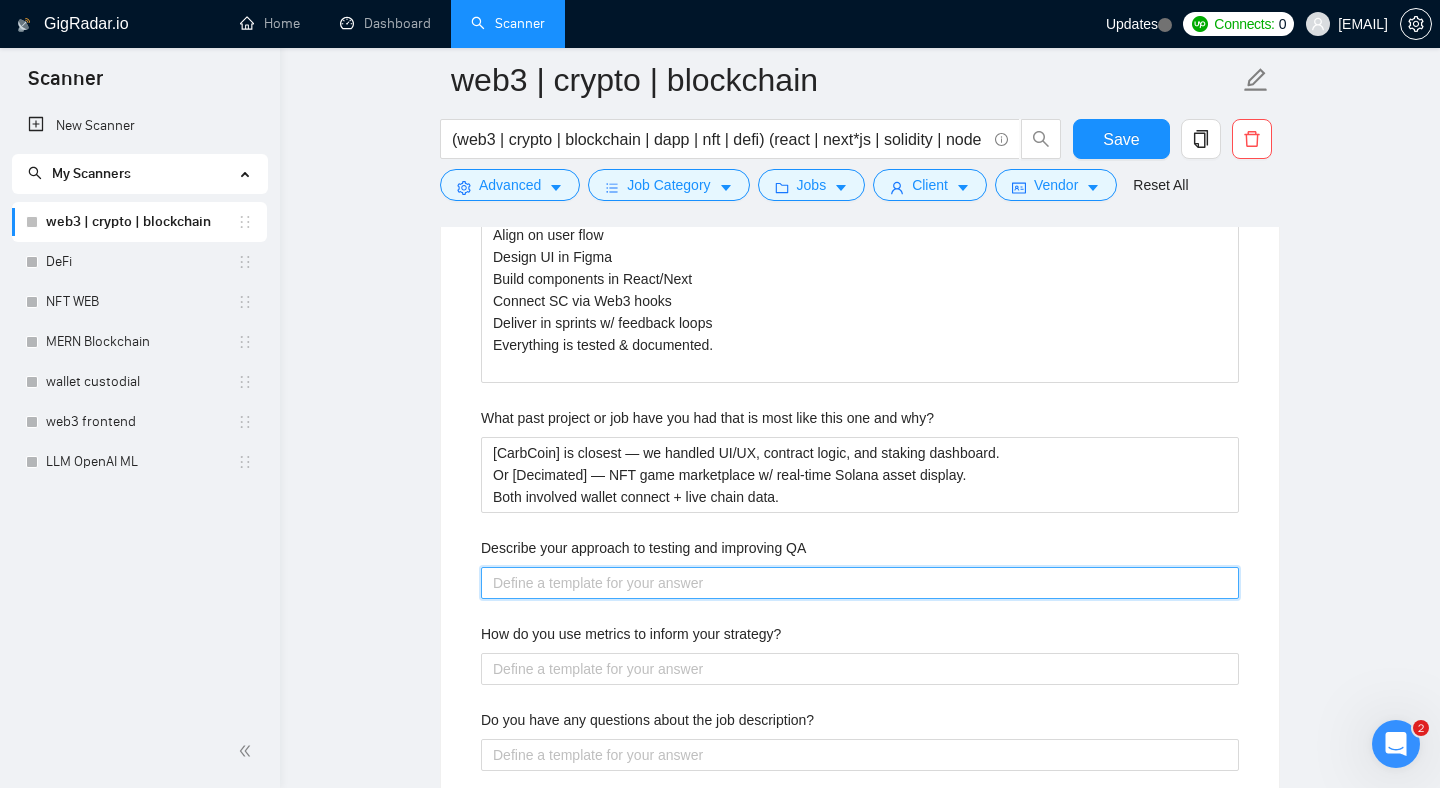 click on "Describe your approach to testing and improving QA" at bounding box center [860, 583] 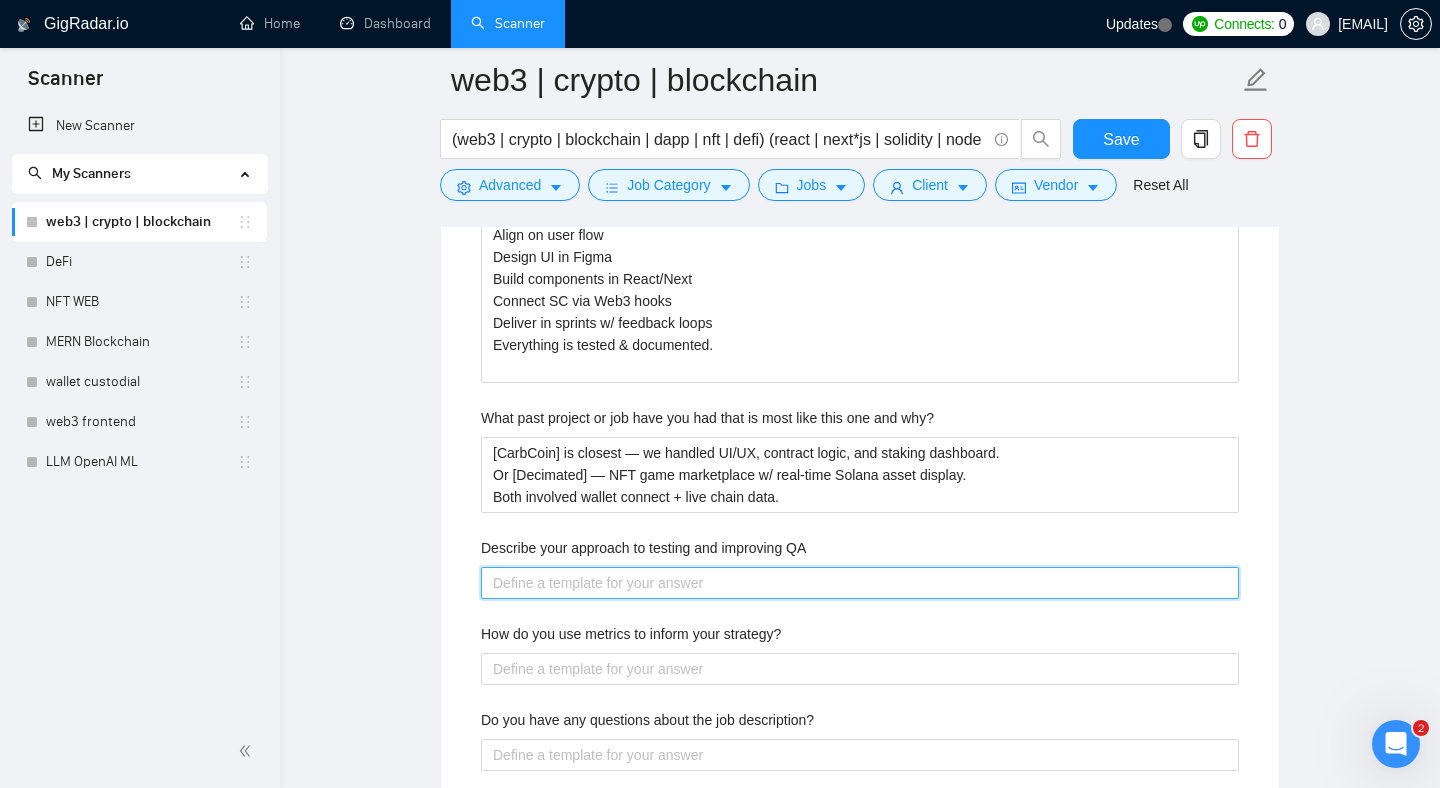 click on "Describe your approach to testing and improving QA" at bounding box center (860, 583) 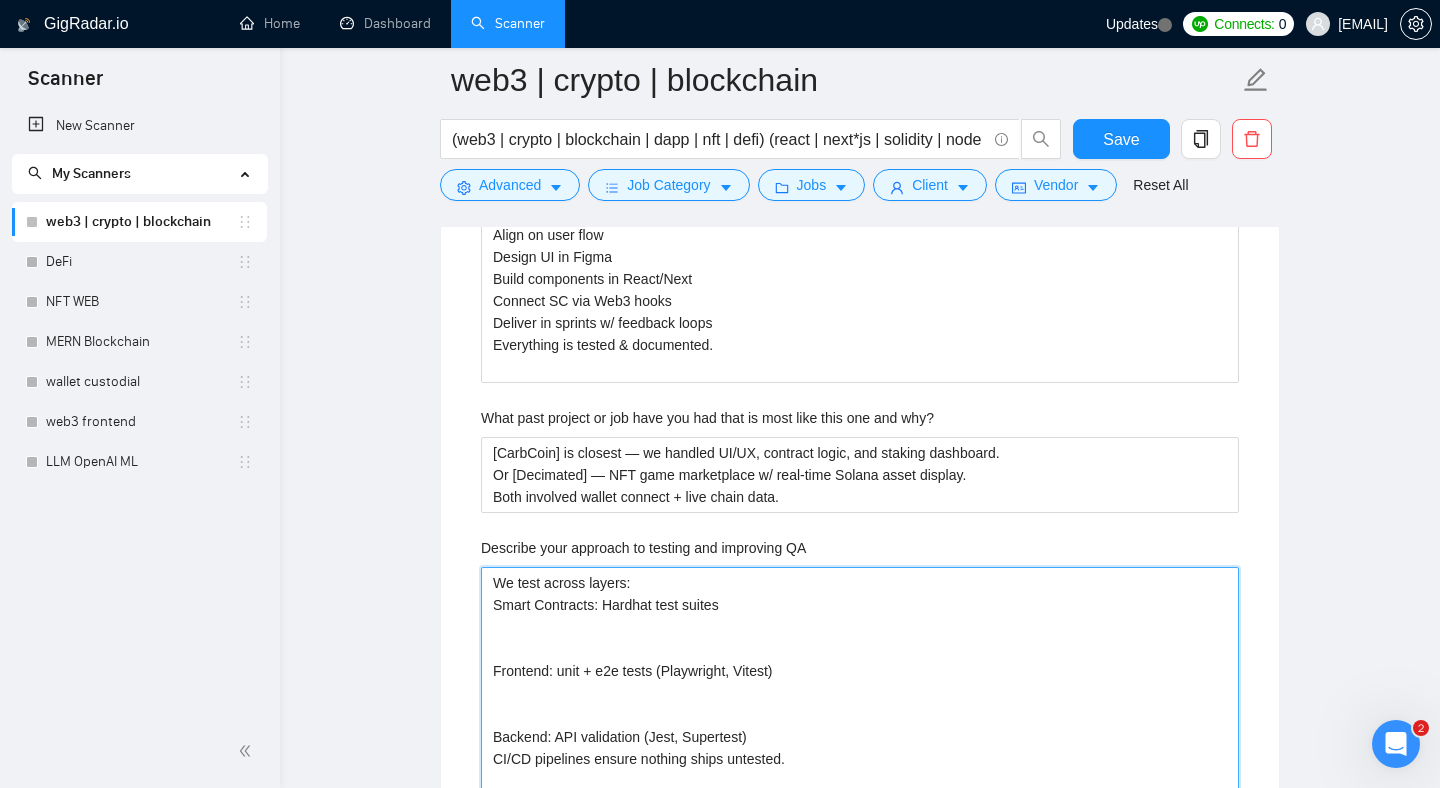 click on "We test across layers:
Smart Contracts: Hardhat test suites
Frontend: unit + e2e tests (Playwright, Vitest)
Backend: API validation (Jest, Supertest)
CI/CD pipelines ensure nothing ships untested." at bounding box center [860, 682] 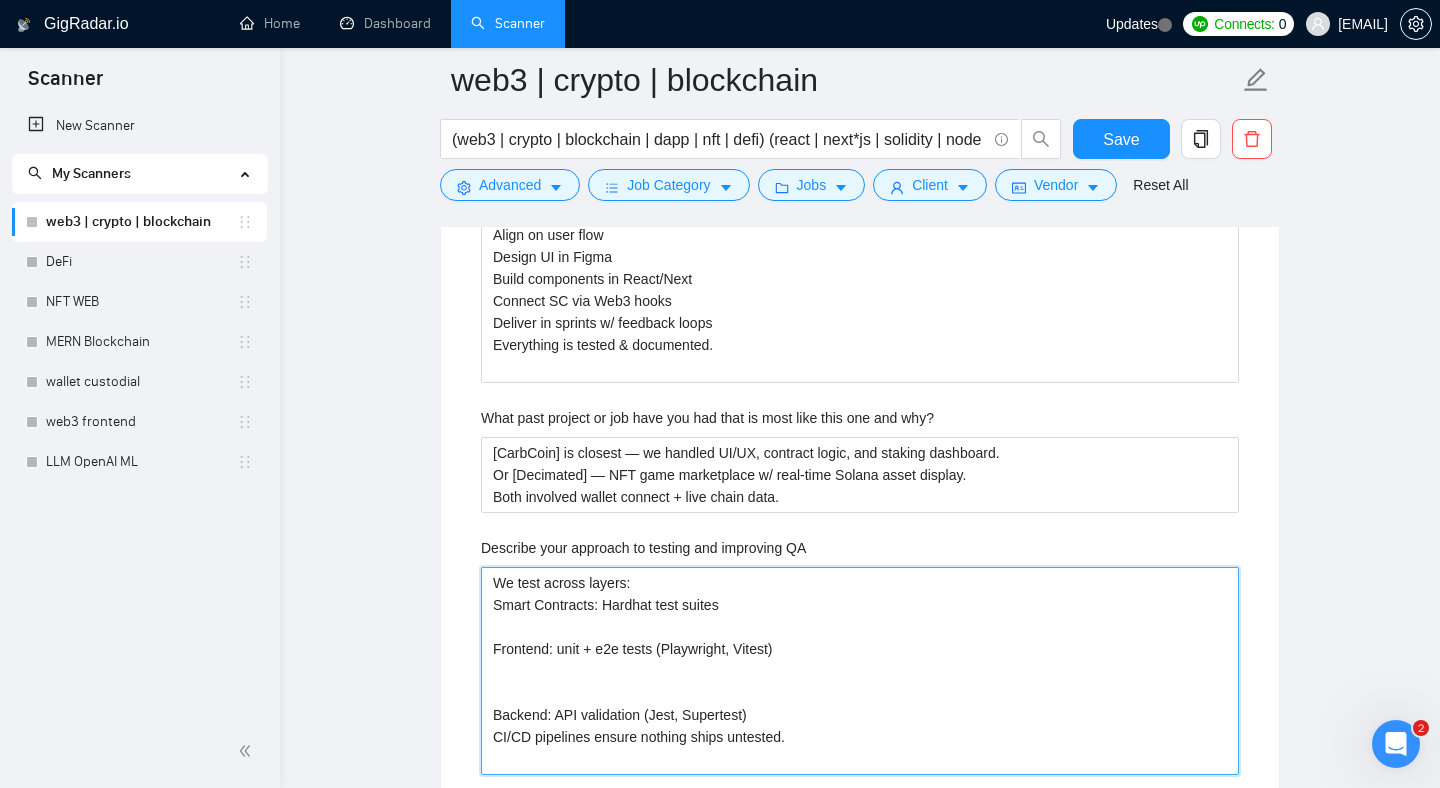 click on "We test across layers:
Smart Contracts: Hardhat test suites
Frontend: unit + e2e tests (Playwright, Vitest)
Backend: API validation (Jest, Supertest)
CI/CD pipelines ensure nothing ships untested." at bounding box center (860, 671) 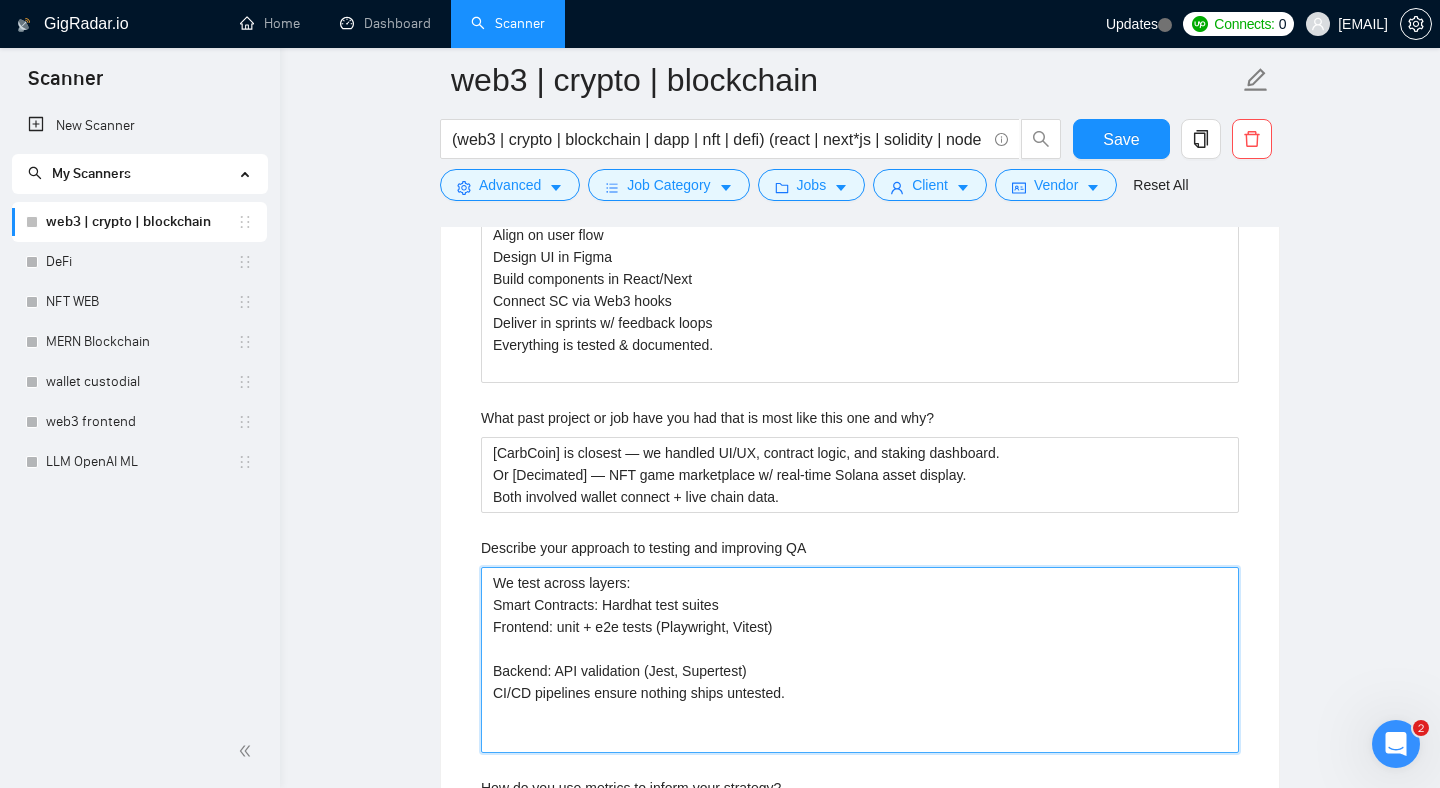 click on "We test across layers:
Smart Contracts: Hardhat test suites
Frontend: unit + e2e tests (Playwright, Vitest)
Backend: API validation (Jest, Supertest)
CI/CD pipelines ensure nothing ships untested." at bounding box center (860, 660) 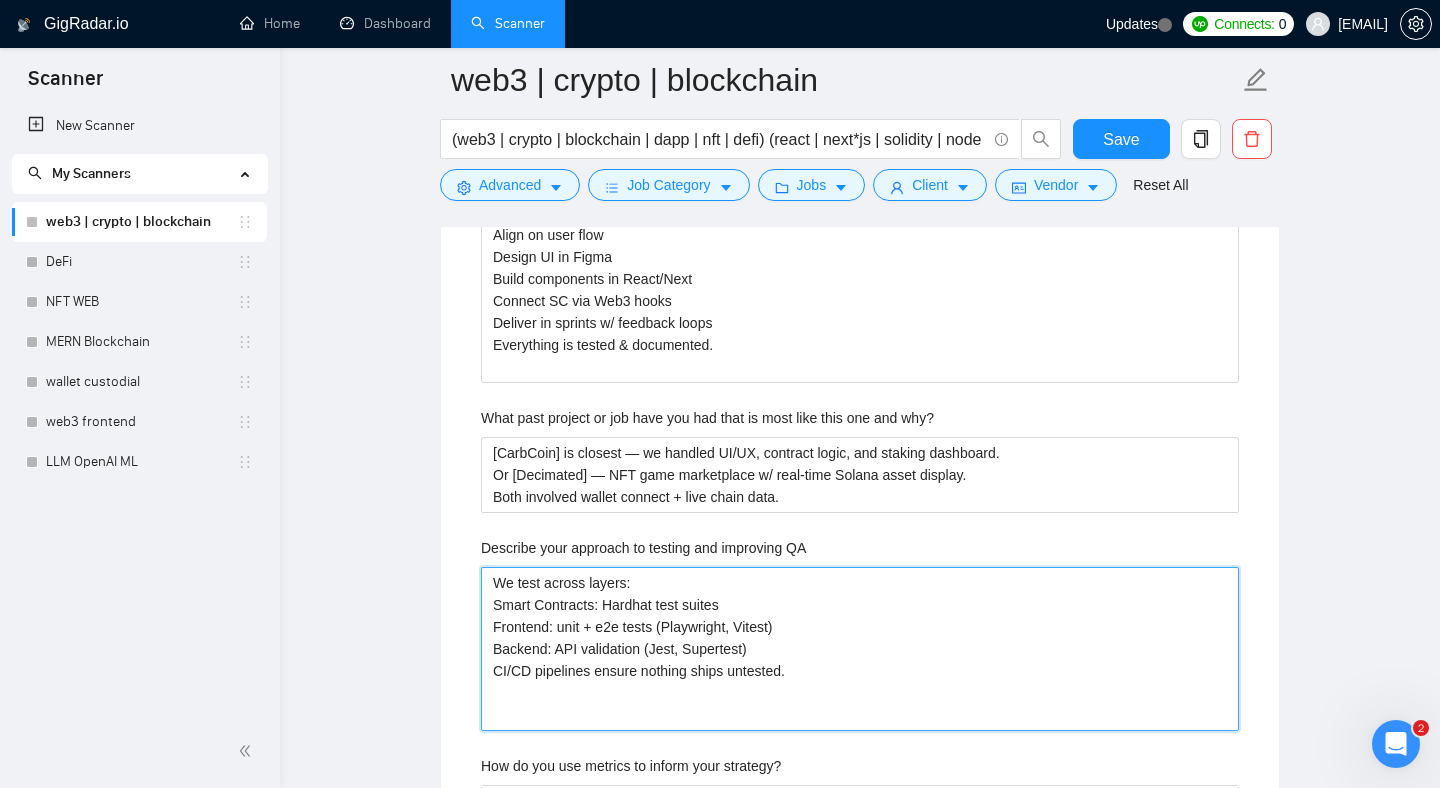 click on "We test across layers:
Smart Contracts: Hardhat test suites
Frontend: unit + e2e tests (Playwright, Vitest)
Backend: API validation (Jest, Supertest)
CI/CD pipelines ensure nothing ships untested." at bounding box center [860, 649] 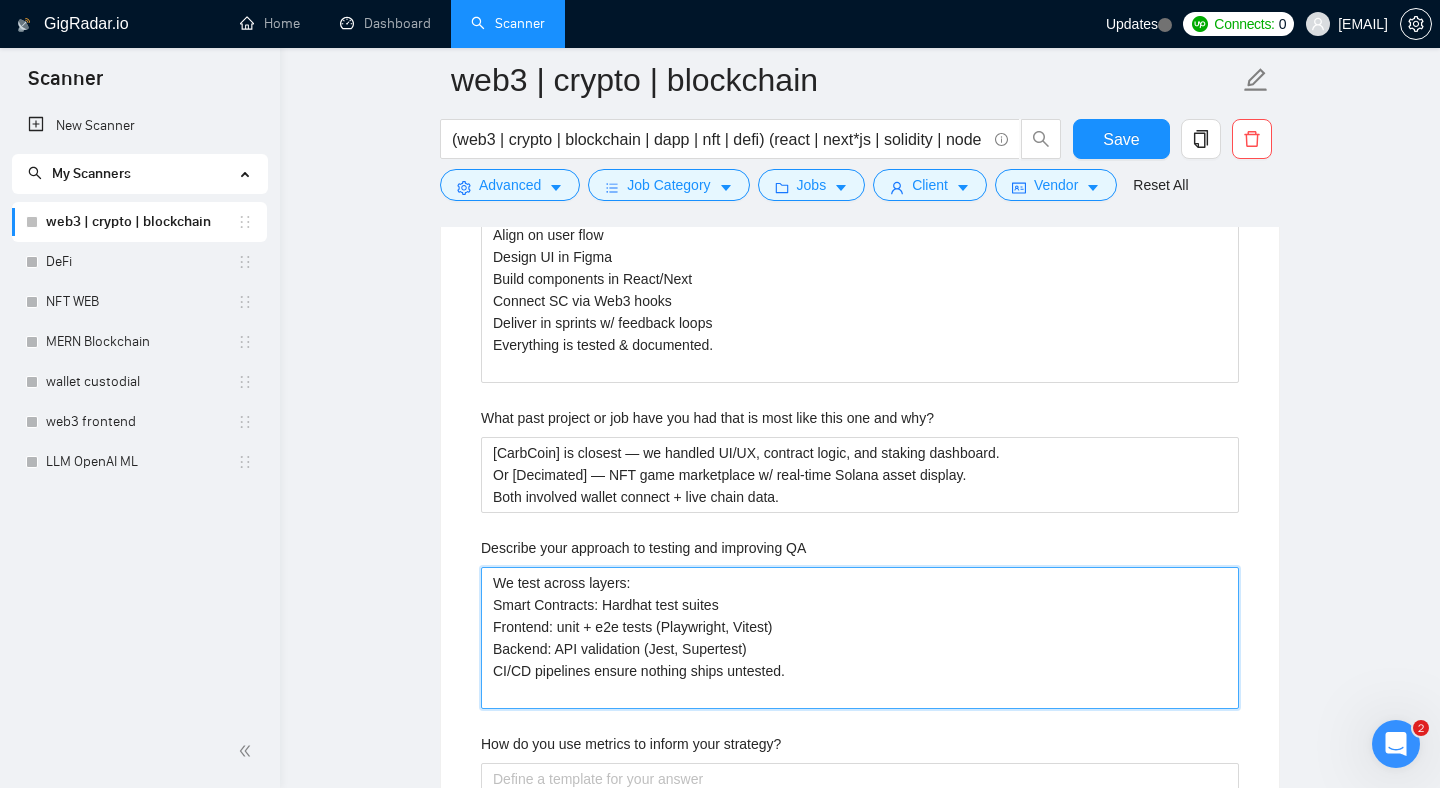 click on "We test across layers:
Smart Contracts: Hardhat test suites
Frontend: unit + e2e tests (Playwright, Vitest)
Backend: API validation (Jest, Supertest)
CI/CD pipelines ensure nothing ships untested." at bounding box center (860, 638) 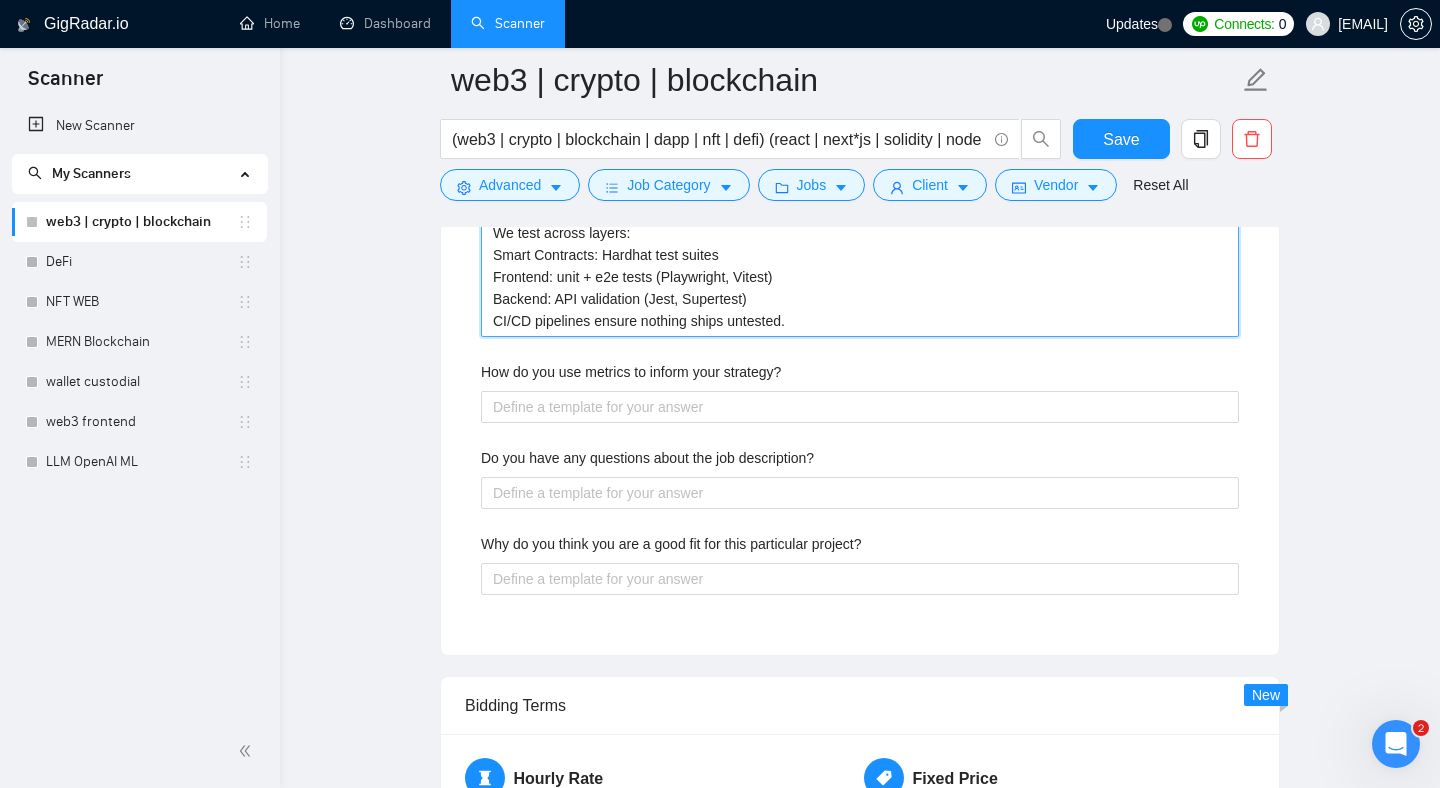 scroll, scrollTop: 3907, scrollLeft: 0, axis: vertical 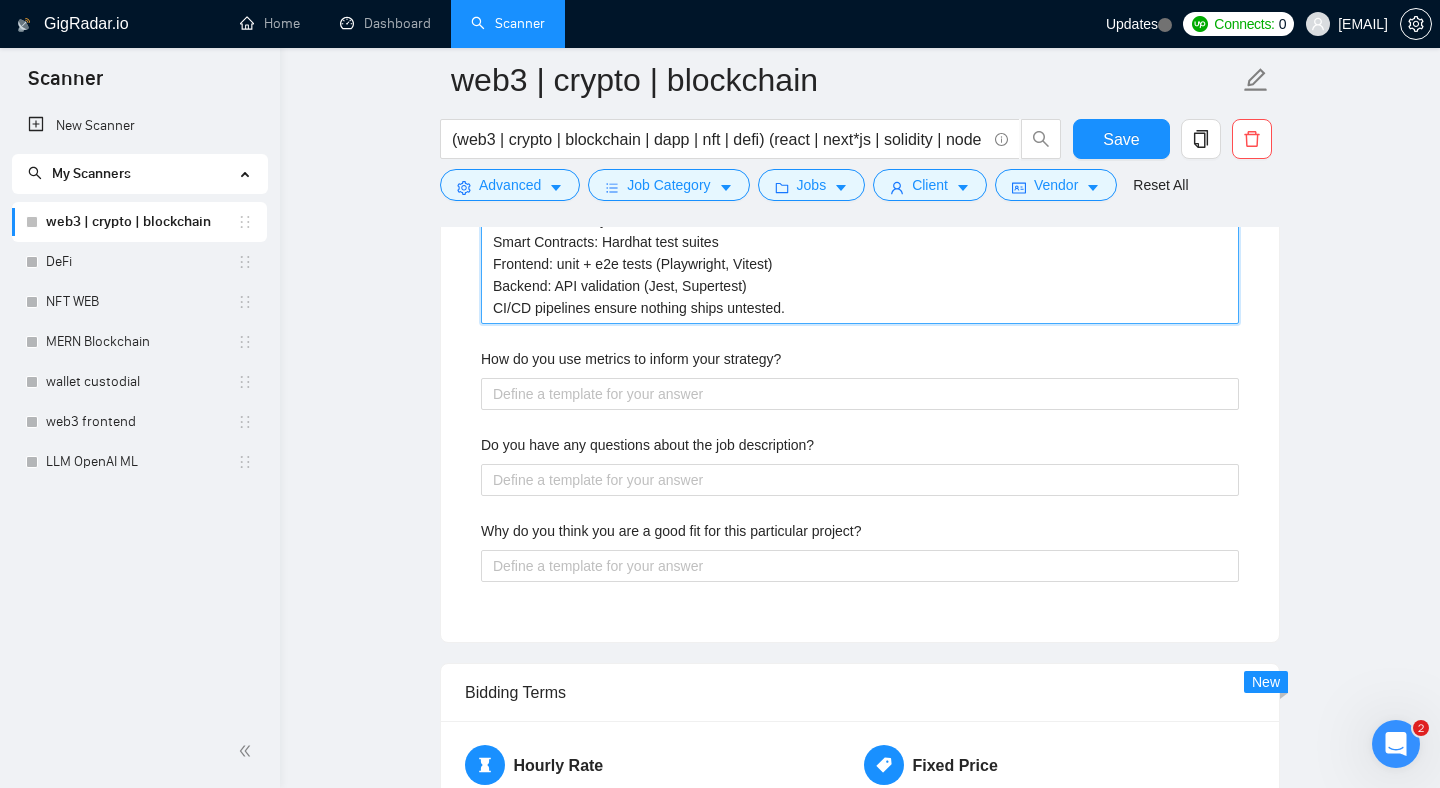 type on "We test across layers:
Smart Contracts: Hardhat test suites
Frontend: unit + e2e tests (Playwright, Vitest)
Backend: API validation (Jest, Supertest)
CI/CD pipelines ensure nothing ships untested." 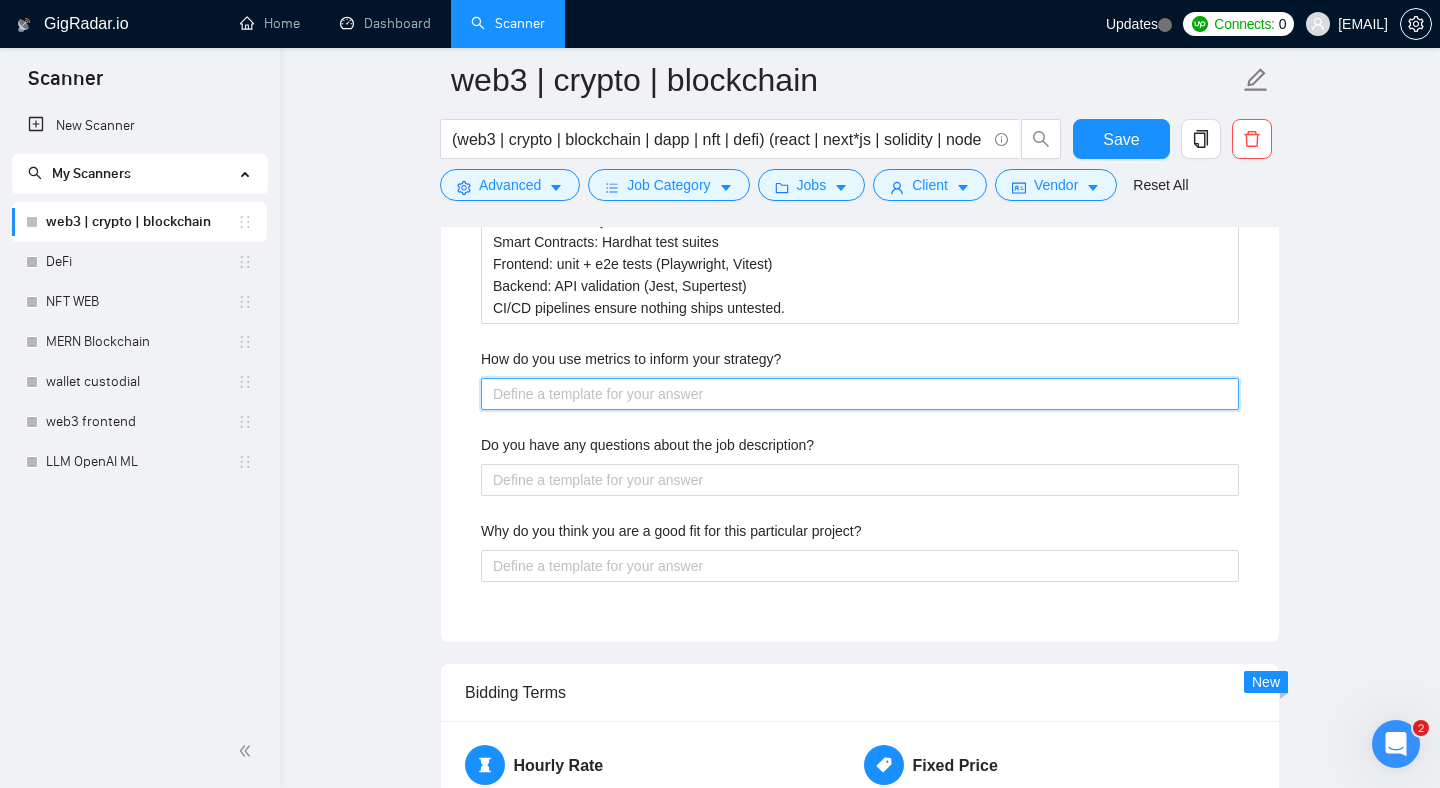 click on "How do you use metrics to inform your strategy?" at bounding box center [860, 394] 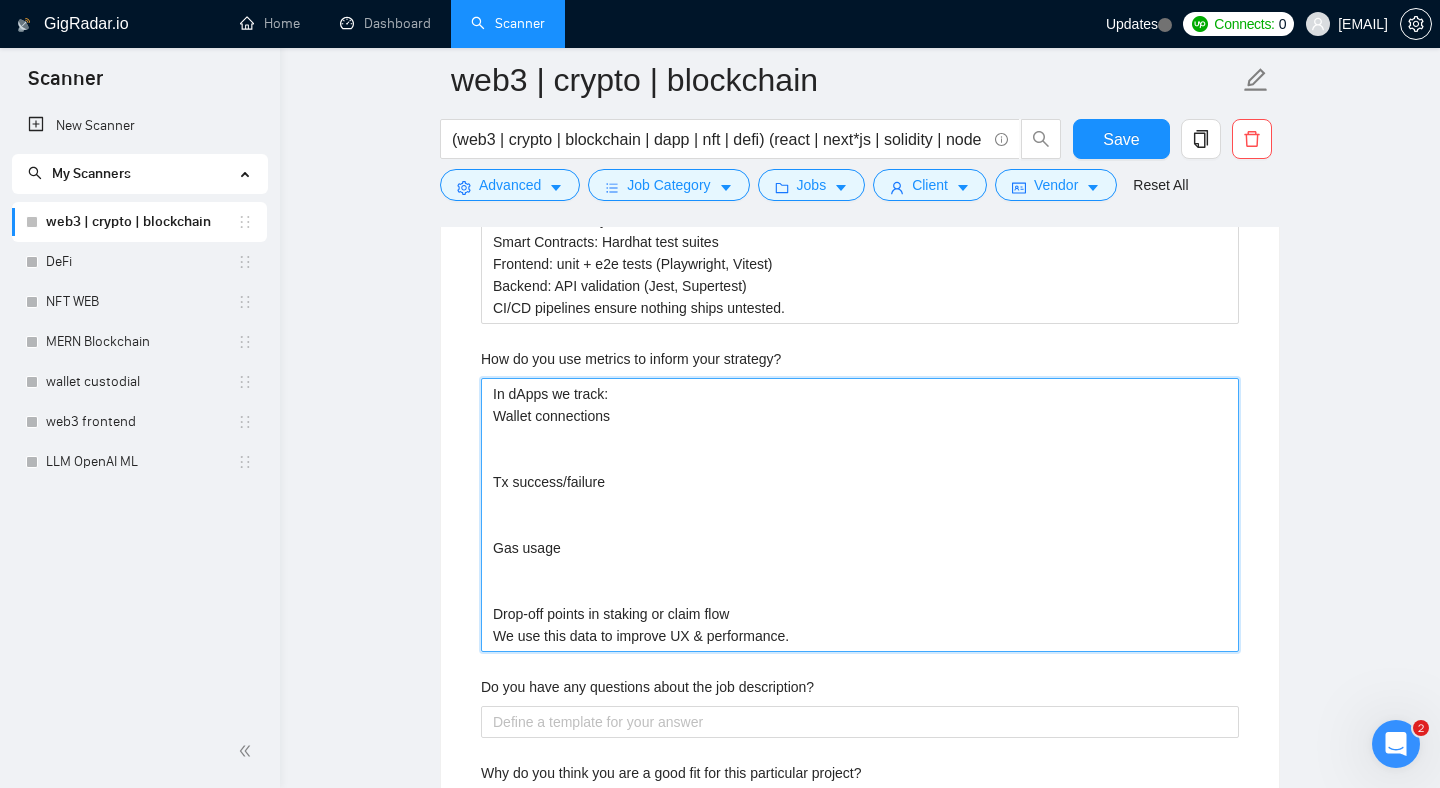 click on "In dApps we track:
Wallet connections
Tx success/failure
Gas usage
Drop-off points in staking or claim flow
We use this data to improve UX & performance." at bounding box center (860, 515) 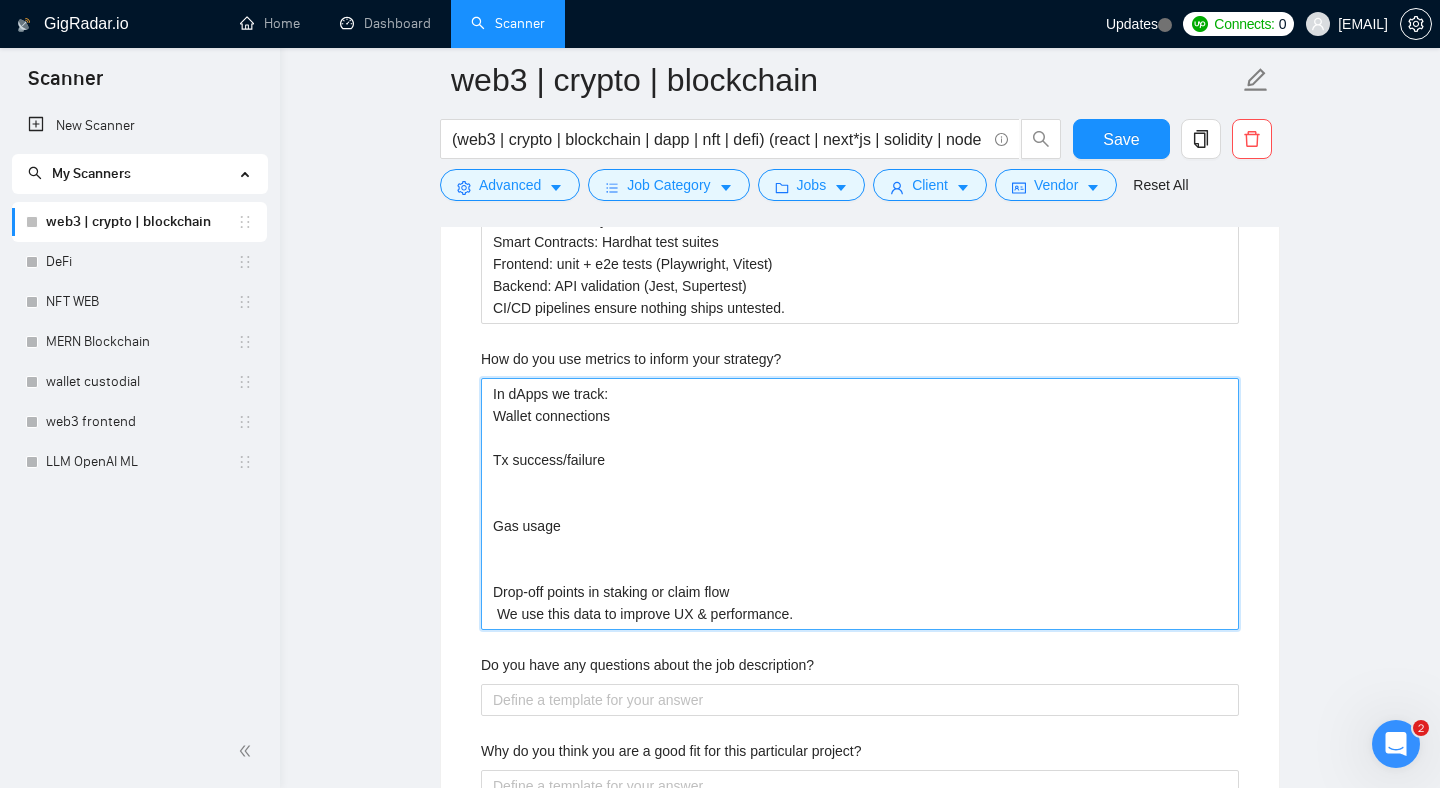 click on "In dApps we track:
Wallet connections
Tx success/failure
Gas usage
Drop-off points in staking or claim flow
We use this data to improve UX & performance." at bounding box center (860, 504) 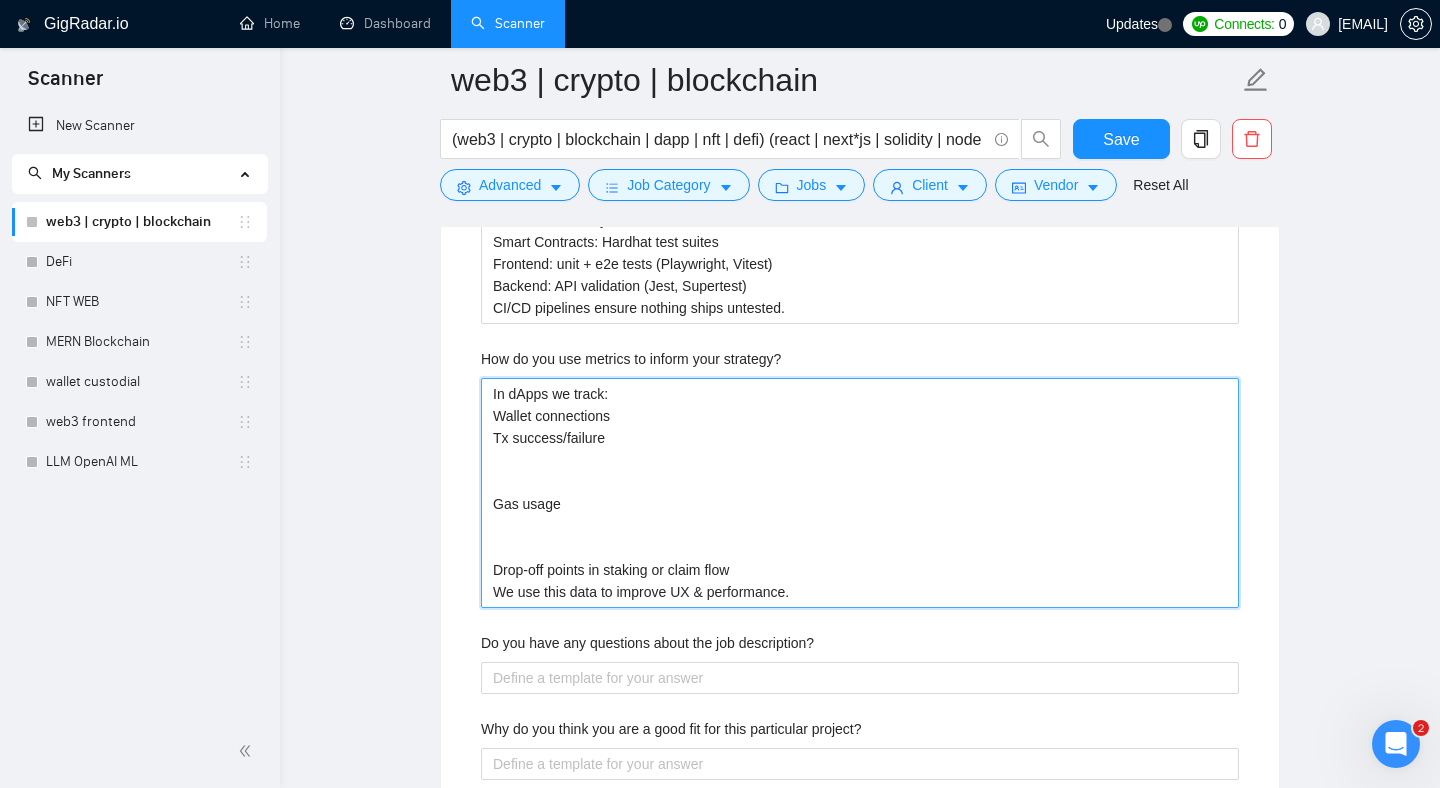 click on "In dApps we track:
Wallet connections
Tx success/failure
Gas usage
Drop-off points in staking or claim flow
We use this data to improve UX & performance." at bounding box center (860, 493) 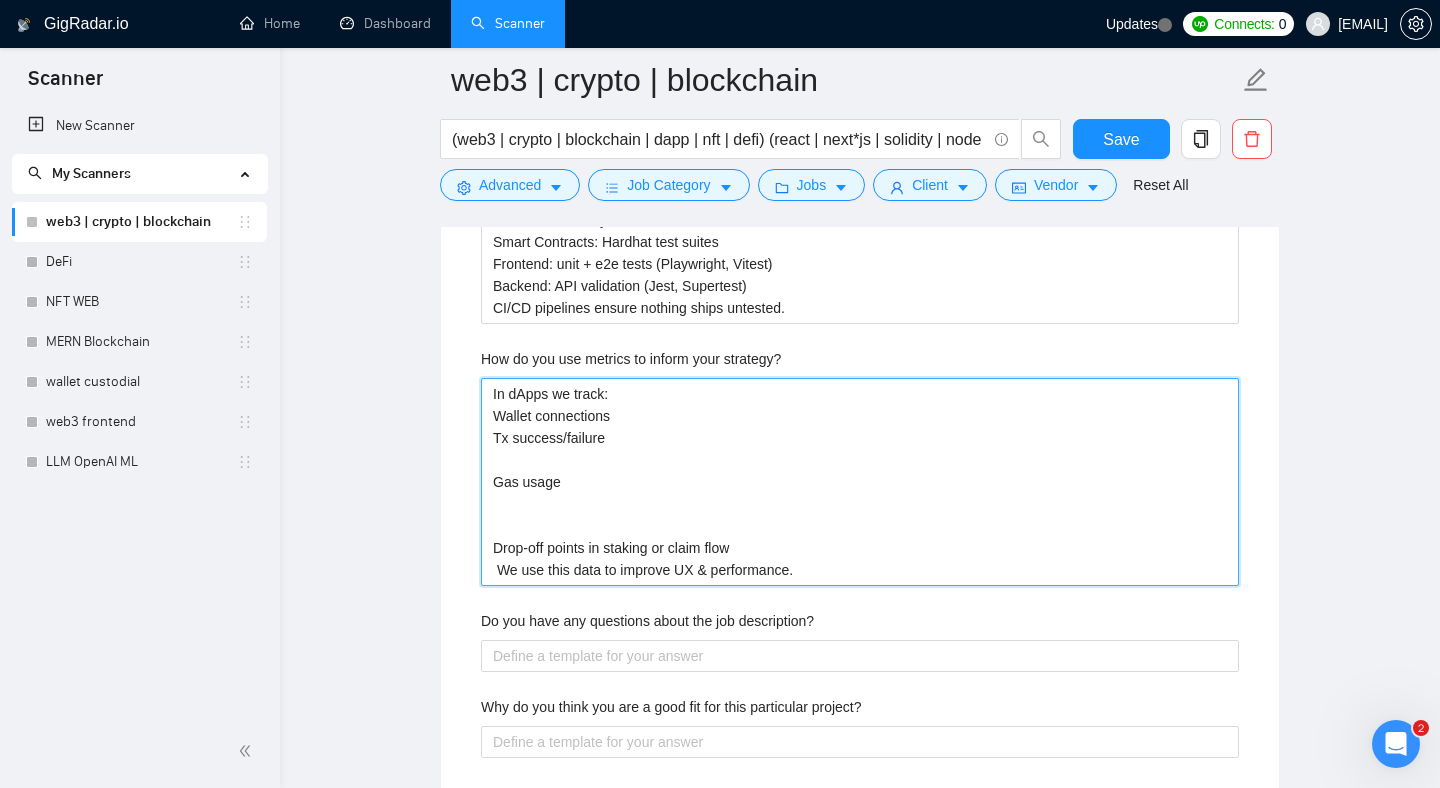 click on "In dApps we track:
Wallet connections
Tx success/failure
Gas usage
Drop-off points in staking or claim flow
We use this data to improve UX & performance." at bounding box center [860, 482] 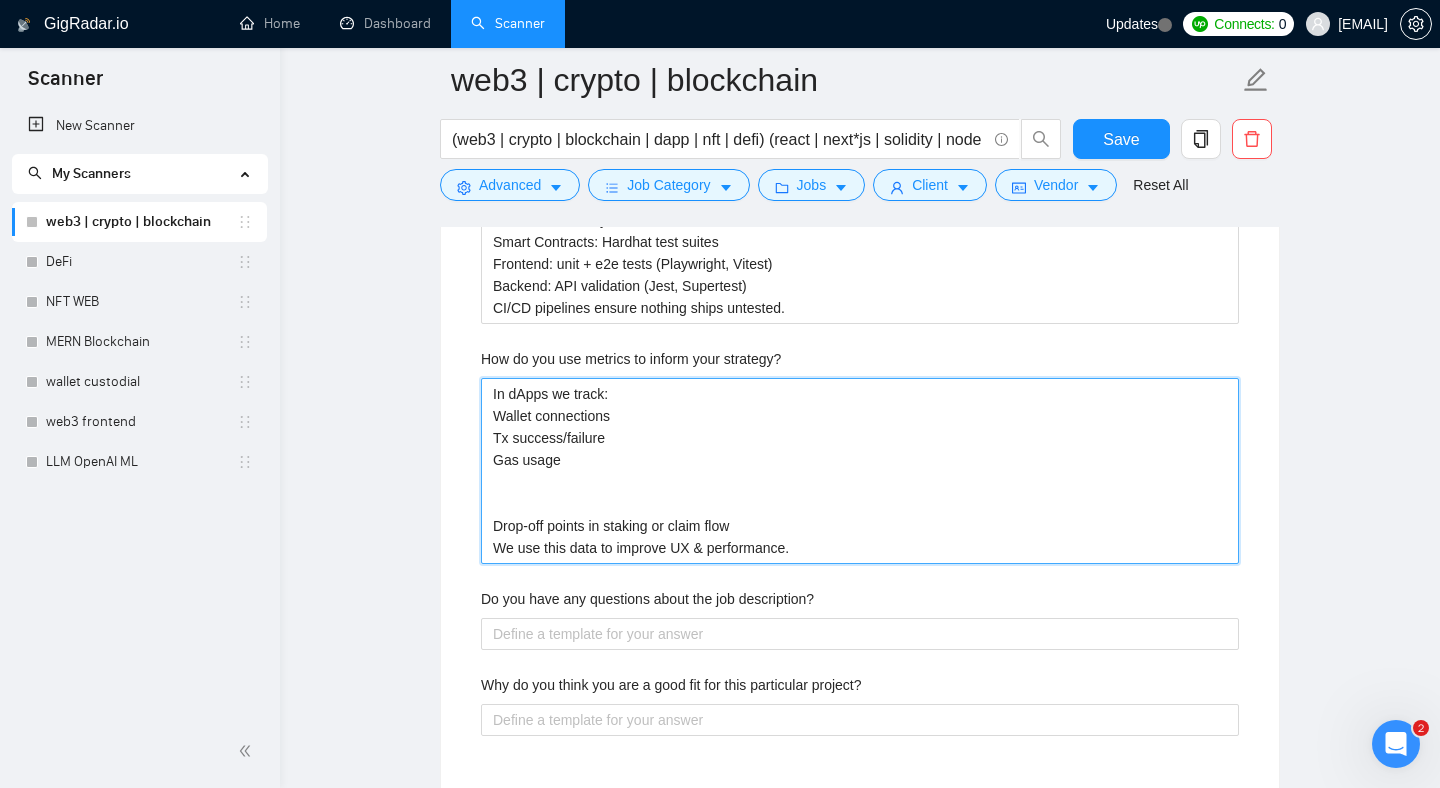 click on "In dApps we track:
Wallet connections
Tx success/failure
Gas usage
Drop-off points in staking or claim flow
We use this data to improve UX & performance." at bounding box center [860, 471] 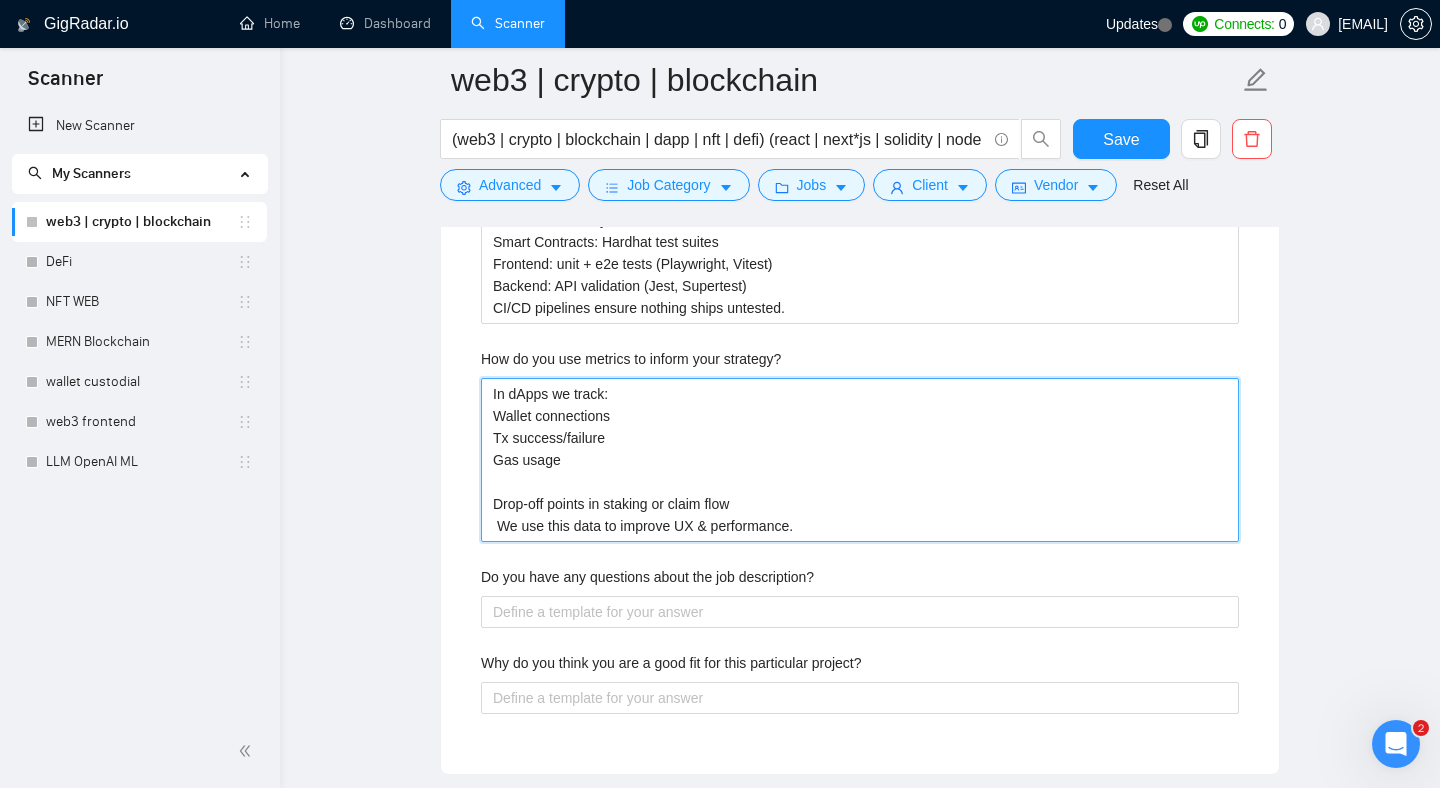 click on "In dApps we track:
Wallet connections
Tx success/failure
Gas usage
Drop-off points in staking or claim flow
We use this data to improve UX & performance." at bounding box center [860, 460] 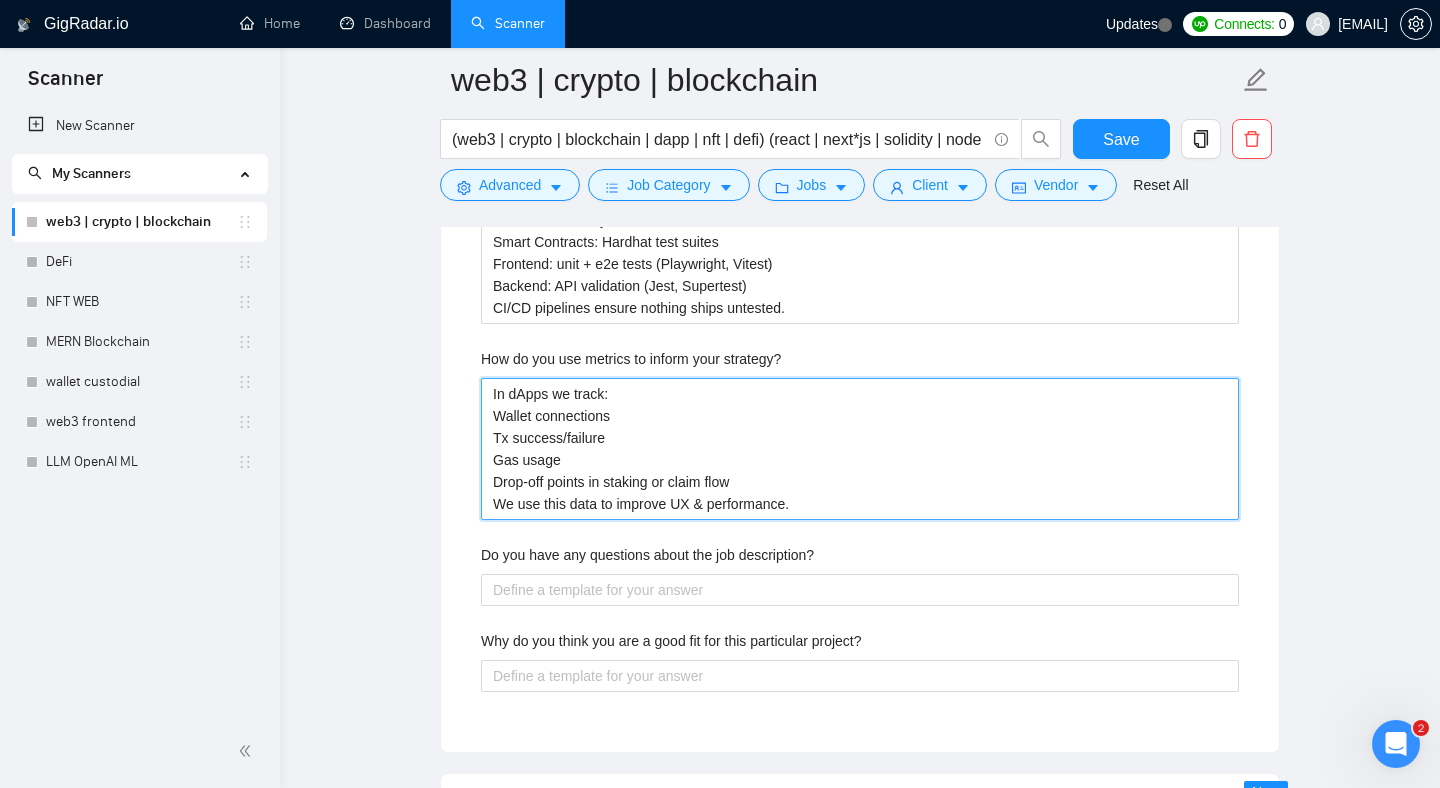 click on "In dApps we track:
Wallet connections
Tx success/failure
Gas usage
Drop-off points in staking or claim flow
We use this data to improve UX & performance." at bounding box center [860, 449] 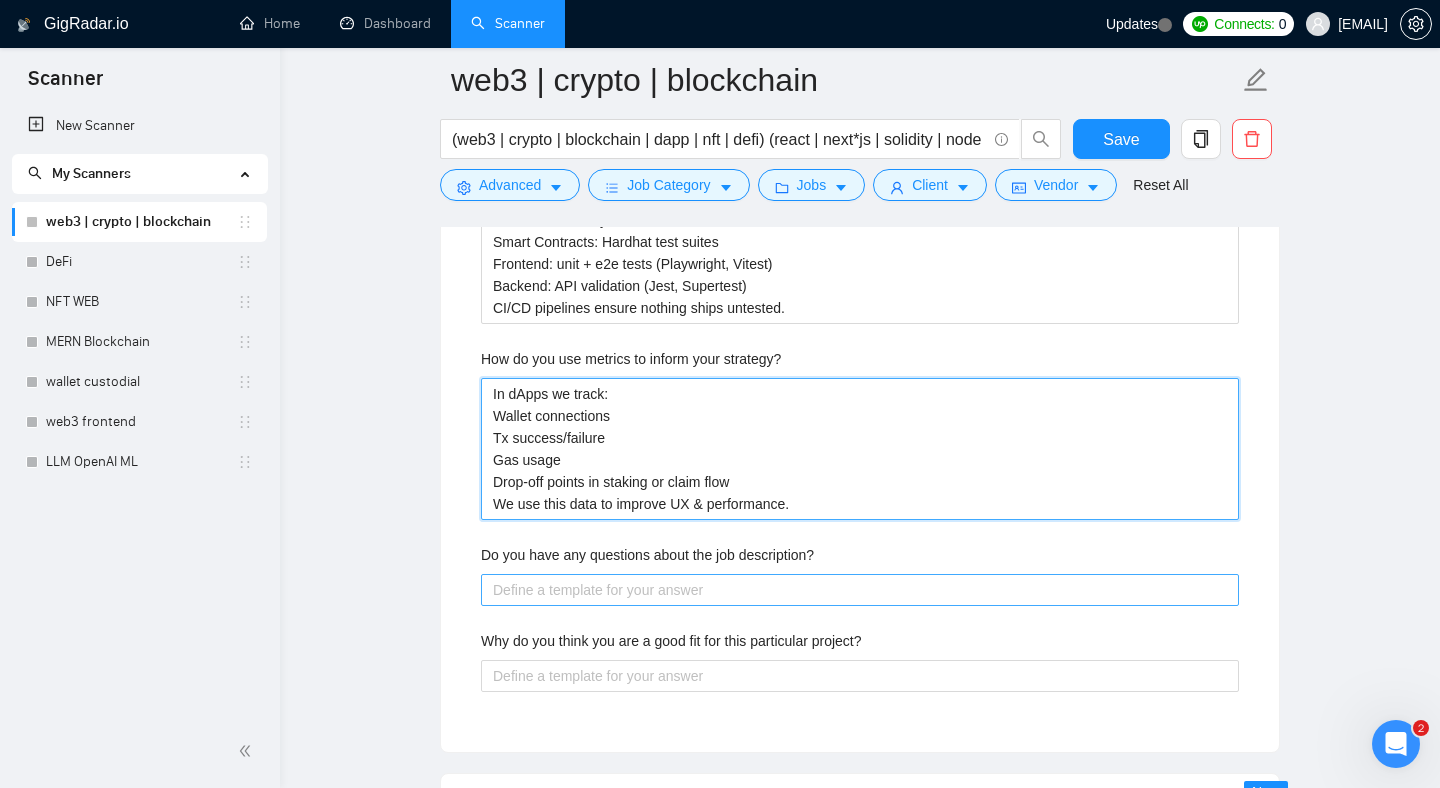 type on "In dApps we track:
Wallet connections
Tx success/failure
Gas usage
Drop-off points in staking or claim flow
We use this data to improve UX & performance." 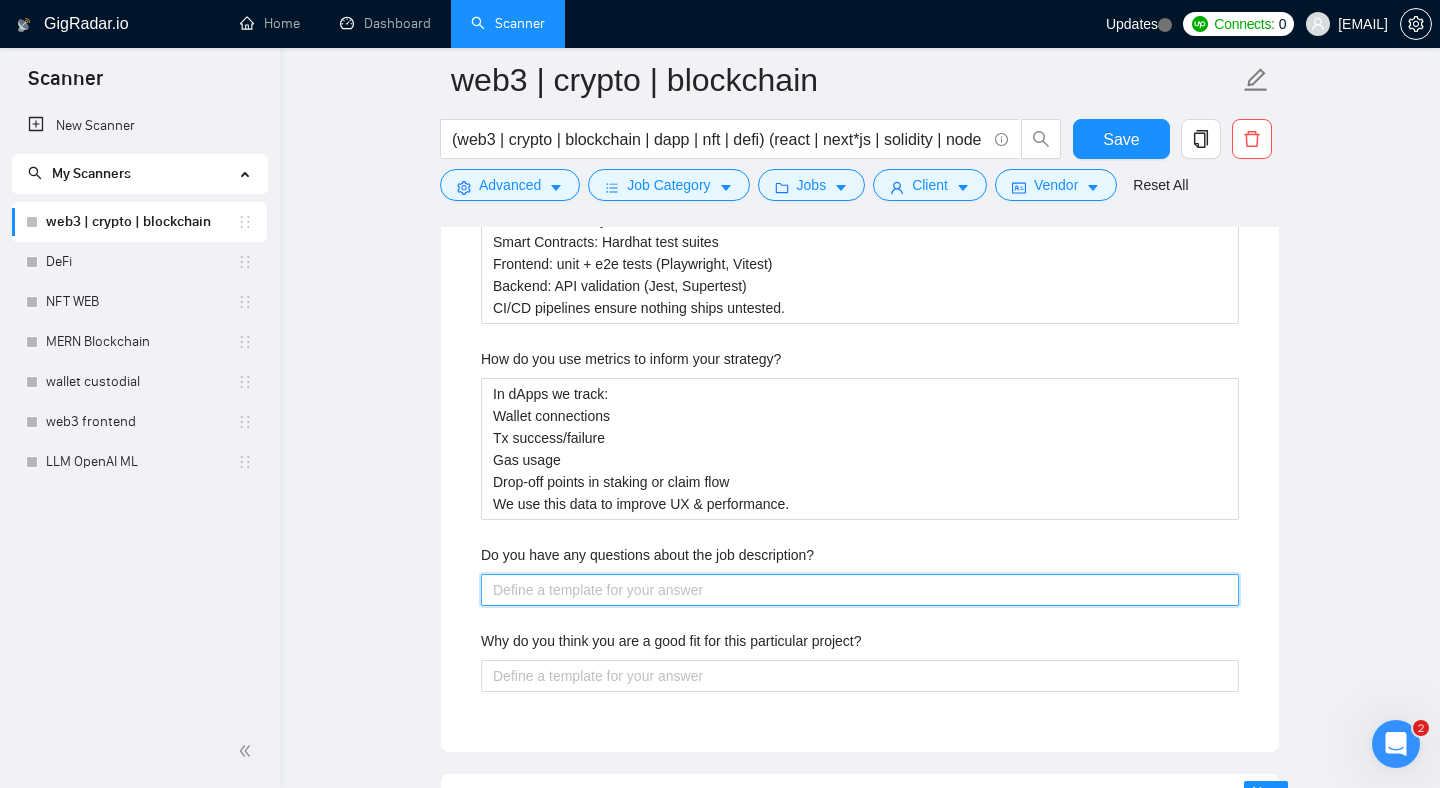 click on "Do you have any questions about the job description?" at bounding box center (860, 590) 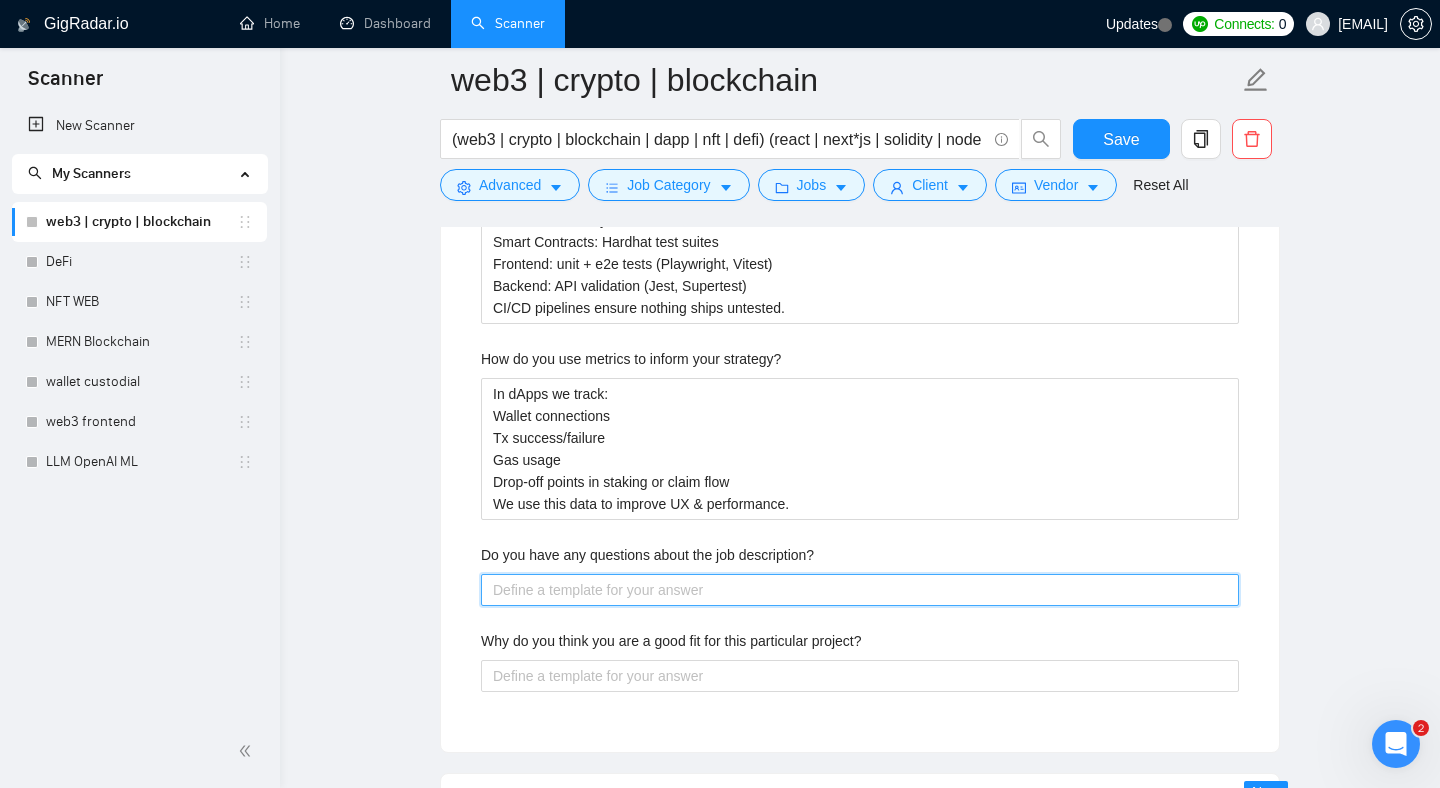 paste on "Yes! Could you clarify:
Is the contract logic already written or do you expect full-cycle delivery?
Are you targeting L1 or L2 (e.g., Polygon, Arbitrum)?
Happy to jump into details via DM 💬" 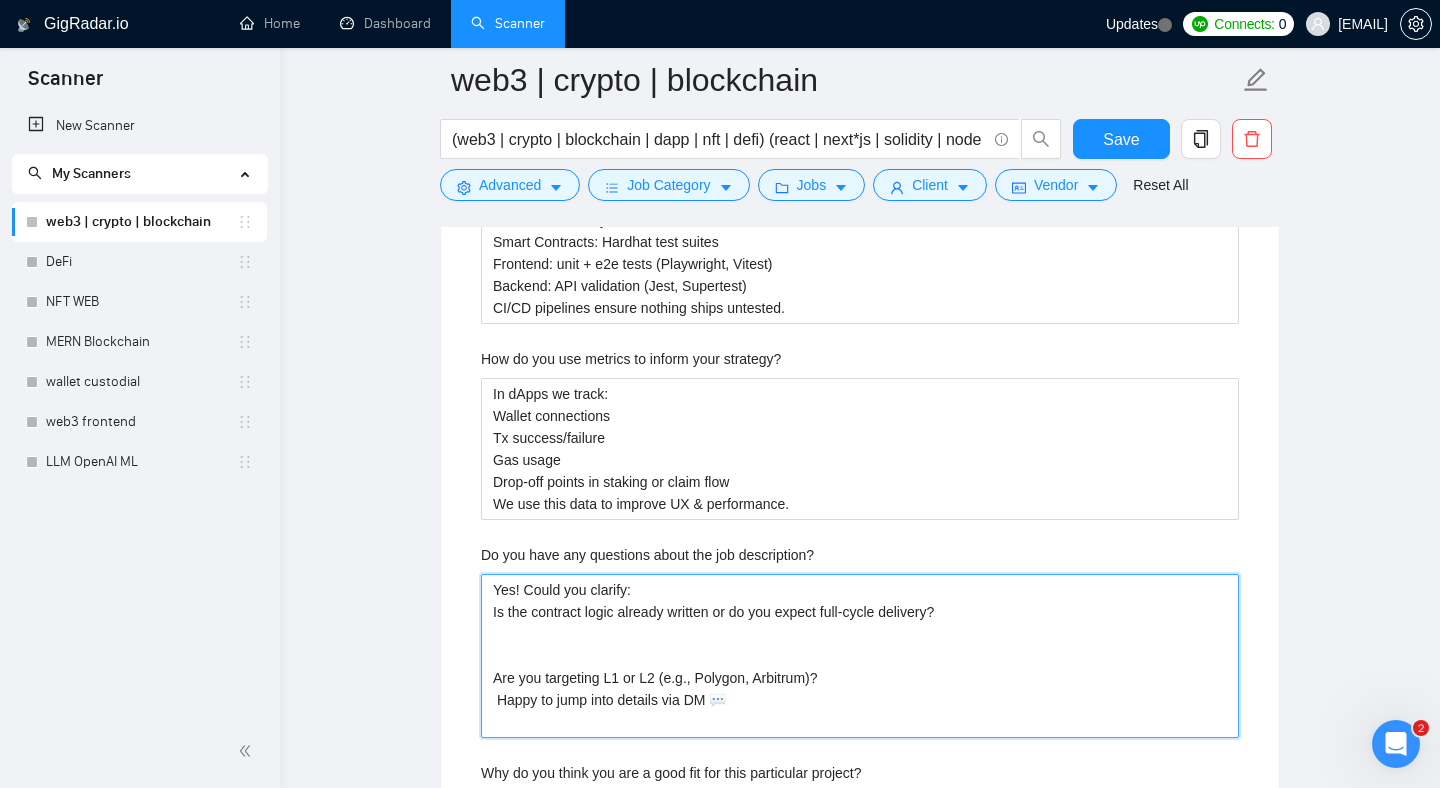 click on "Yes! Could you clarify:
Is the contract logic already written or do you expect full-cycle delivery?
Are you targeting L1 or L2 (e.g., Polygon, Arbitrum)?
Happy to jump into details via DM 💬" at bounding box center (860, 656) 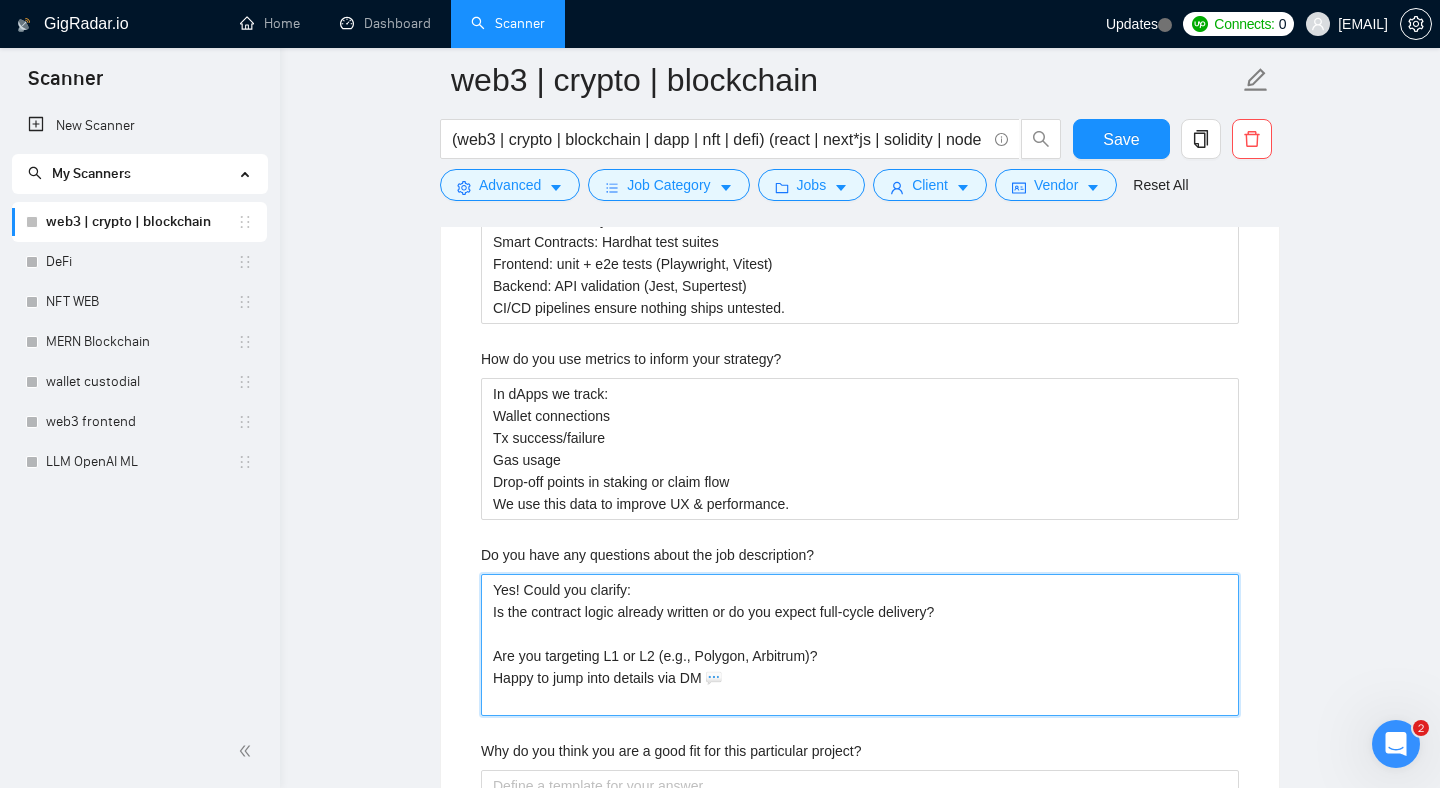 click on "Yes! Could you clarify:
Is the contract logic already written or do you expect full-cycle delivery?
Are you targeting L1 or L2 (e.g., Polygon, Arbitrum)?
Happy to jump into details via DM 💬" at bounding box center [860, 645] 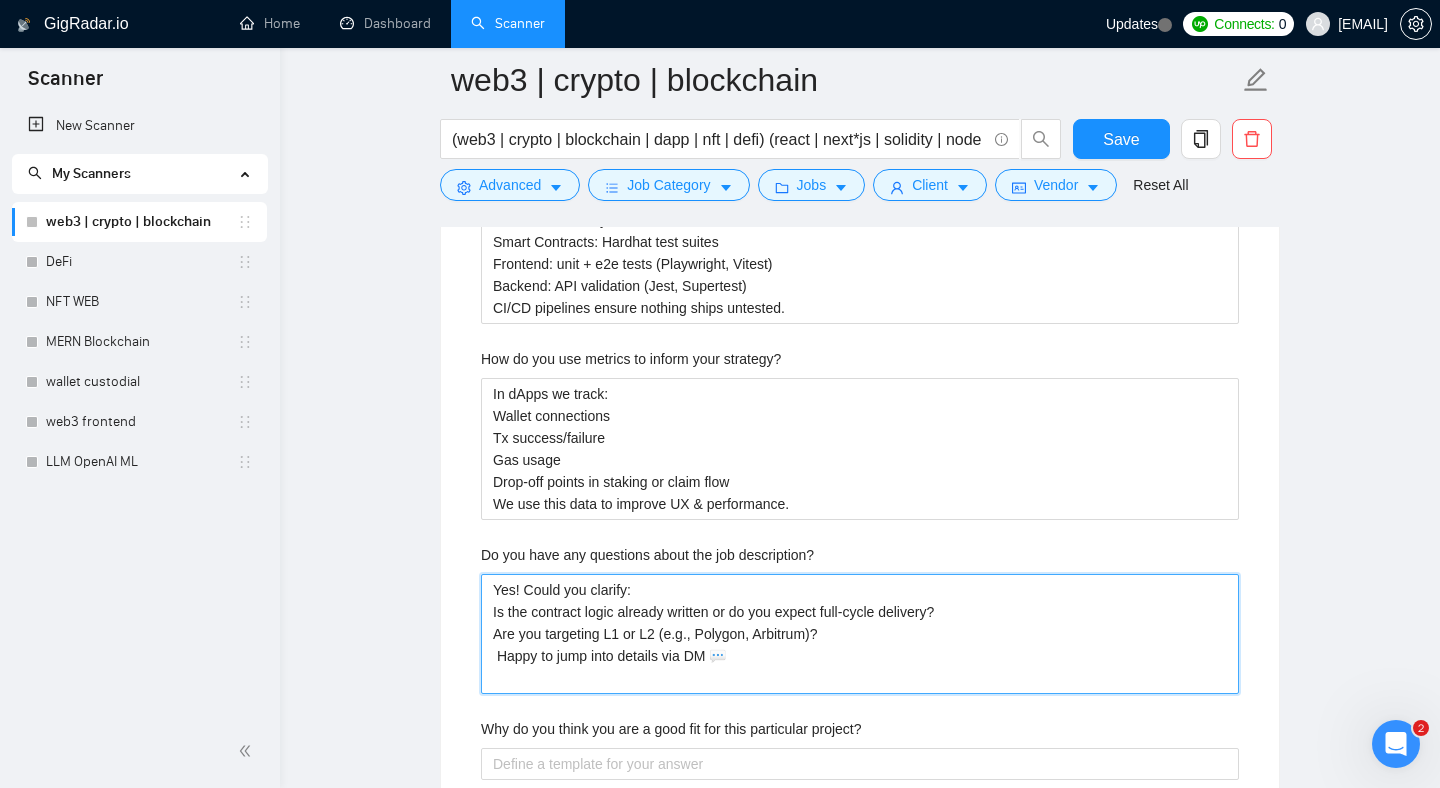 click on "Yes! Could you clarify:
Is the contract logic already written or do you expect full-cycle delivery?
Are you targeting L1 or L2 (e.g., Polygon, Arbitrum)?
Happy to jump into details via DM 💬" at bounding box center [860, 634] 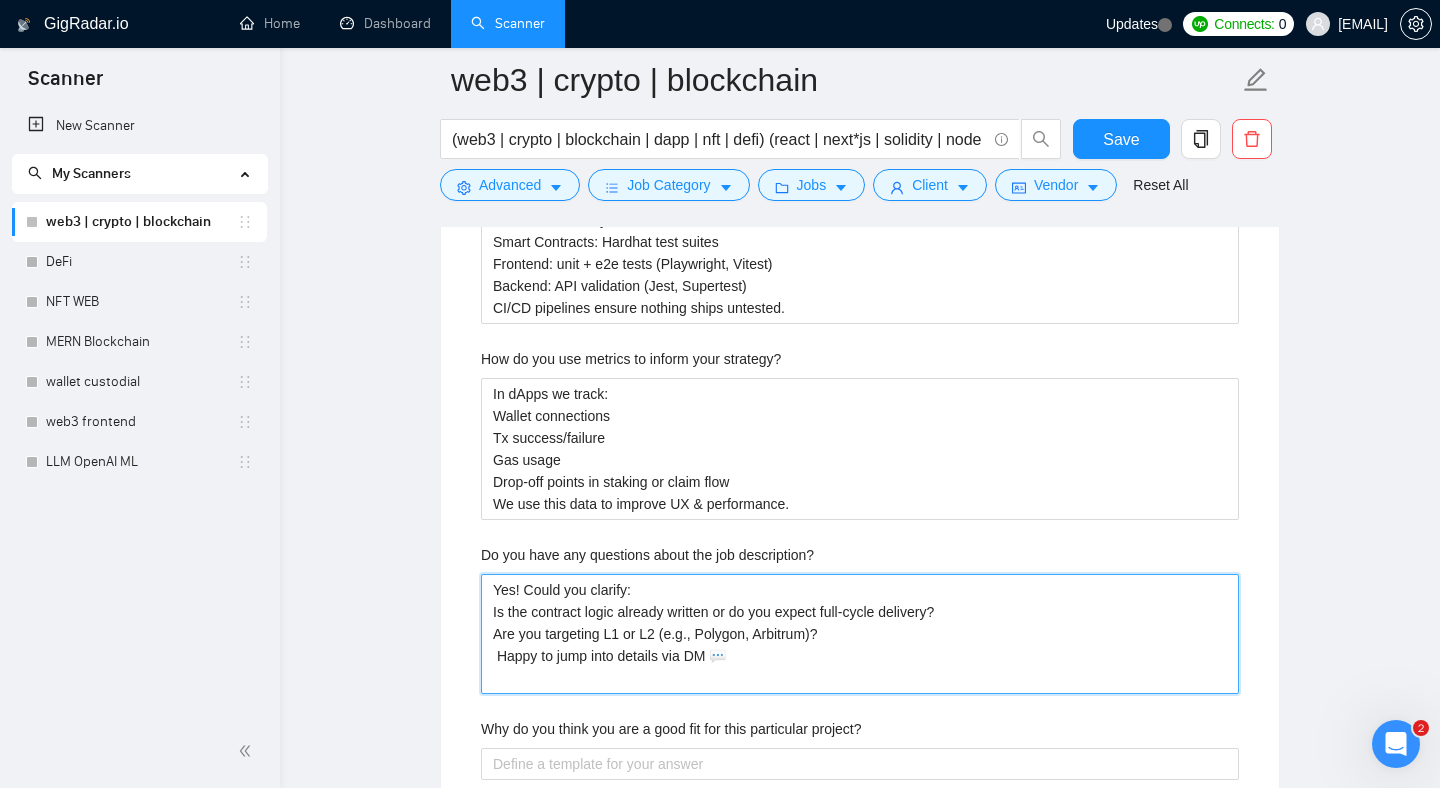 type 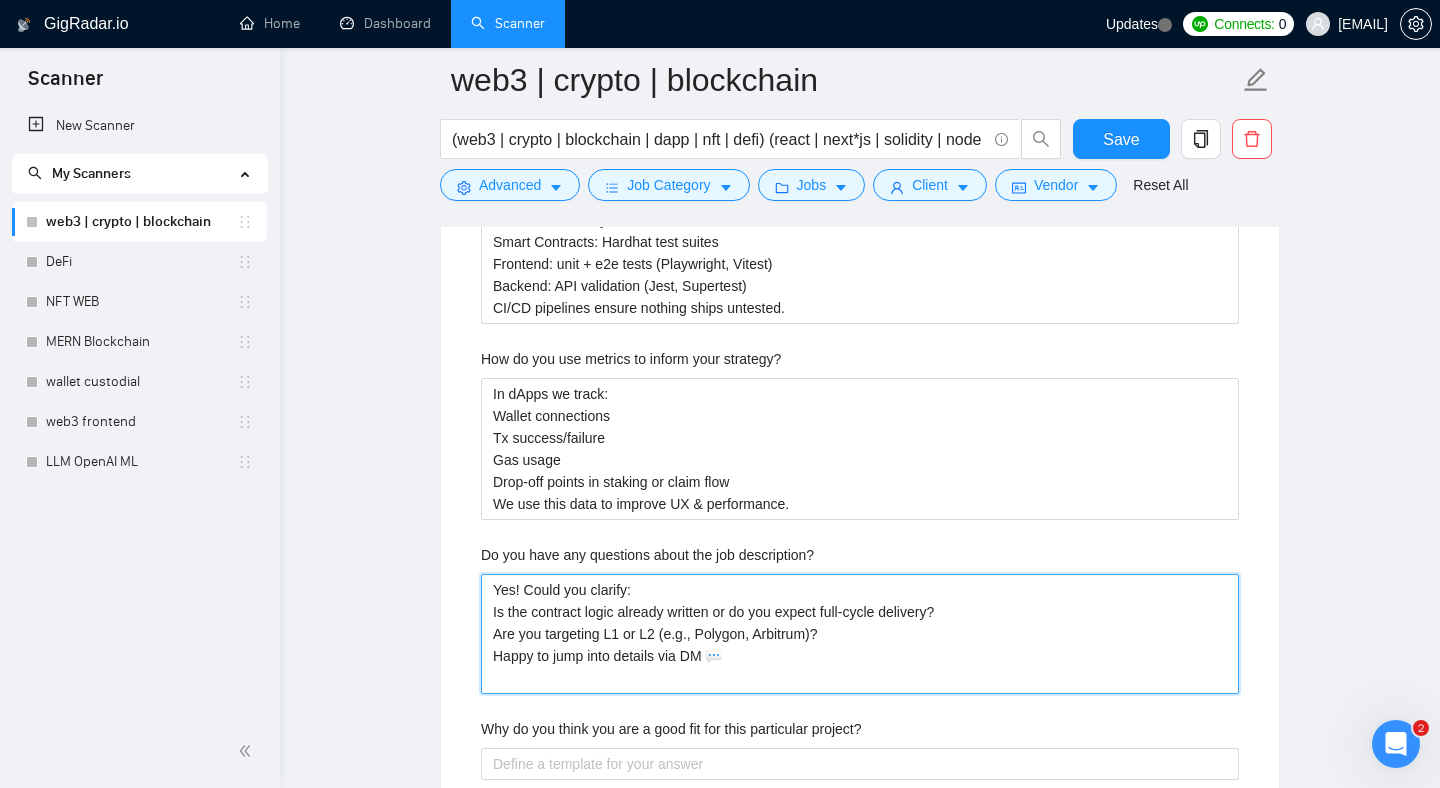 click on "Yes! Could you clarify:
Is the contract logic already written or do you expect full-cycle delivery?
Are you targeting L1 or L2 (e.g., Polygon, Arbitrum)?
Happy to jump into details via DM 💬" at bounding box center [860, 634] 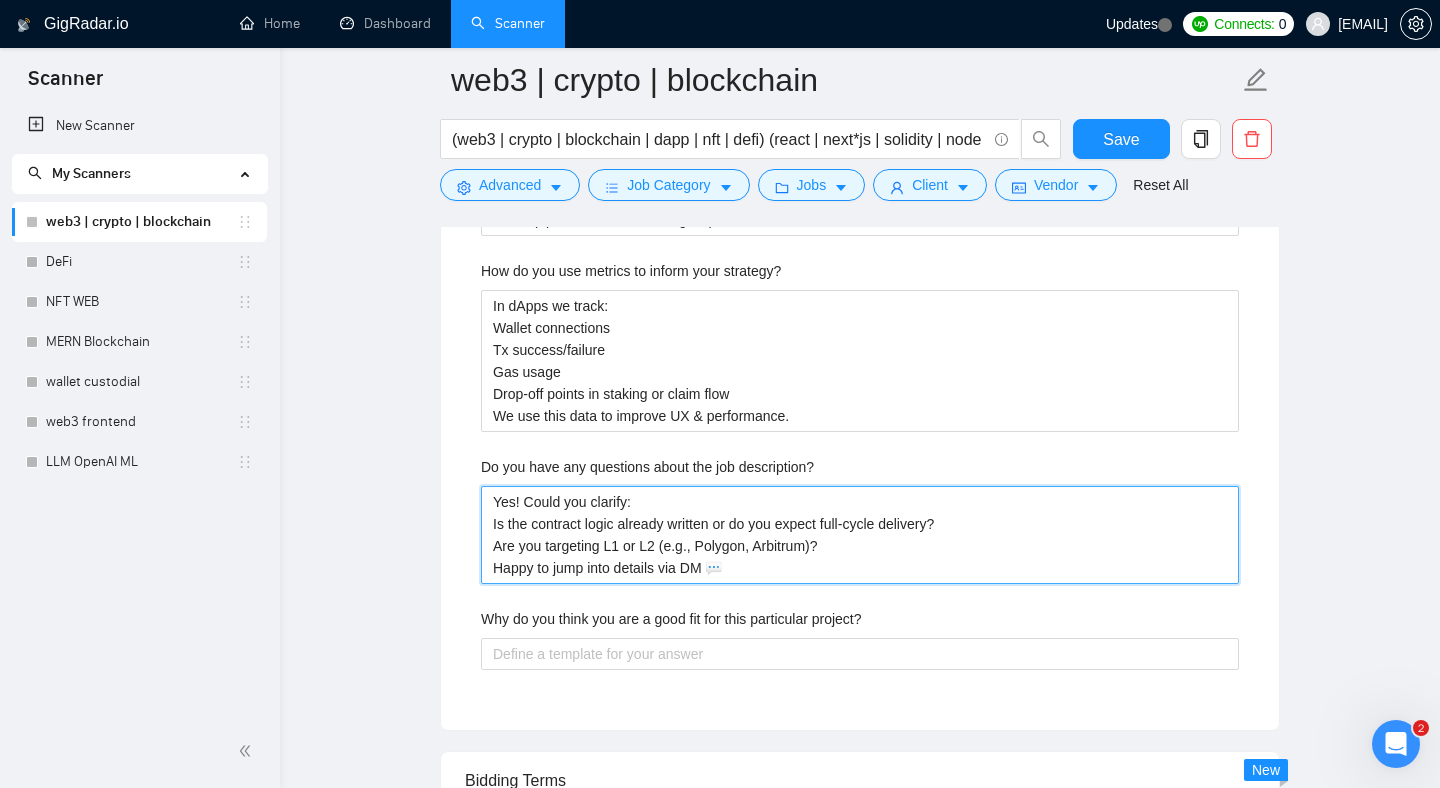 scroll, scrollTop: 4046, scrollLeft: 0, axis: vertical 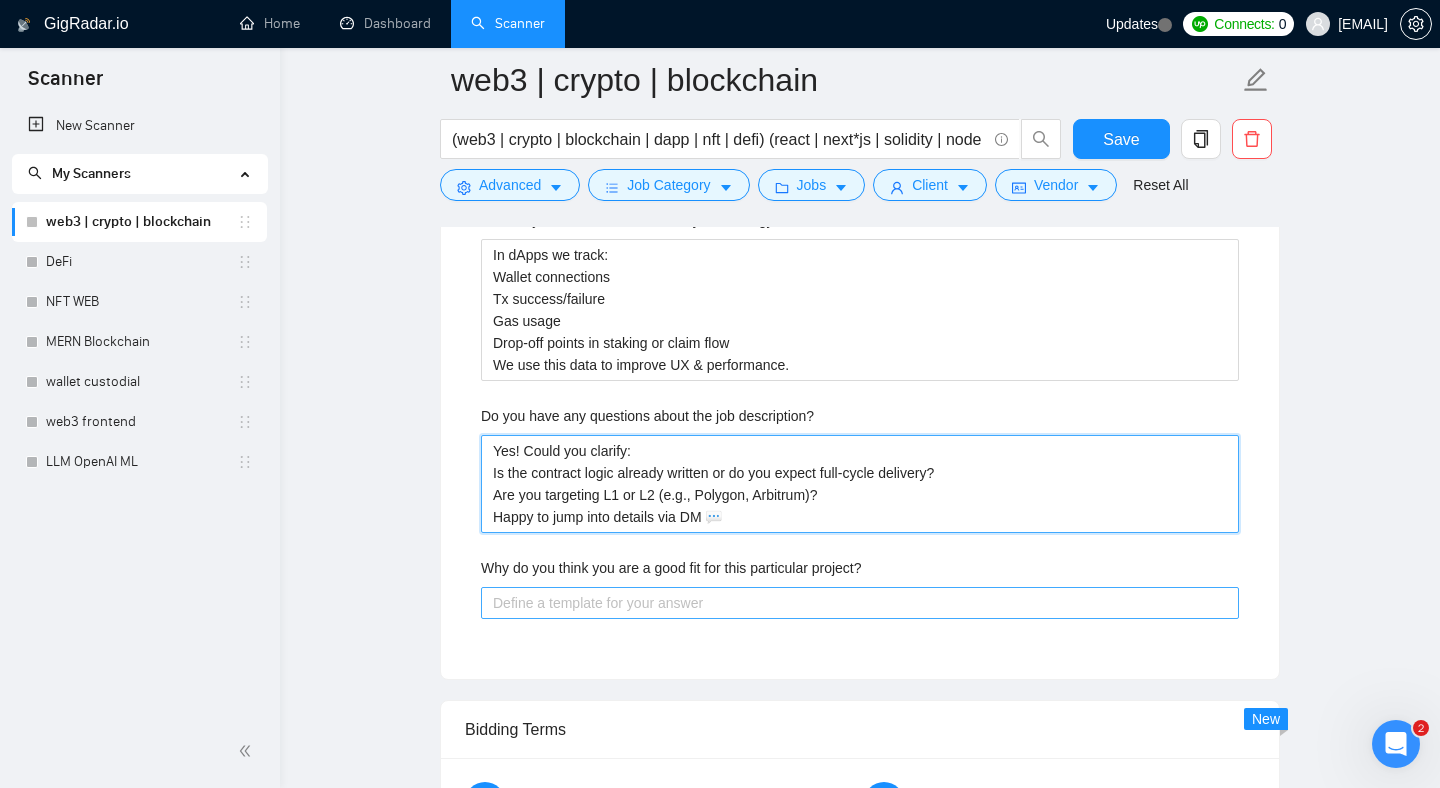 type on "Yes! Could you clarify:
Is the contract logic already written or do you expect full-cycle delivery?
Are you targeting L1 or L2 (e.g., Polygon, Arbitrum)?
Happy to jump into details via DM 💬" 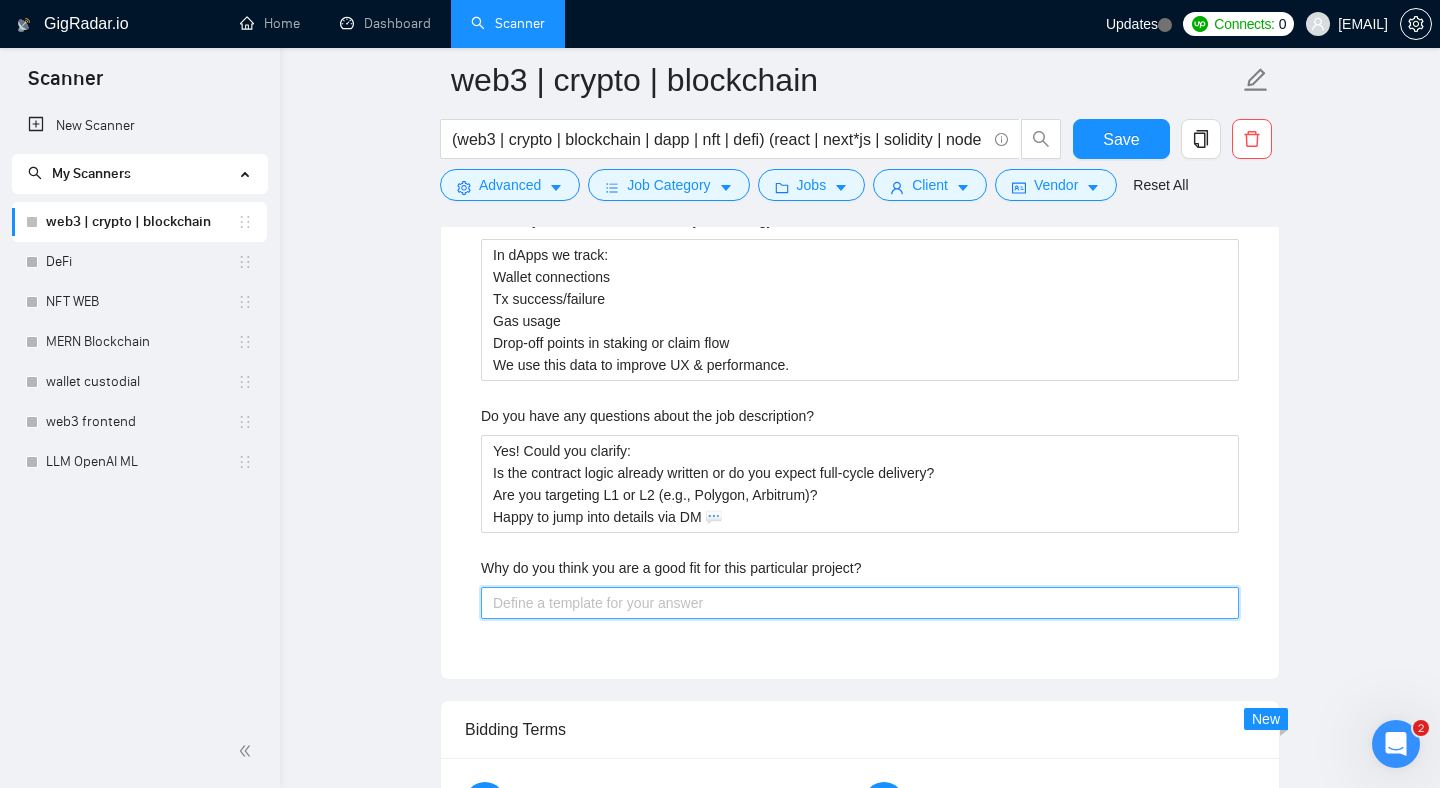 click on "Why do you think you are a good fit for this particular project?" at bounding box center (860, 603) 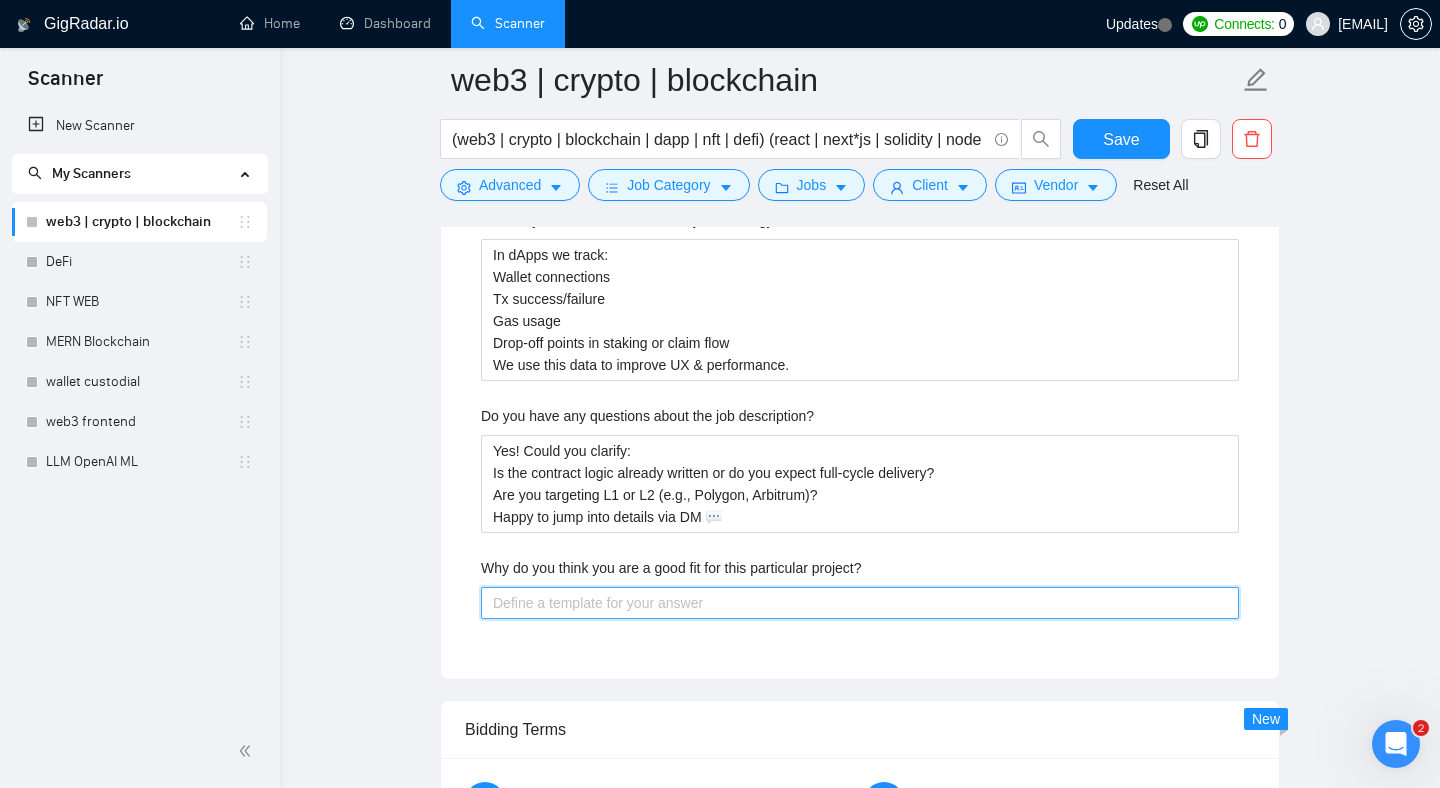 paste on "We’ve shipped multiple dApps like this from scratch — fast, secure, and scalable.
You’ll get frontend + smart contract integration under one roof.
Let’s get it live" 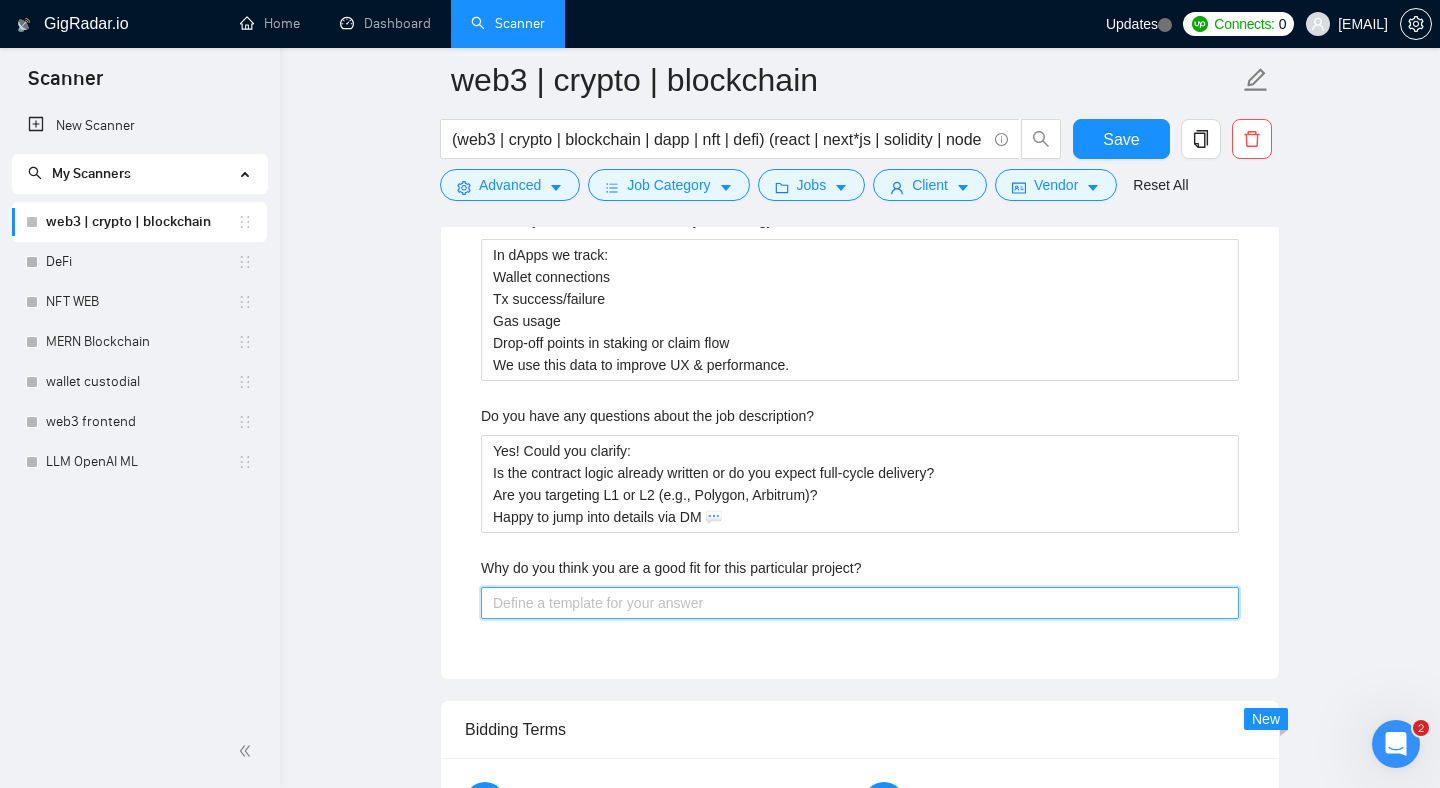 type on "We’ve shipped multiple dApps like this from scratch — fast, secure, and scalable.
You’ll get frontend + smart contract integration under one roof.
Let’s get it live" 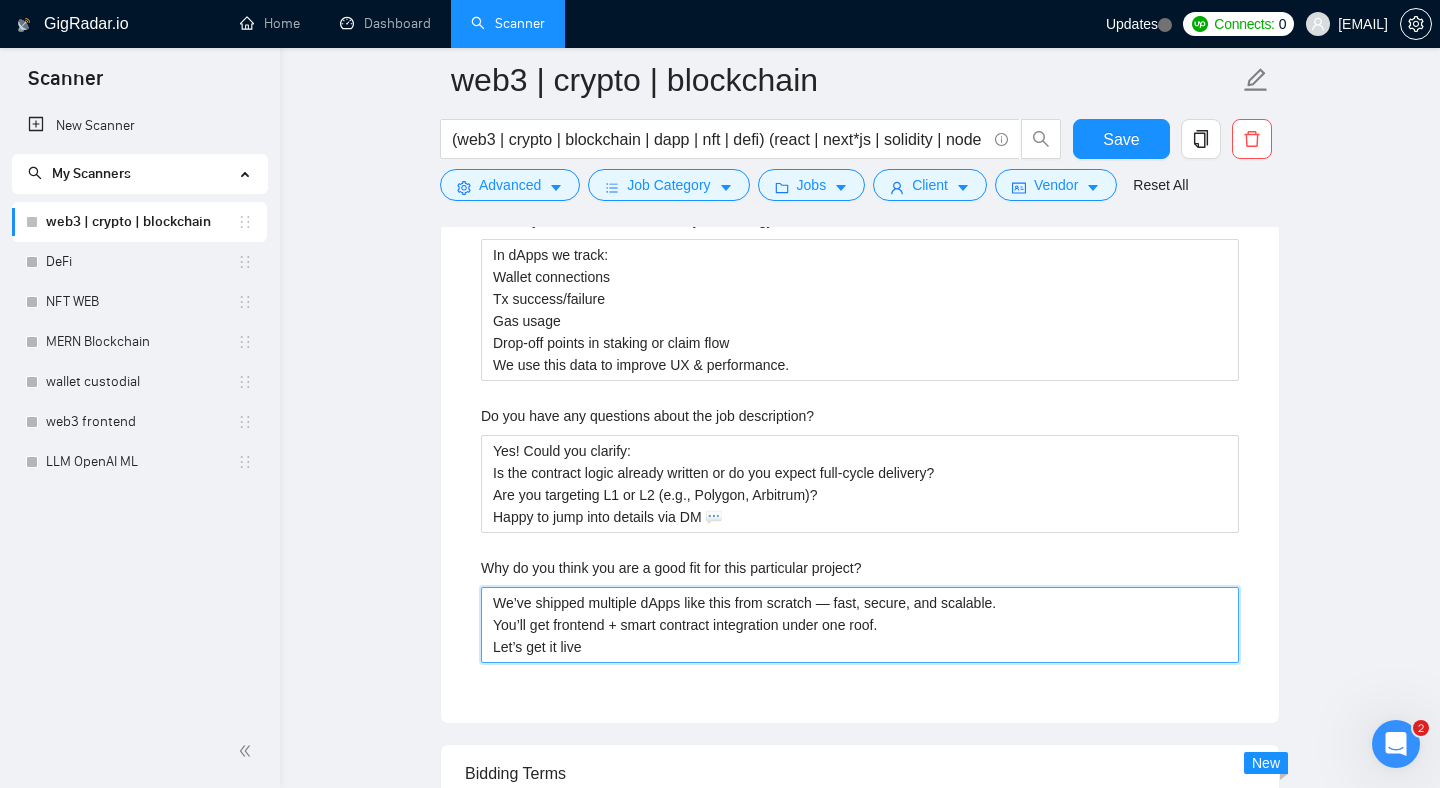 click on "We’ve shipped multiple dApps like this from scratch — fast, secure, and scalable.
You’ll get frontend + smart contract integration under one roof.
Let’s get it live" at bounding box center (860, 625) 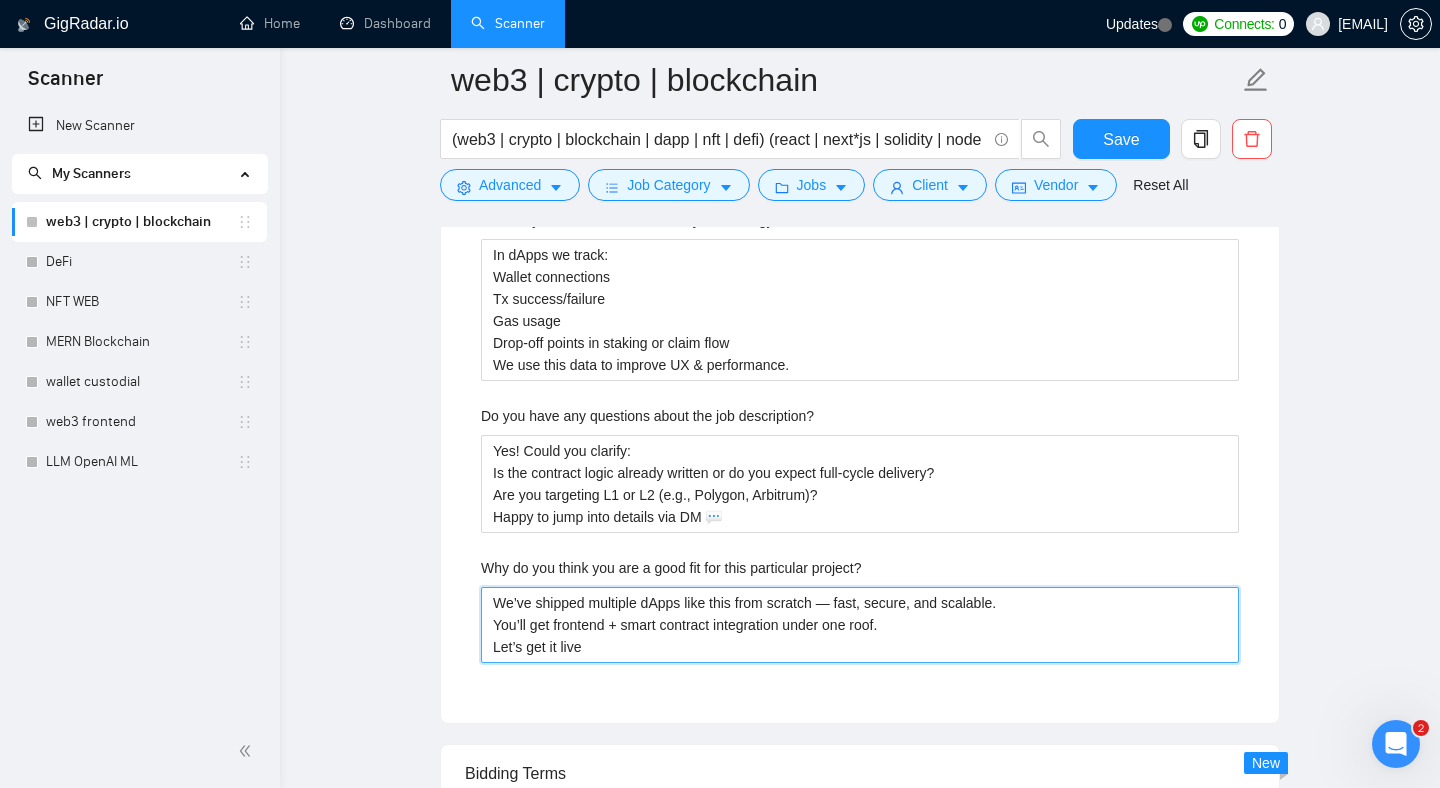 type 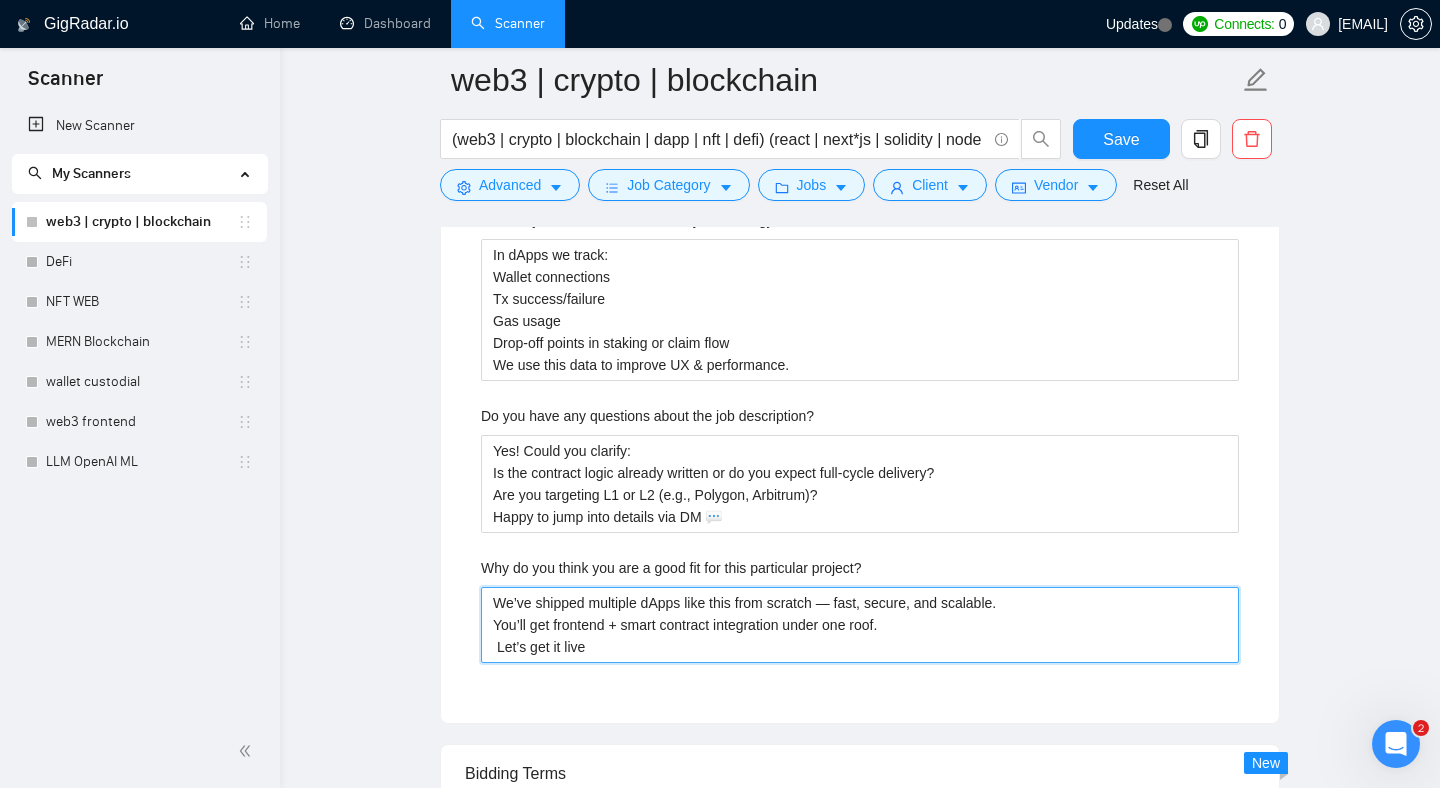 click on "We’ve shipped multiple dApps like this from scratch — fast, secure, and scalable.
You’ll get frontend + smart contract integration under one roof.
Let’s get it live" at bounding box center [860, 625] 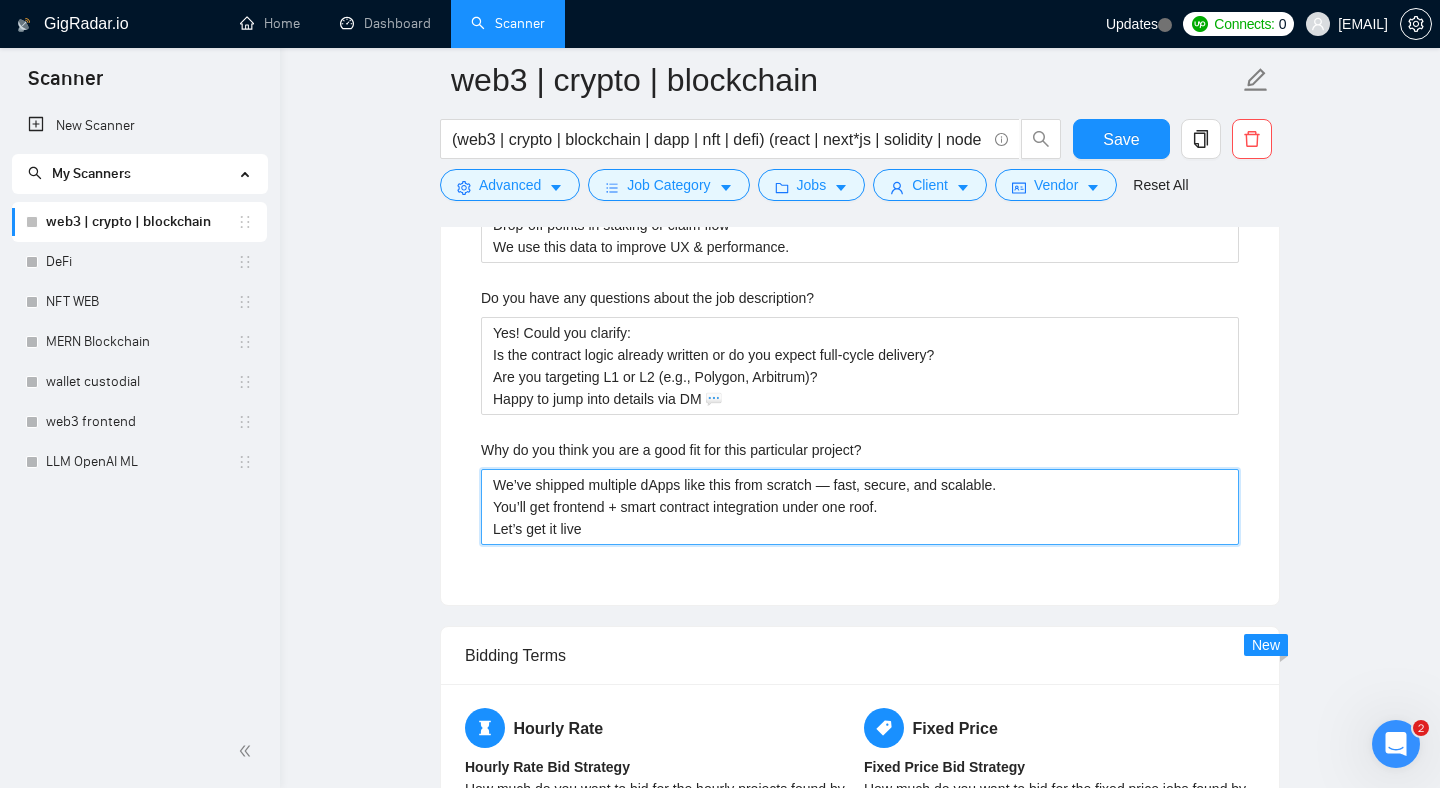 type on "We’ve shipped multiple dApps like this from scratch — fast, secure, and scalable.
You’ll get frontend + smart contract integration under one roof.
Let’s get it live" 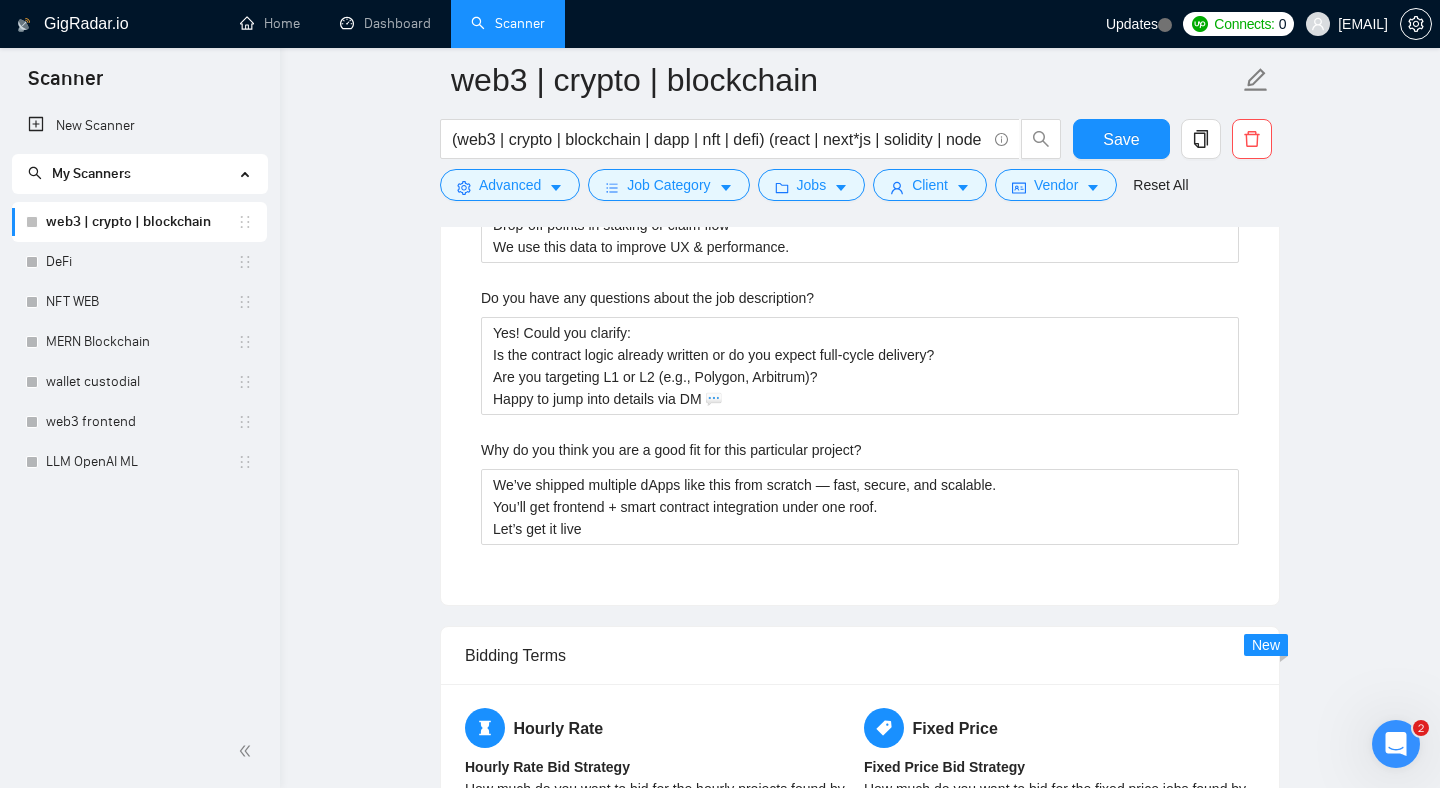 click on "Describe your recent experience with similar projects We recently worked on [CarbCoin] — a full staking dApp with React + Solidity + Node.js. Also delivered [Ondo Finance], a DeFi aggregator with modular smart contracts. Let me know if you want code samples or architecture insights. Please list any certifications related to this project Include a link to your GitHub profile and/or website What frameworks have you worked with? We work daily with: Frontend: React, Next.js Backend: Node.js, Nest.js Smart Contracts: Solidity, Hardhat, Foundry Web3 Tools: ethers.js, wagmi, viem, Web3Modal Describe your typical design process and methods We use a modular & agile approach: Align on user flow Design UI in Figma Build components in React/Next Connect SC via Web3 hooks Deliver in sprints w/ feedback loops Everything is tested & documented. What past project or job have you had that is most like this one and why? Describe your approach to testing and improving QA How do you use metrics to inform your strategy?" at bounding box center (860, -180) 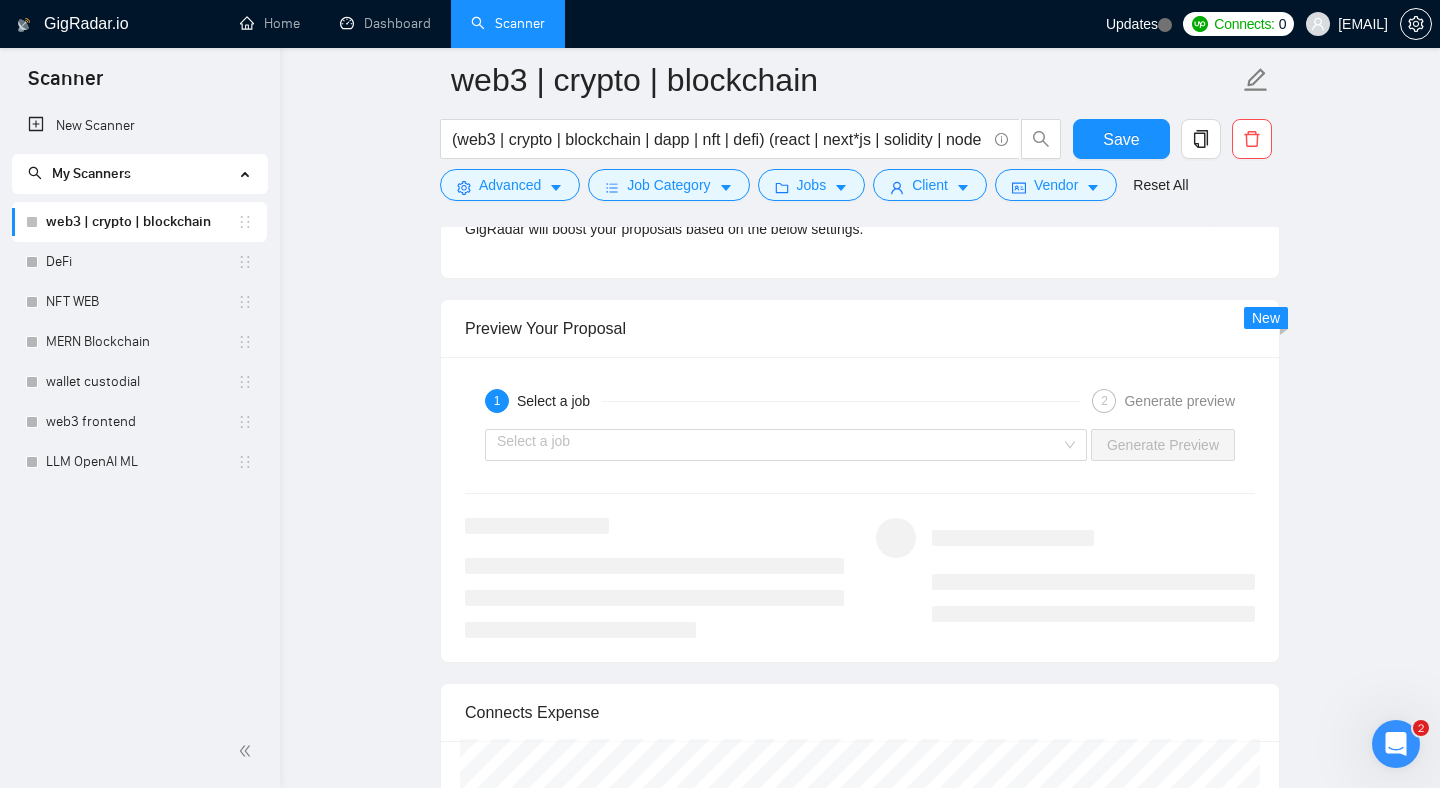 scroll, scrollTop: 5160, scrollLeft: 0, axis: vertical 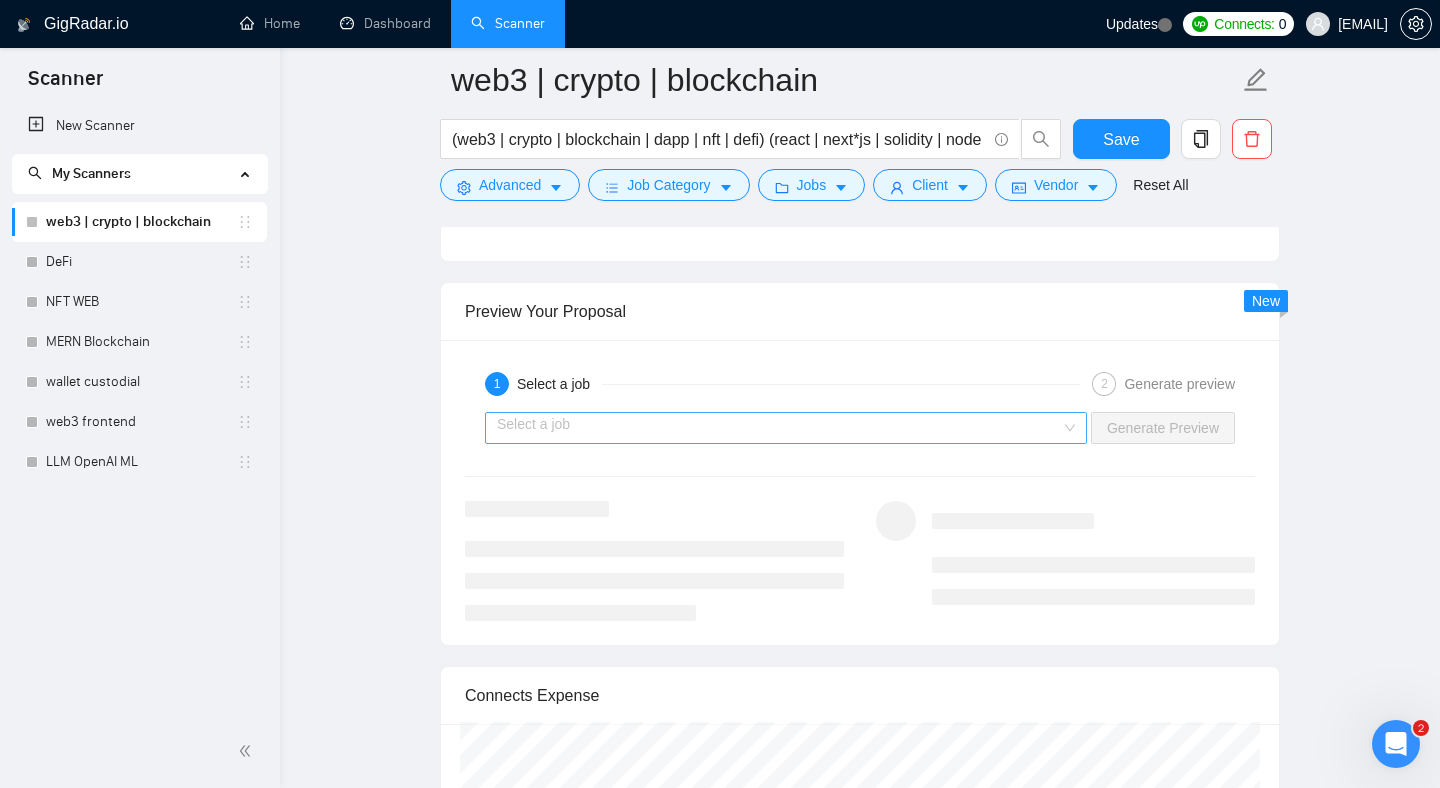 click at bounding box center [779, 428] 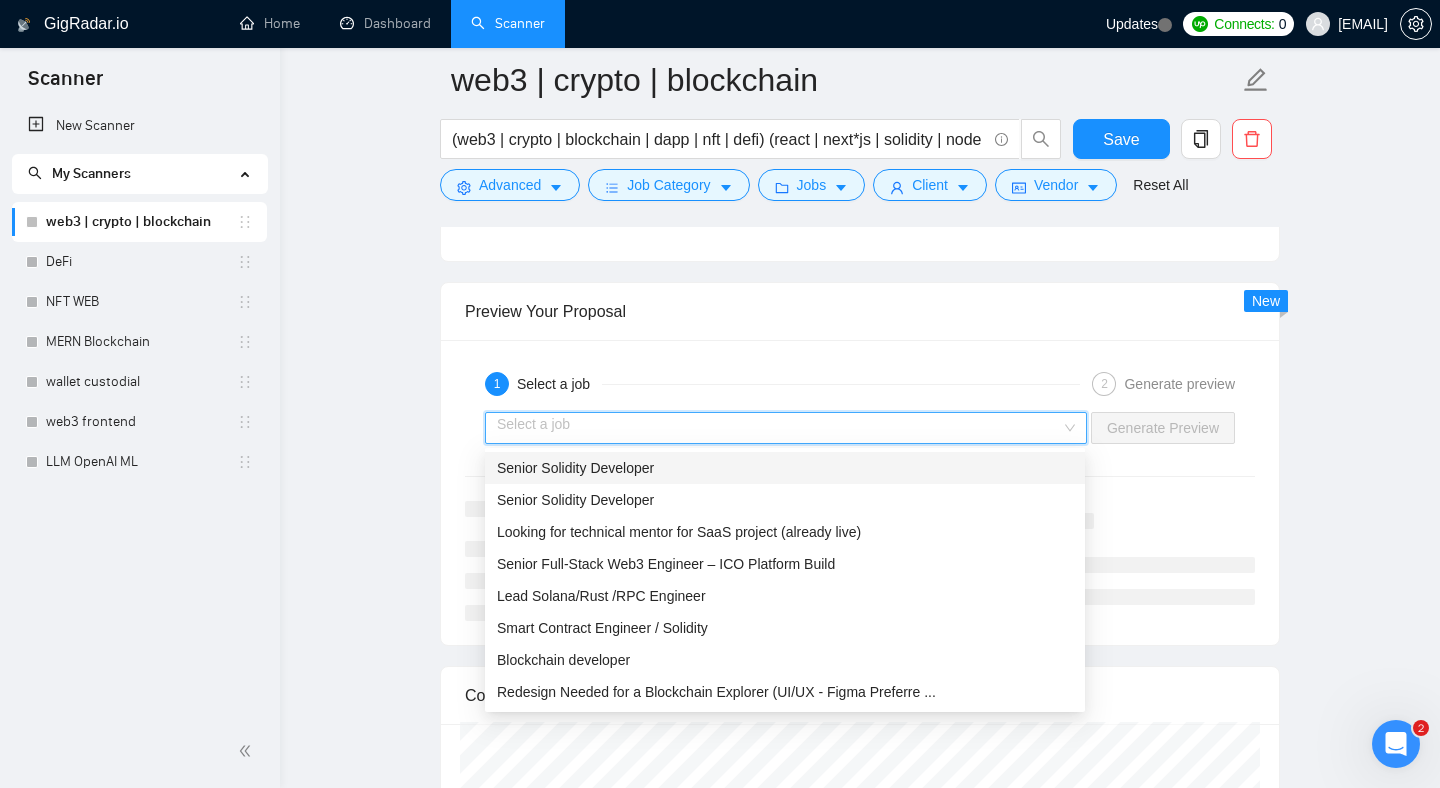 click on "1 Select a job 2 Generate preview Select a job Generate Preview" at bounding box center (860, 492) 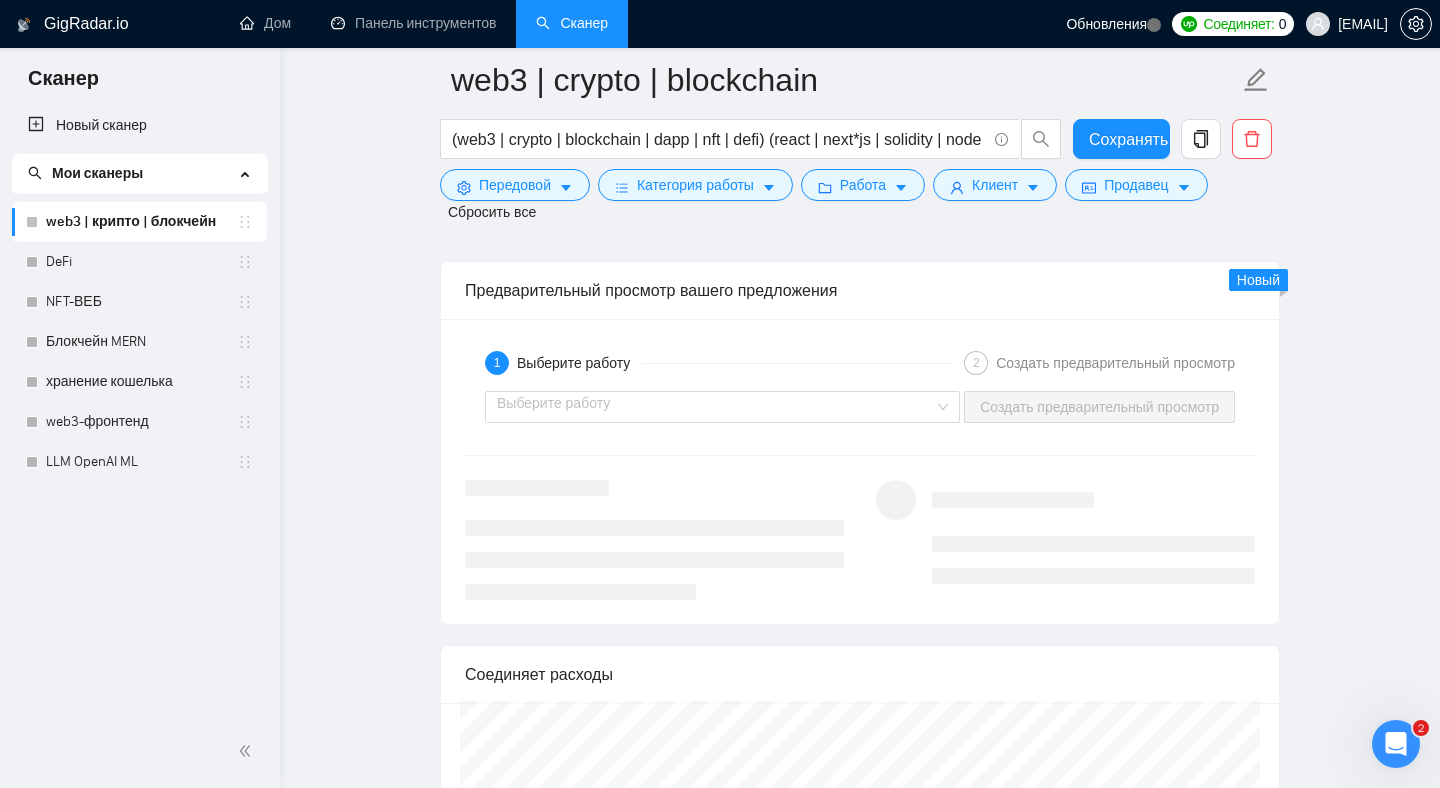 scroll, scrollTop: 5327, scrollLeft: 0, axis: vertical 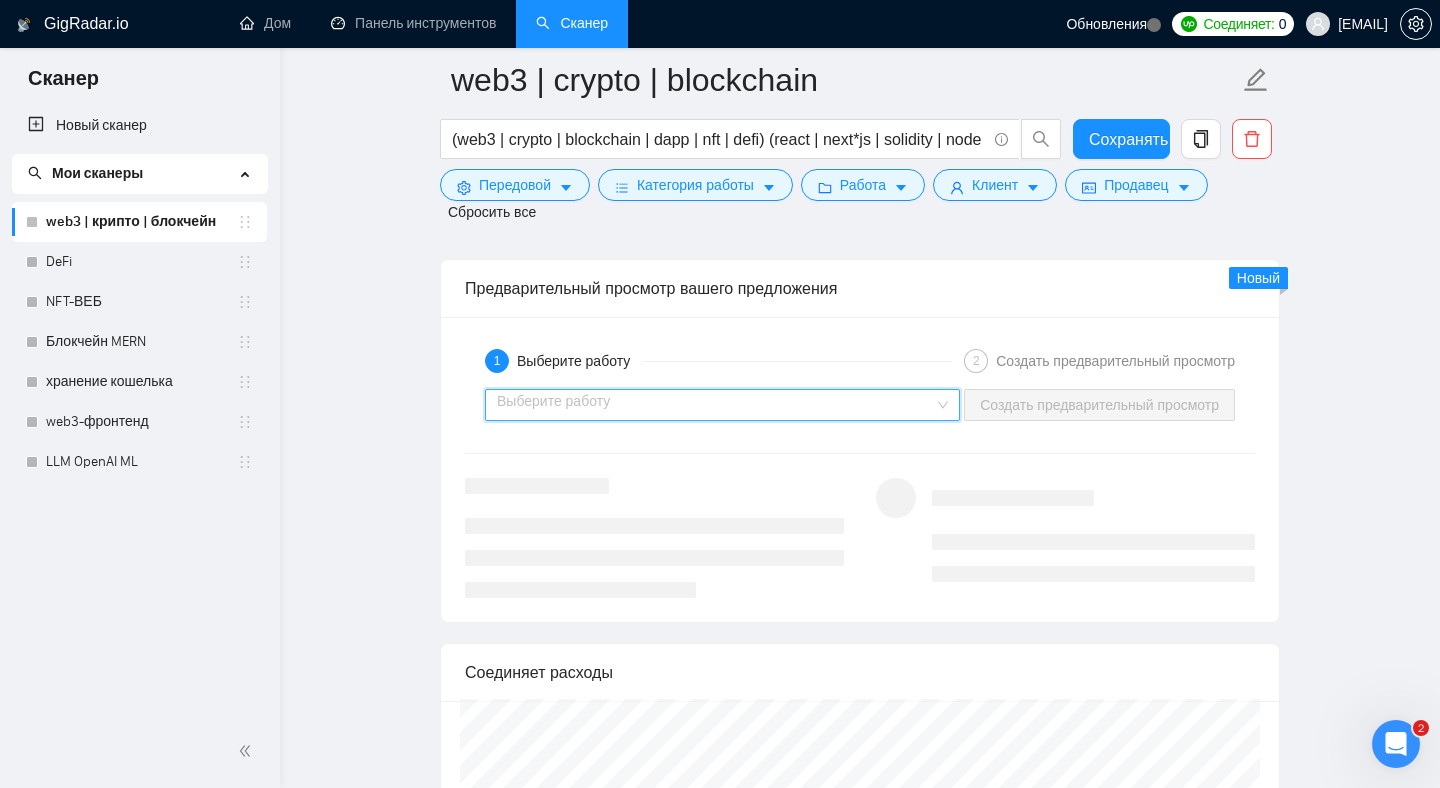 click at bounding box center (715, 405) 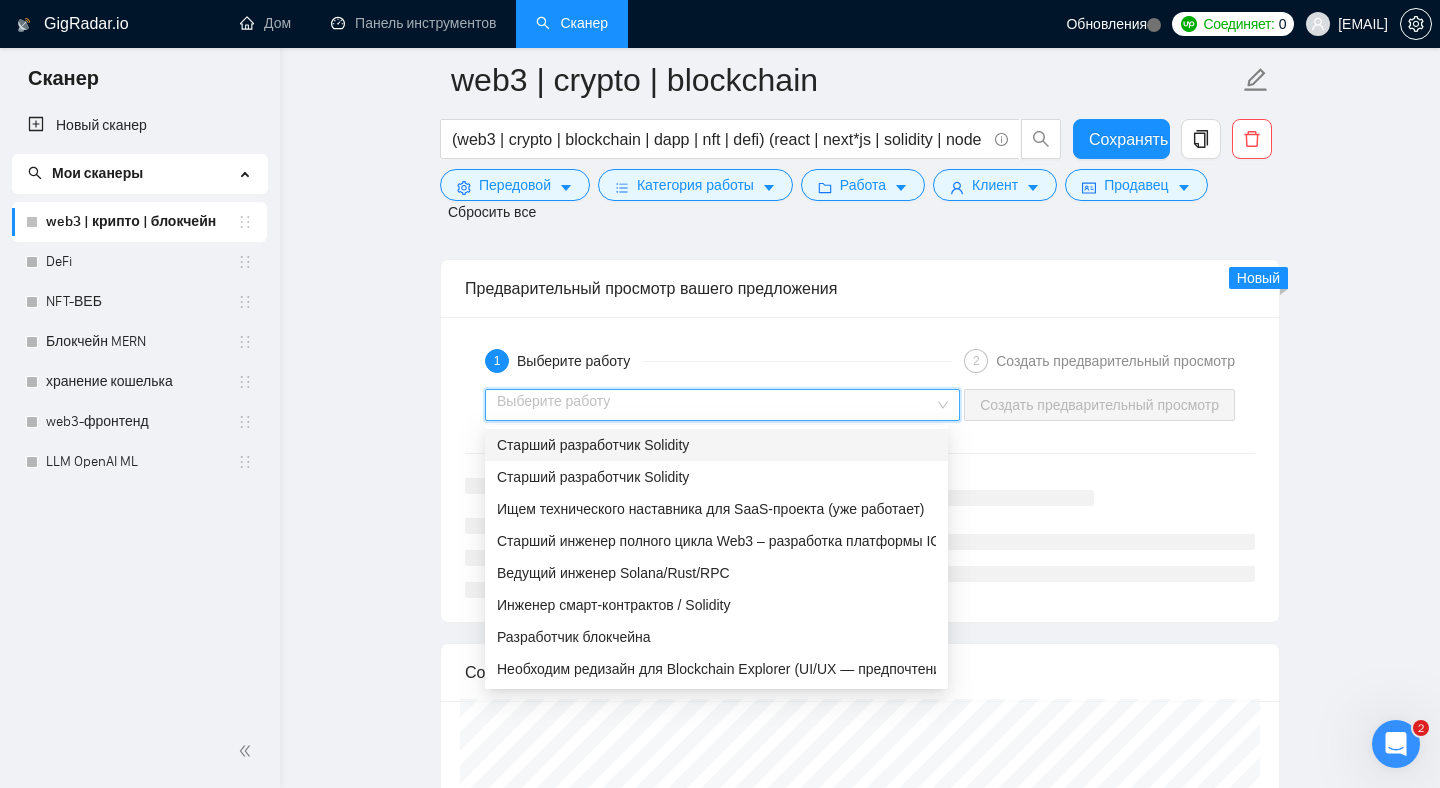click on "1 Выберите работу 2 Создать предварительный просмотр Выберите работу Создать предварительный просмотр" at bounding box center [860, 469] 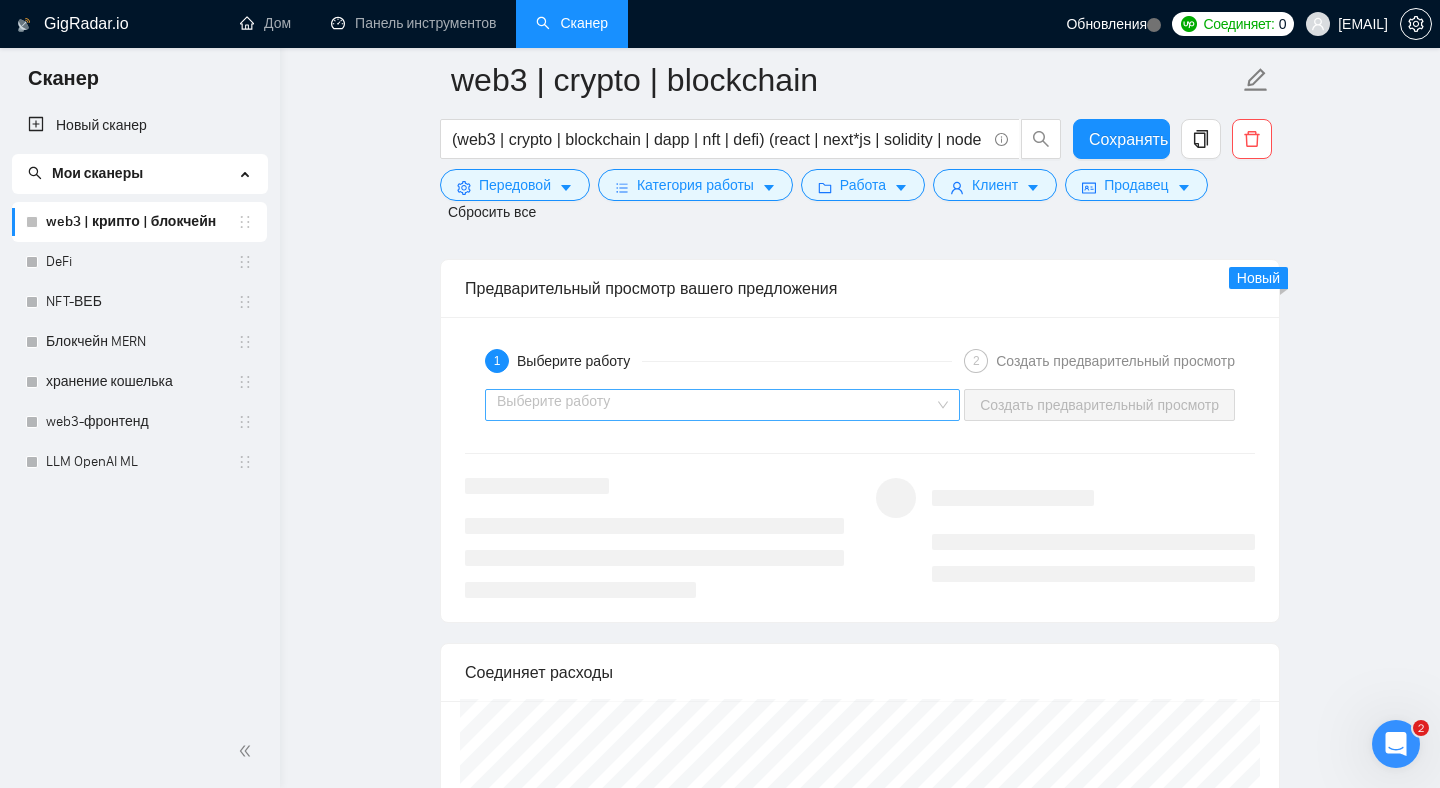 click at bounding box center (715, 405) 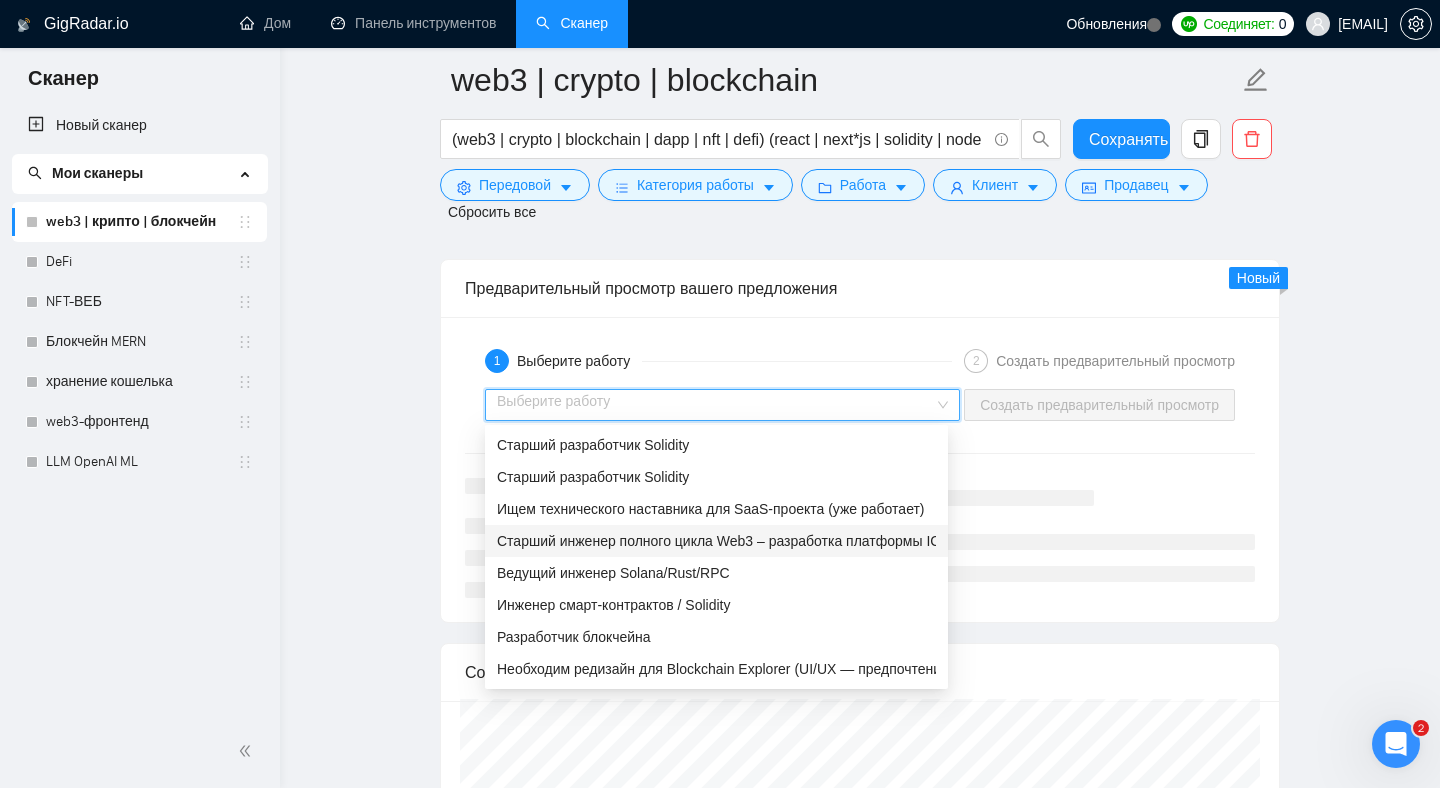 click on "Старший инженер полного цикла Web3 – разработка платформы ICO" at bounding box center (724, 541) 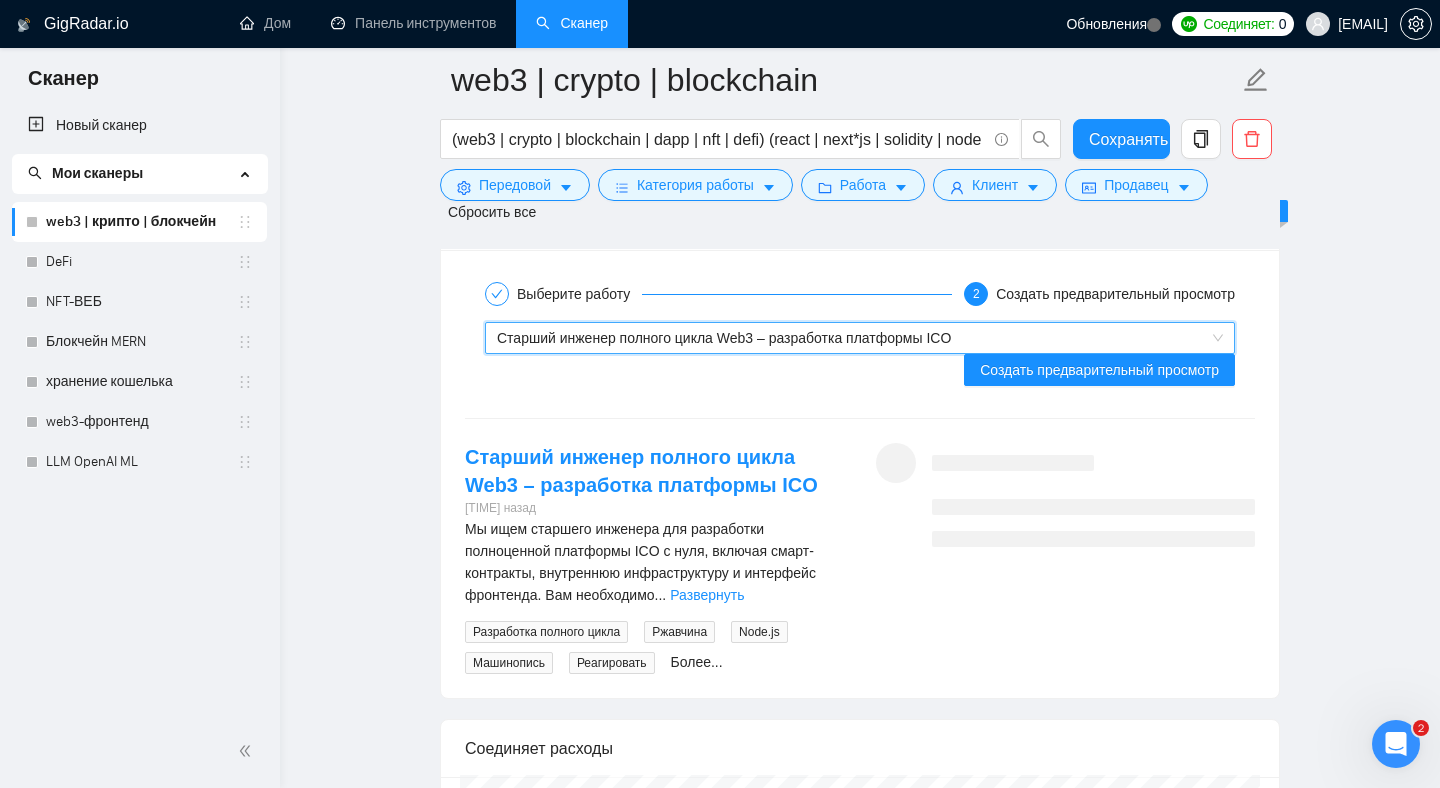 scroll, scrollTop: 5393, scrollLeft: 0, axis: vertical 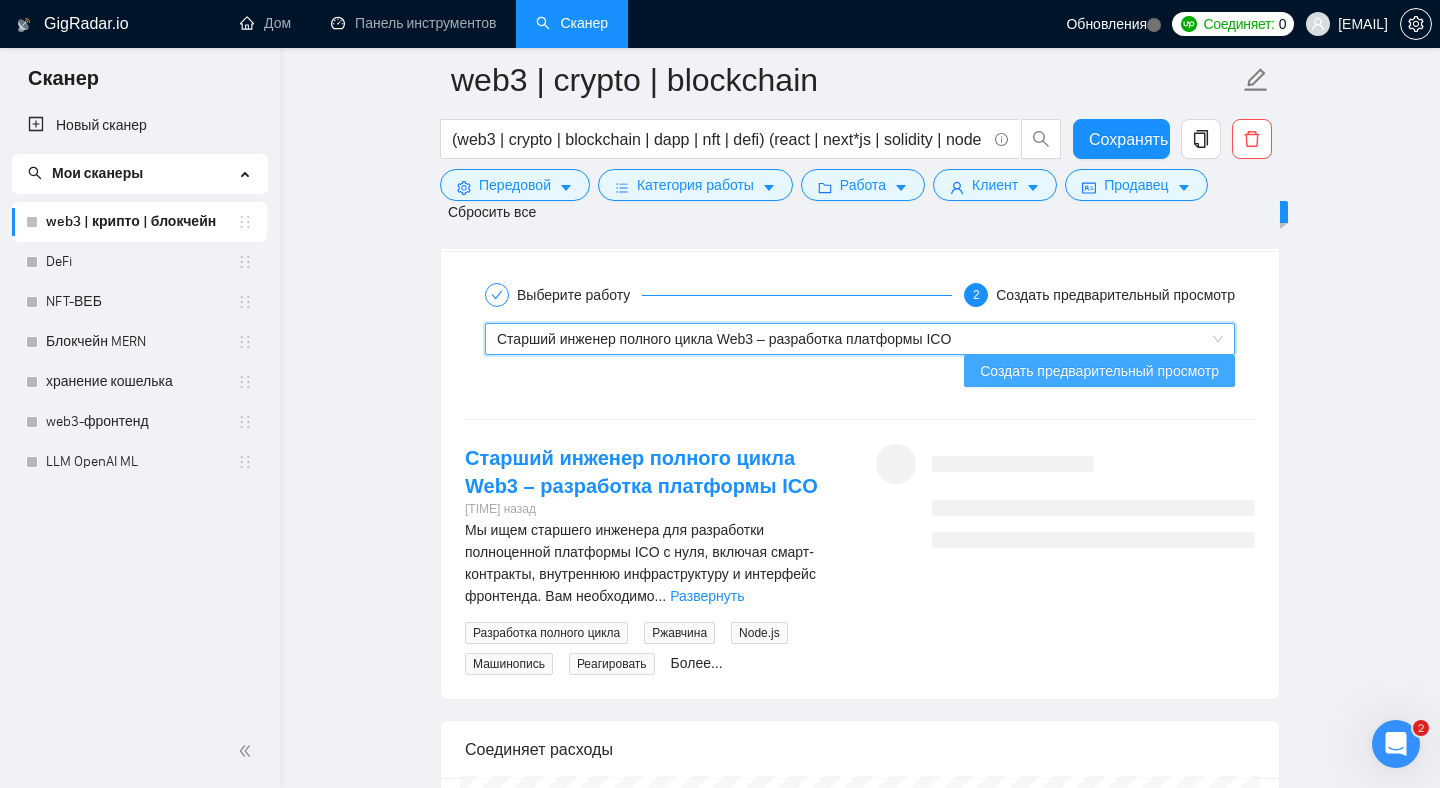click on "Создать предварительный просмотр" at bounding box center [1099, 371] 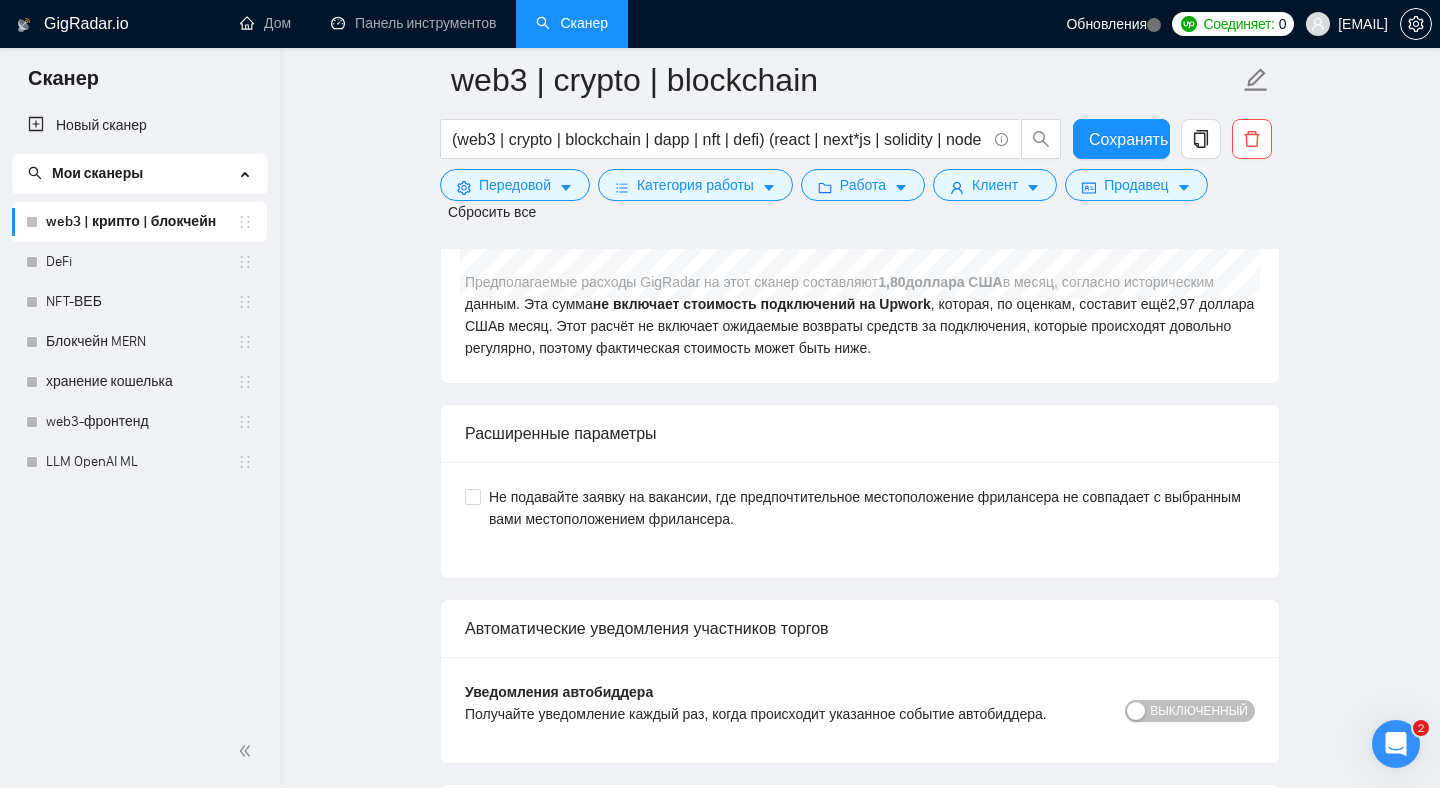 scroll, scrollTop: 6130, scrollLeft: 0, axis: vertical 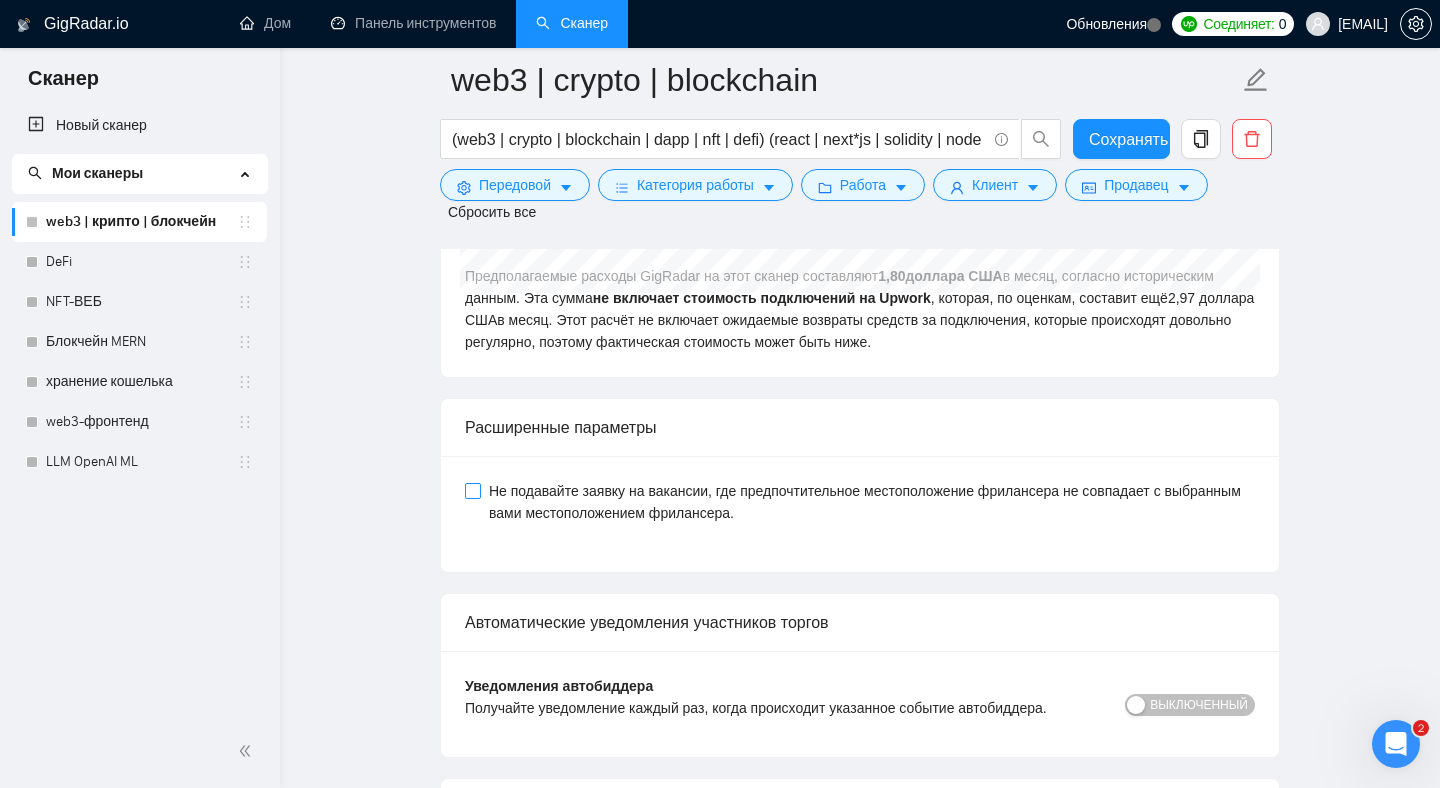 click on "Не подавайте заявку на вакансии, где предпочтительное местоположение фрилансера не совпадает с выбранным вами местоположением фрилансера." at bounding box center [472, 490] 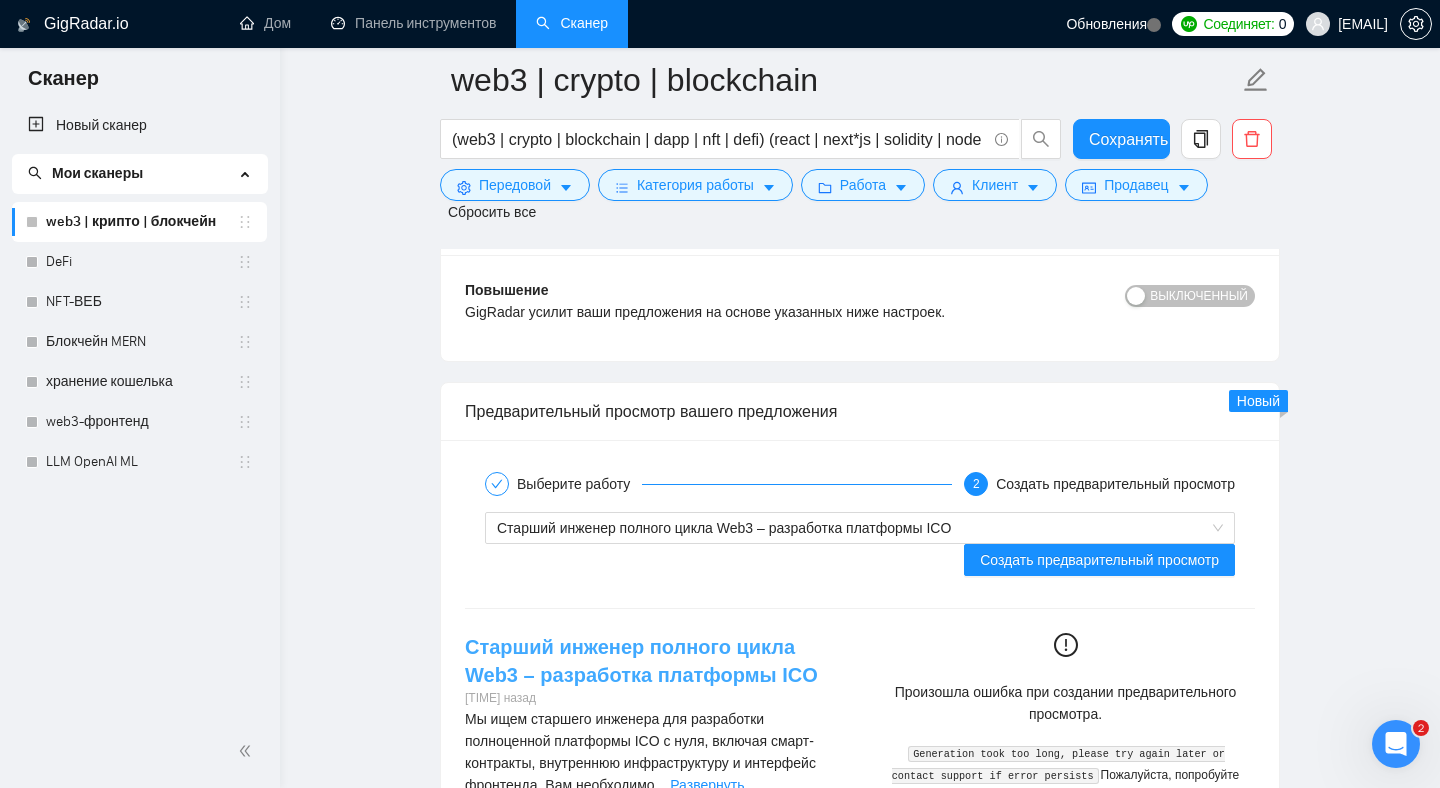 scroll, scrollTop: 5205, scrollLeft: 0, axis: vertical 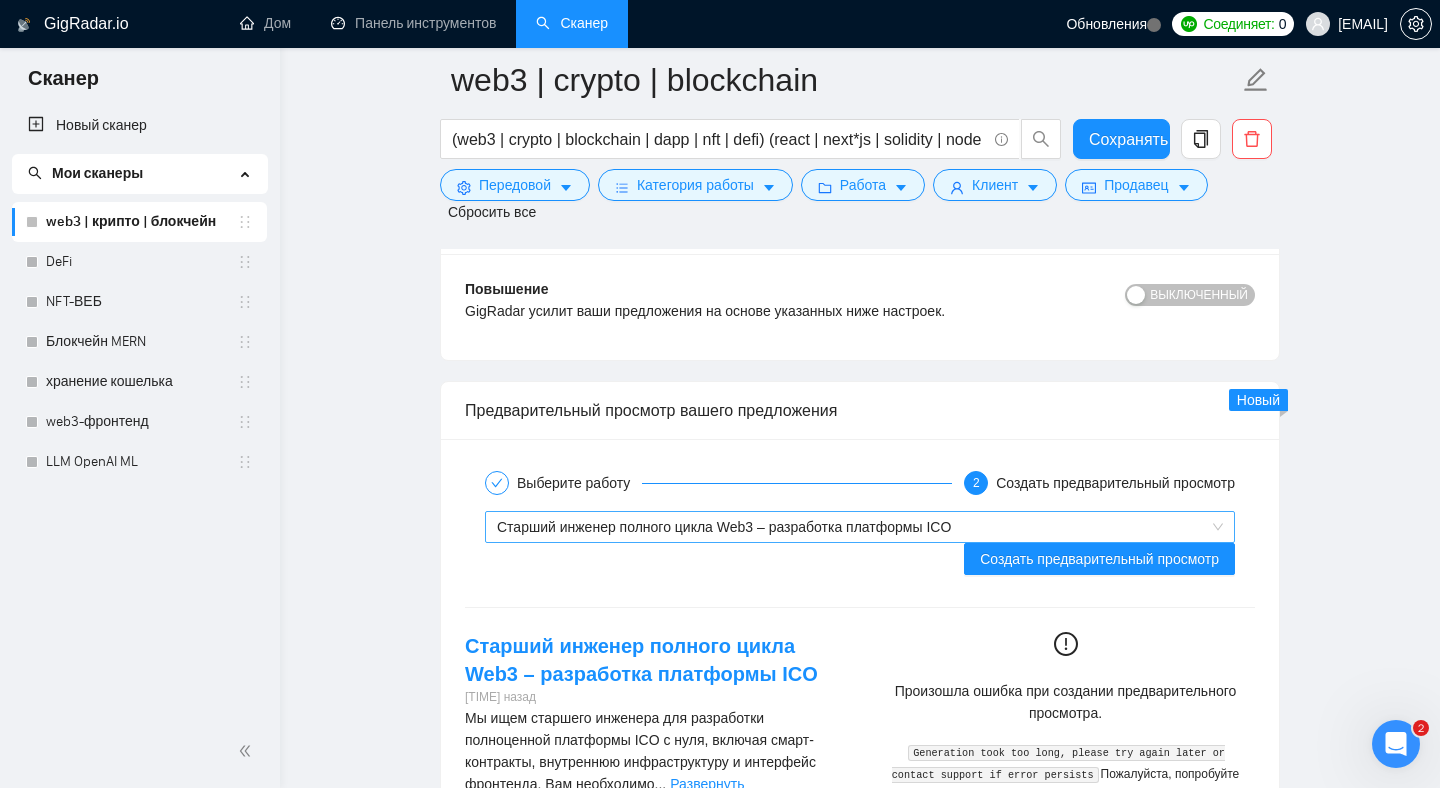 click on "Старший инженер полного цикла Web3 – разработка платформы ICO" at bounding box center (724, 527) 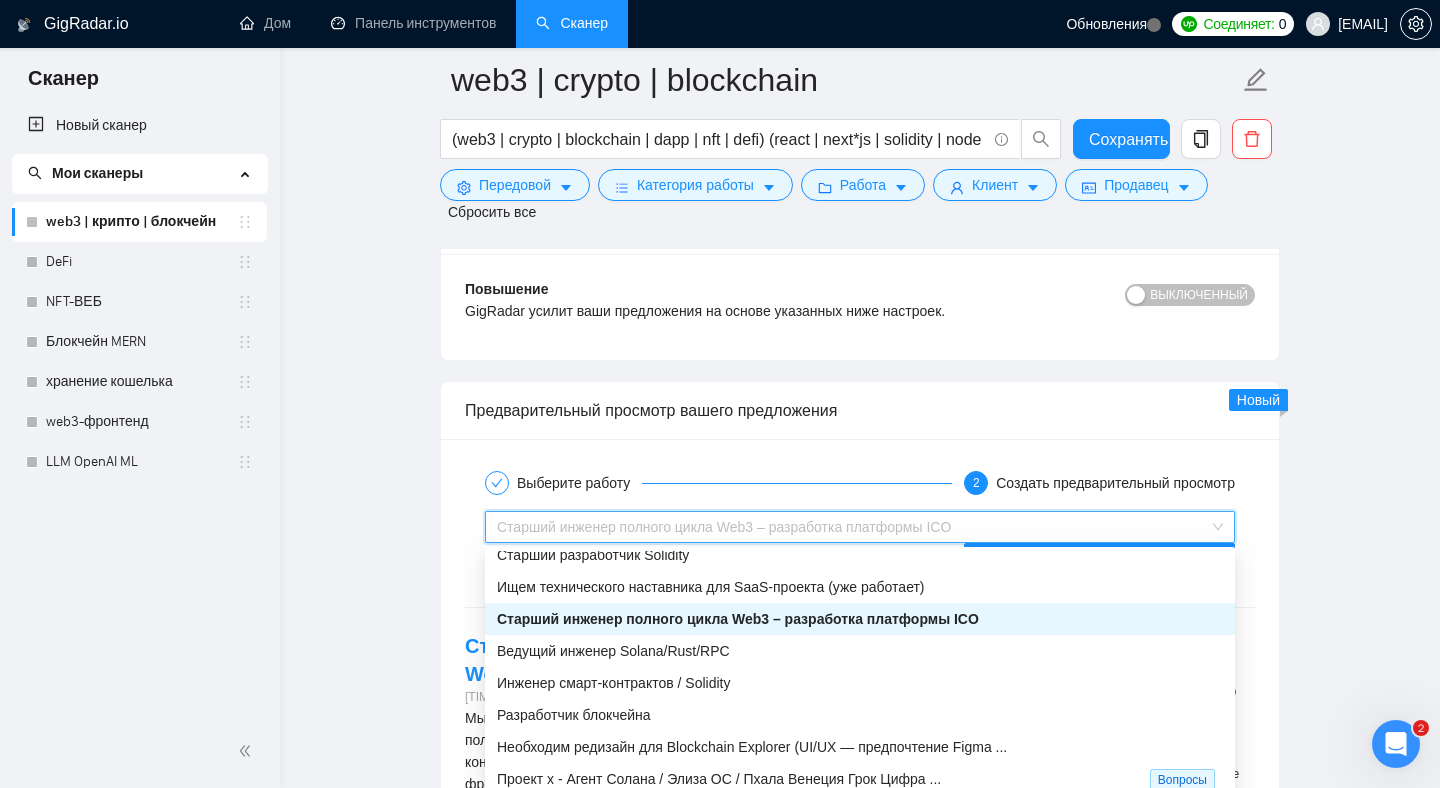 scroll, scrollTop: 43, scrollLeft: 0, axis: vertical 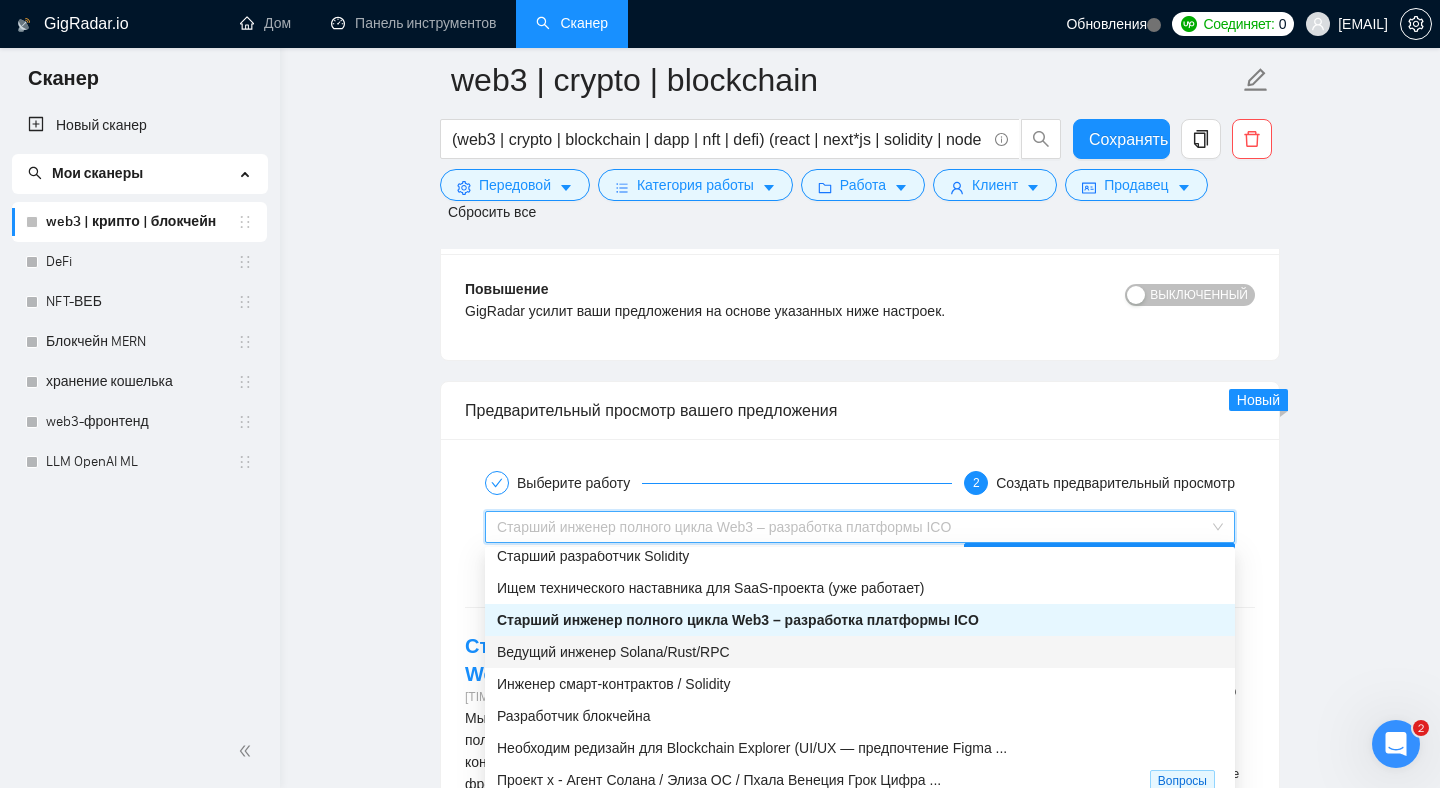 click on "Ведущий инженер Solana/Rust/RPC" at bounding box center [613, 652] 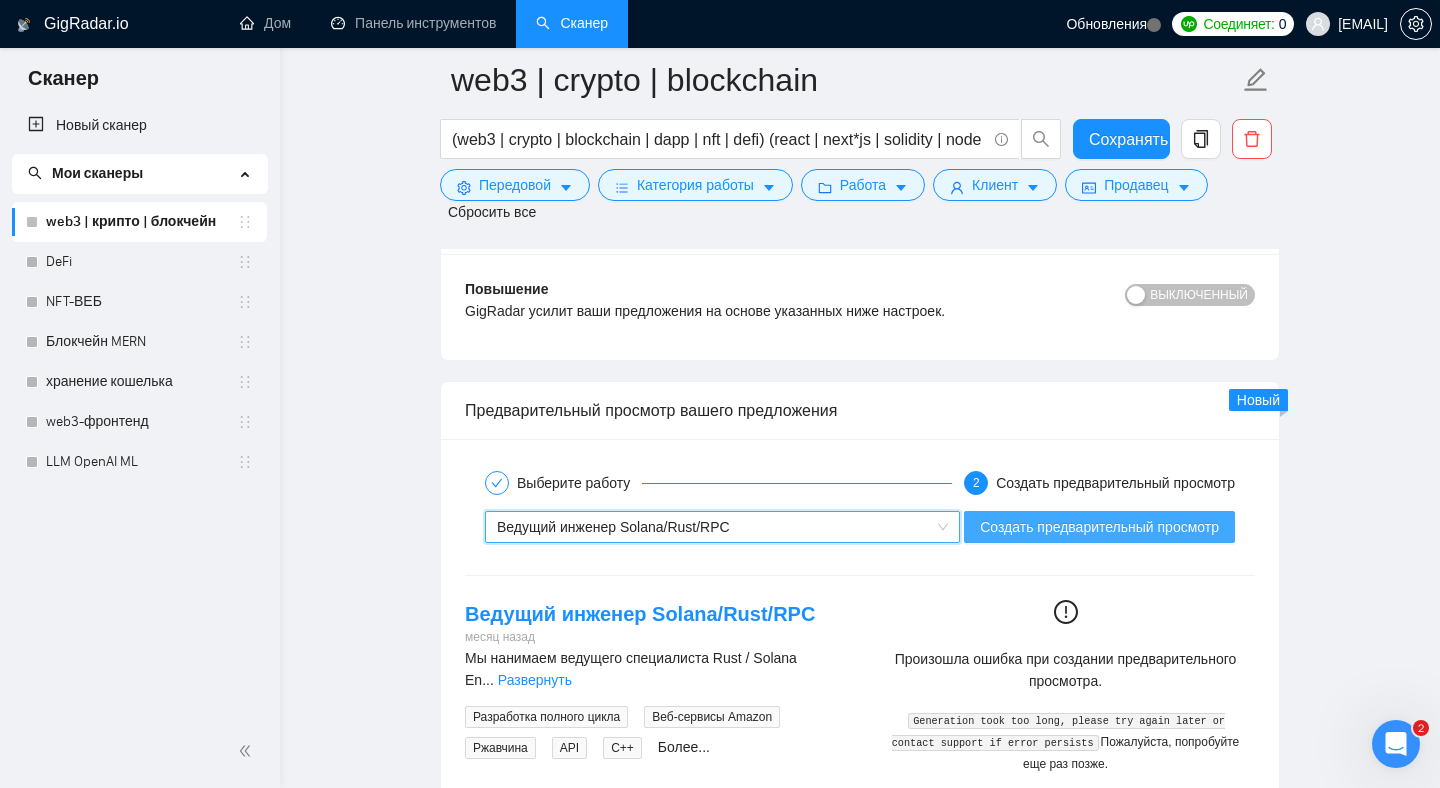 click on "Создать предварительный просмотр" at bounding box center (1099, 527) 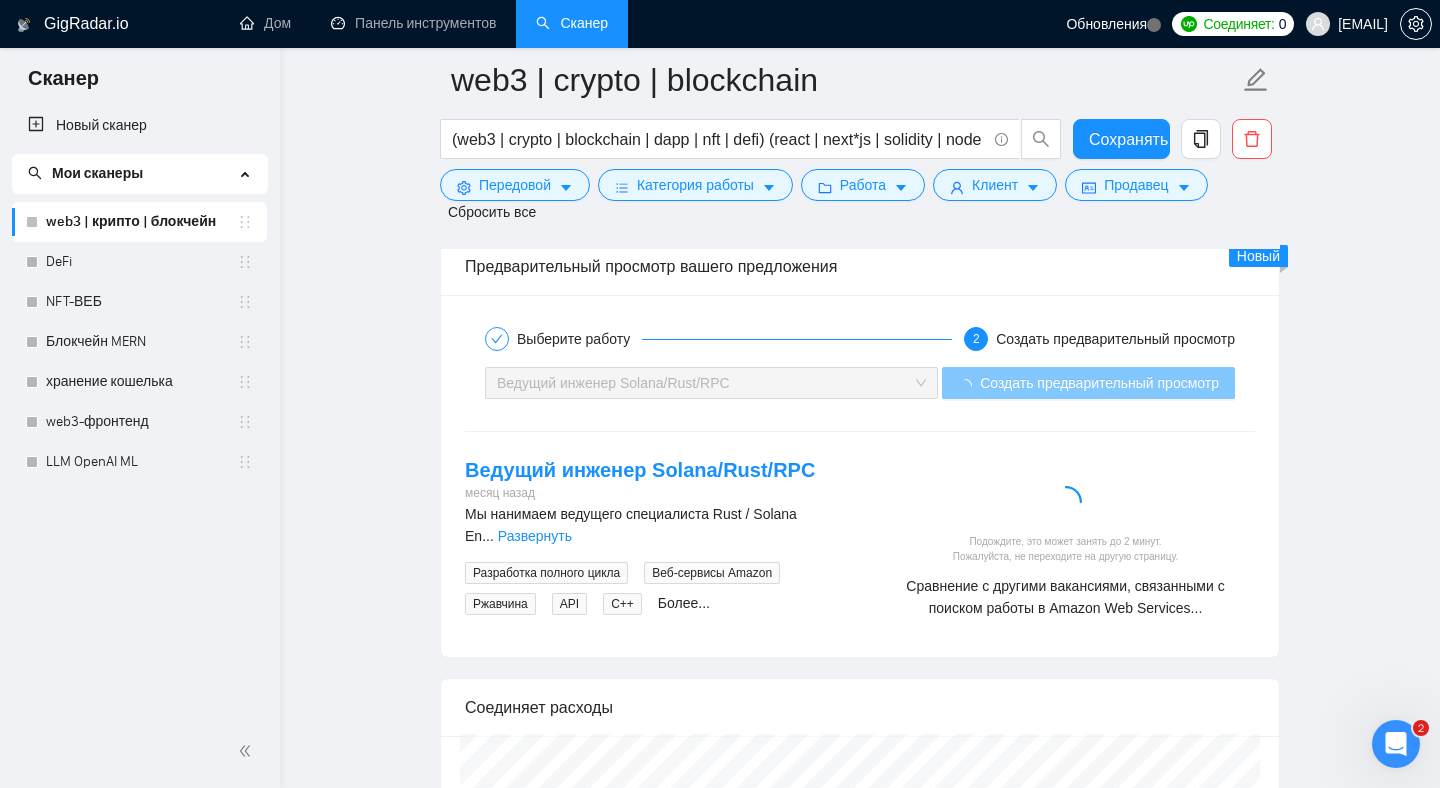 scroll, scrollTop: 5348, scrollLeft: 0, axis: vertical 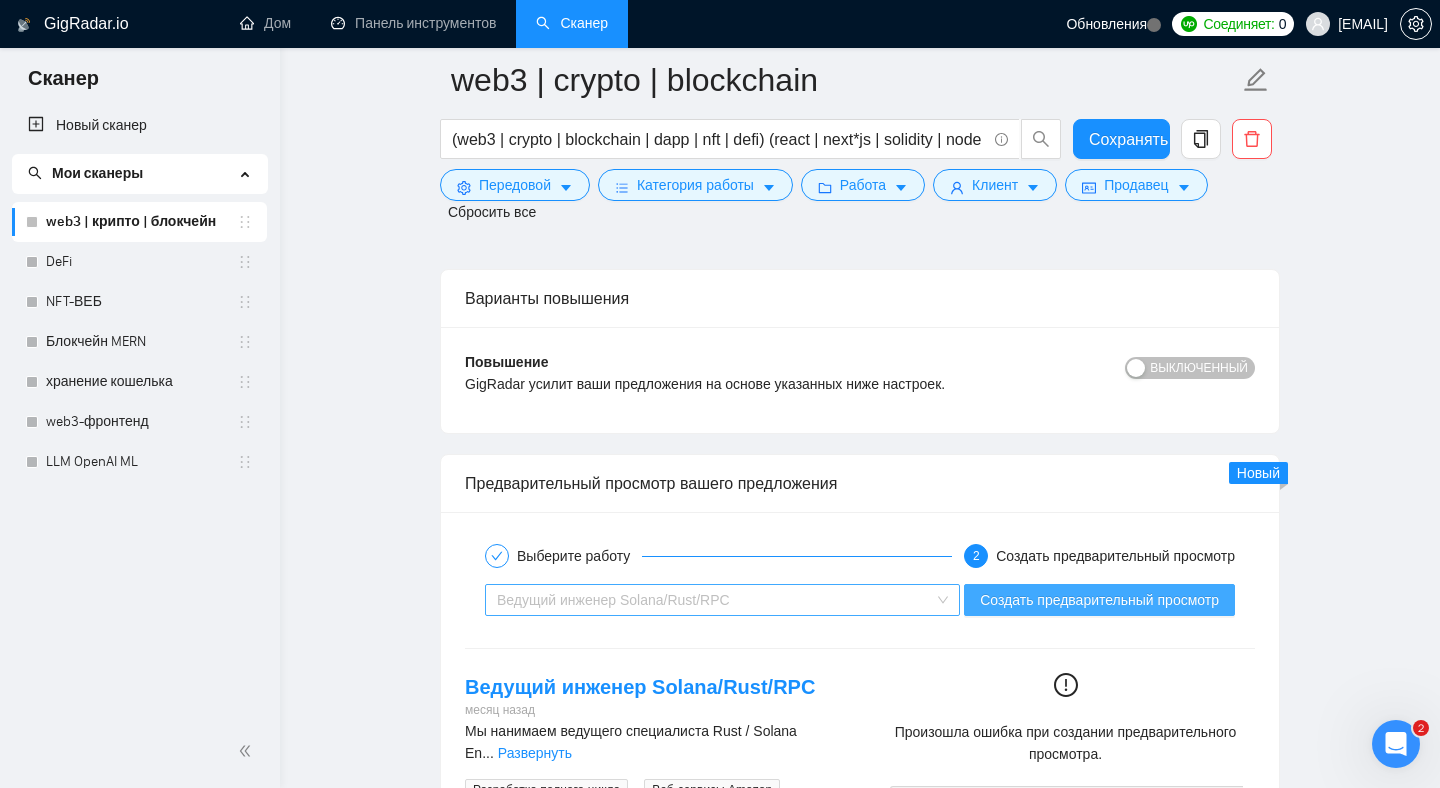 click on "Ведущий инженер Solana/Rust/RPC" at bounding box center (713, 600) 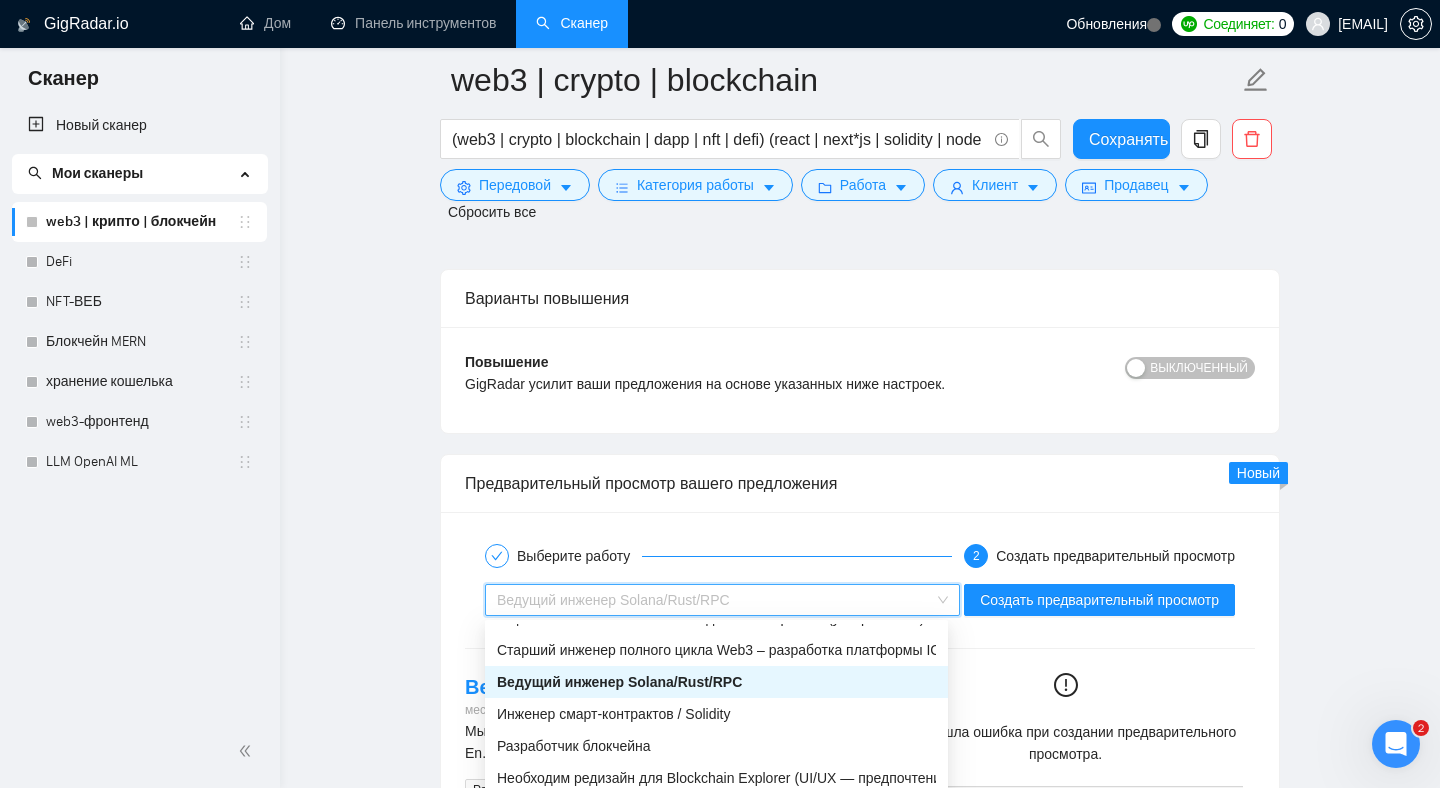 scroll, scrollTop: 86, scrollLeft: 0, axis: vertical 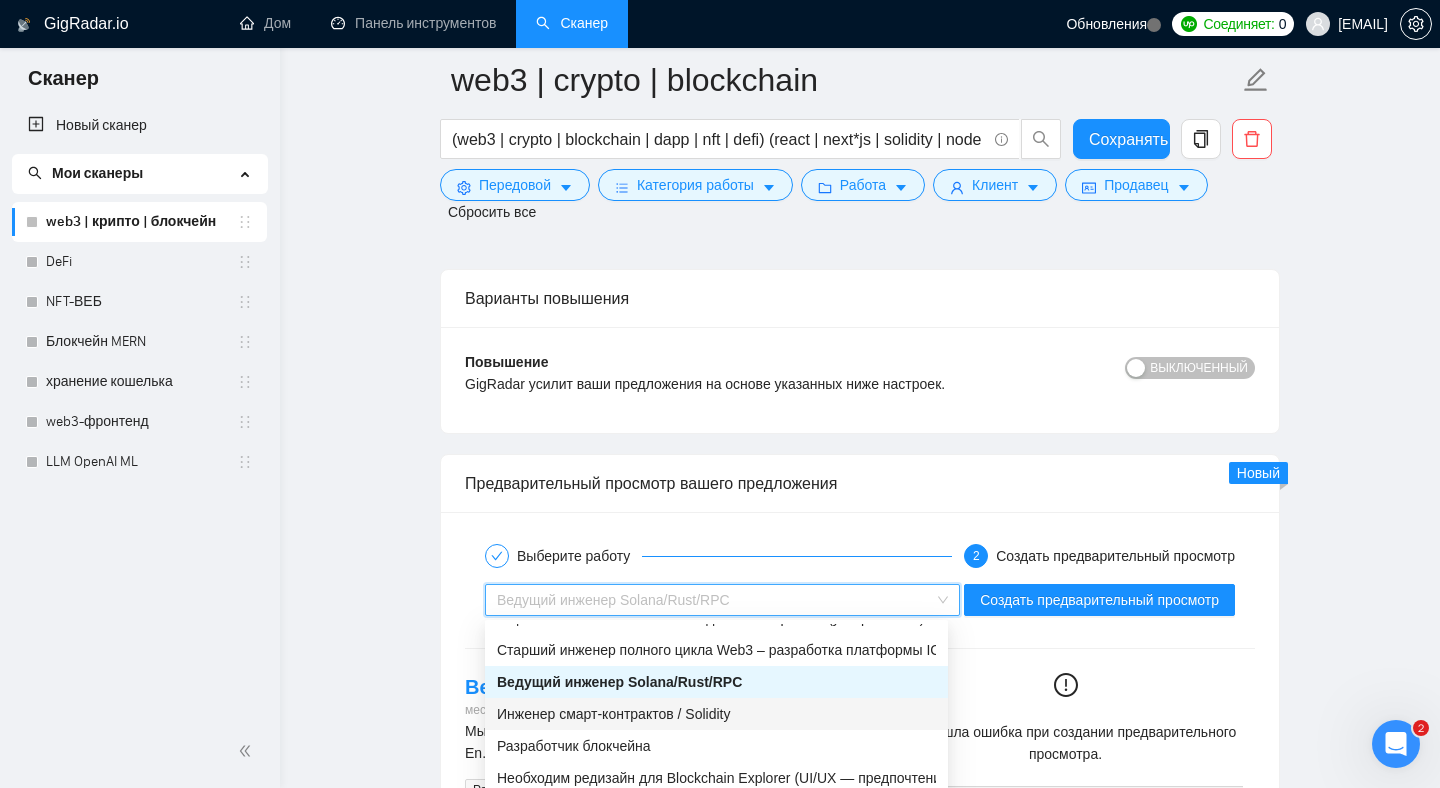 click on "Инженер смарт-контрактов / Solidity" at bounding box center [613, 714] 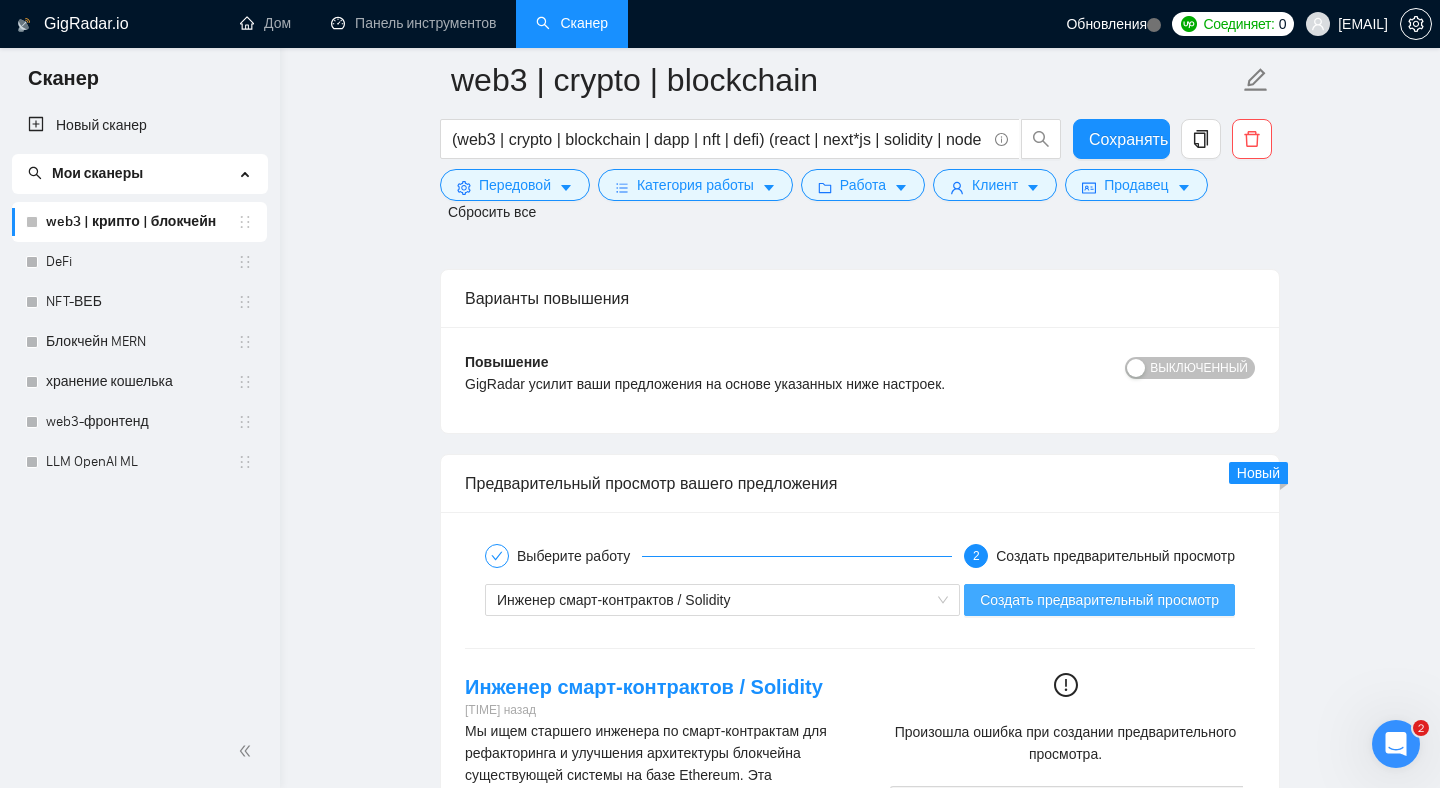 click on "Создать предварительный просмотр" at bounding box center (1099, 600) 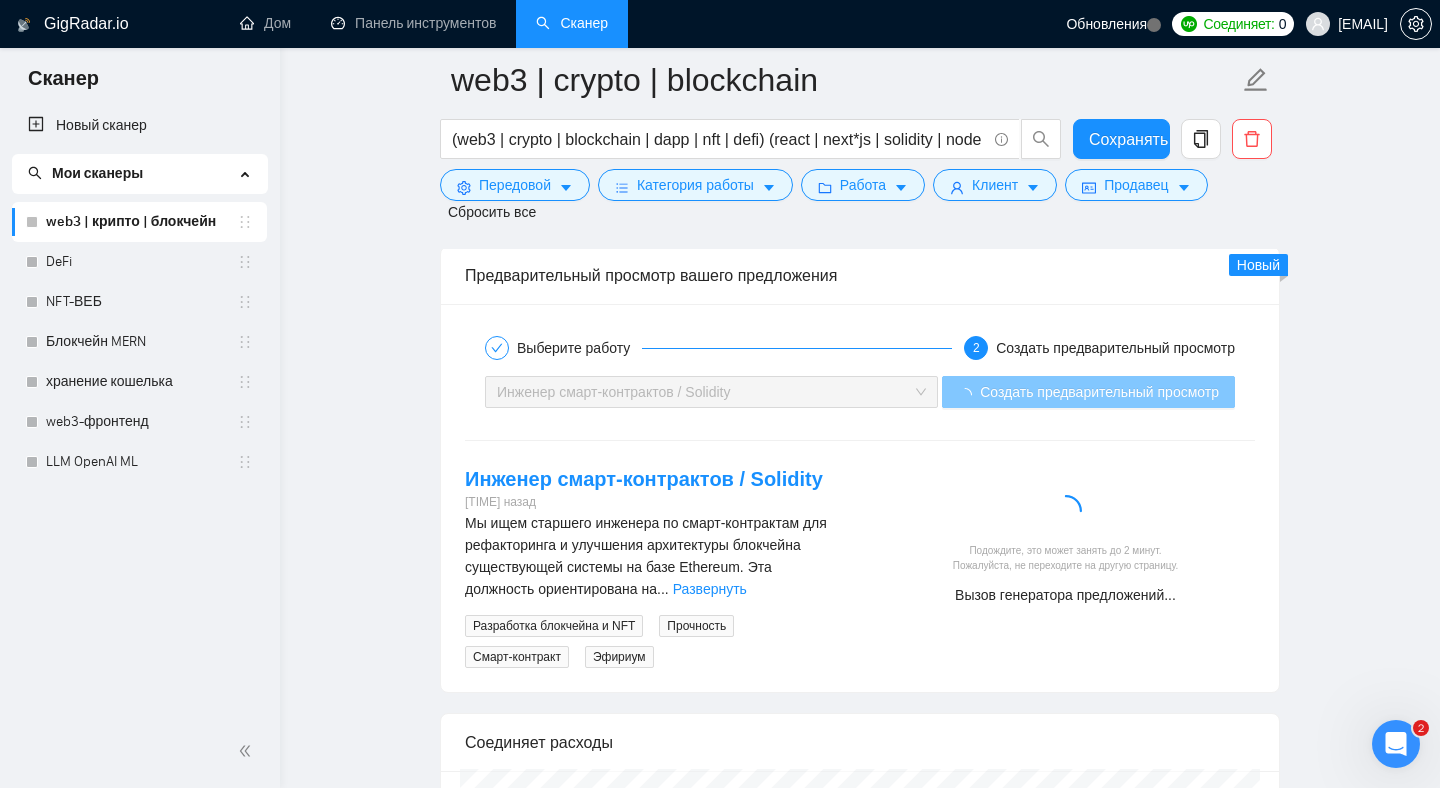 scroll, scrollTop: 5347, scrollLeft: 0, axis: vertical 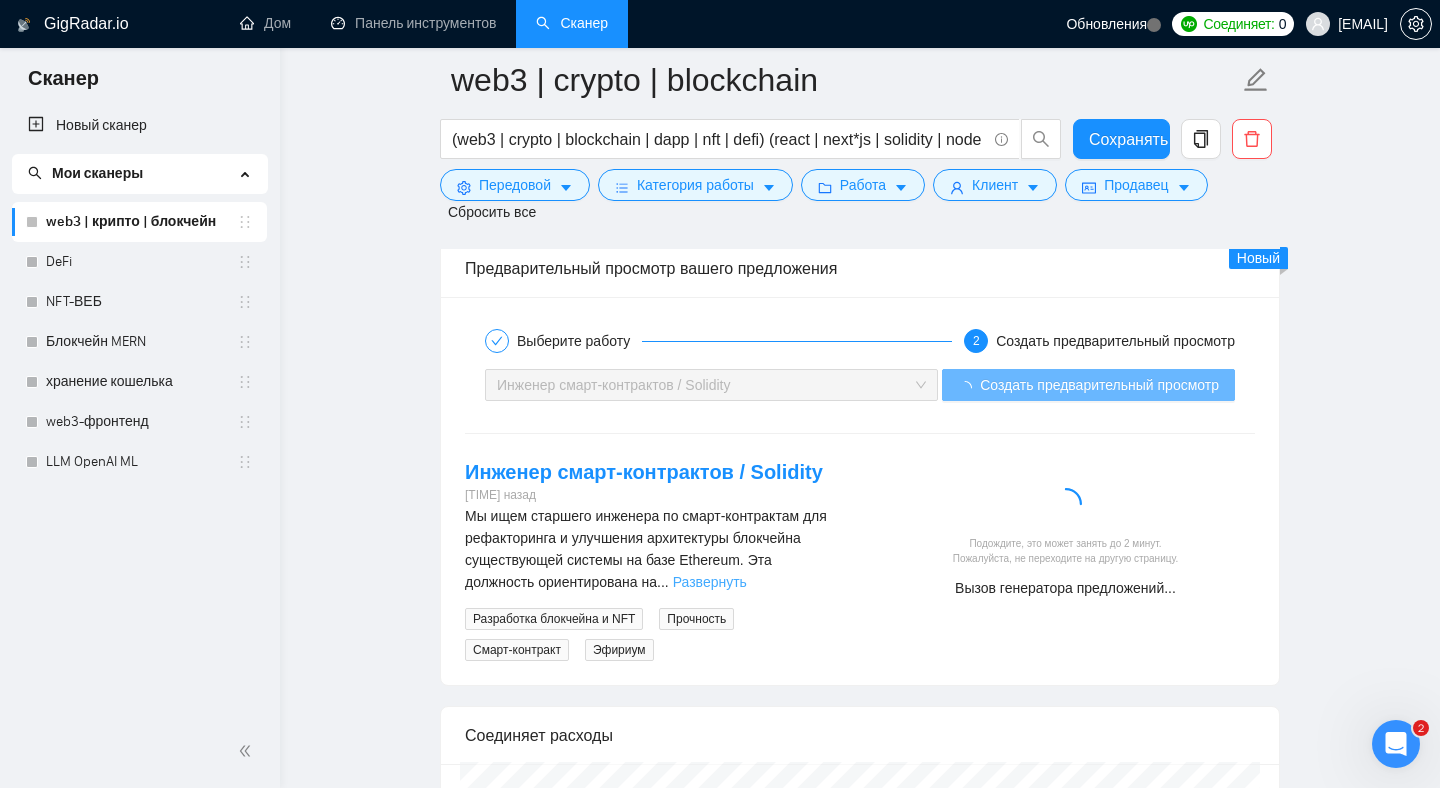 click on "Развернуть" at bounding box center [710, 582] 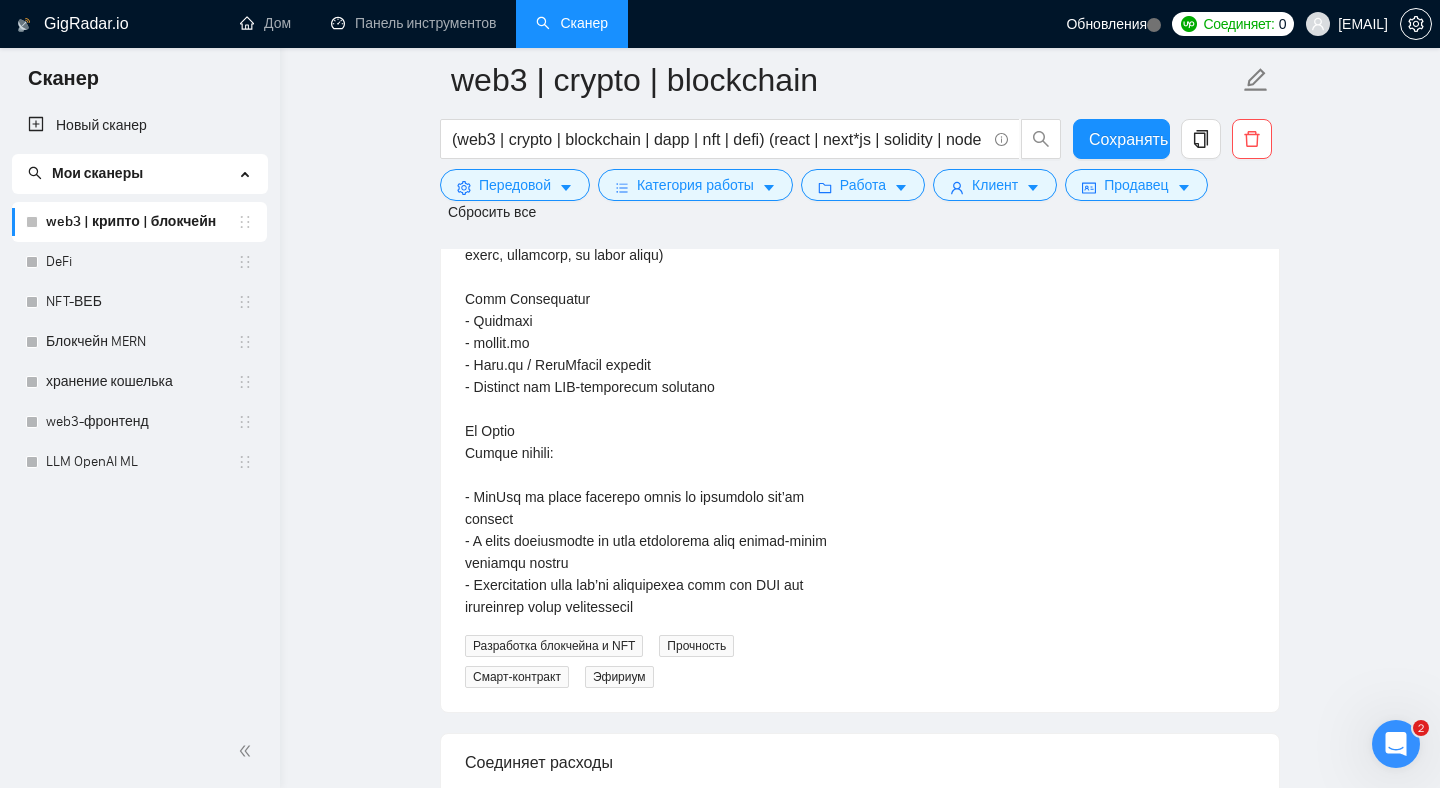scroll, scrollTop: 6514, scrollLeft: 0, axis: vertical 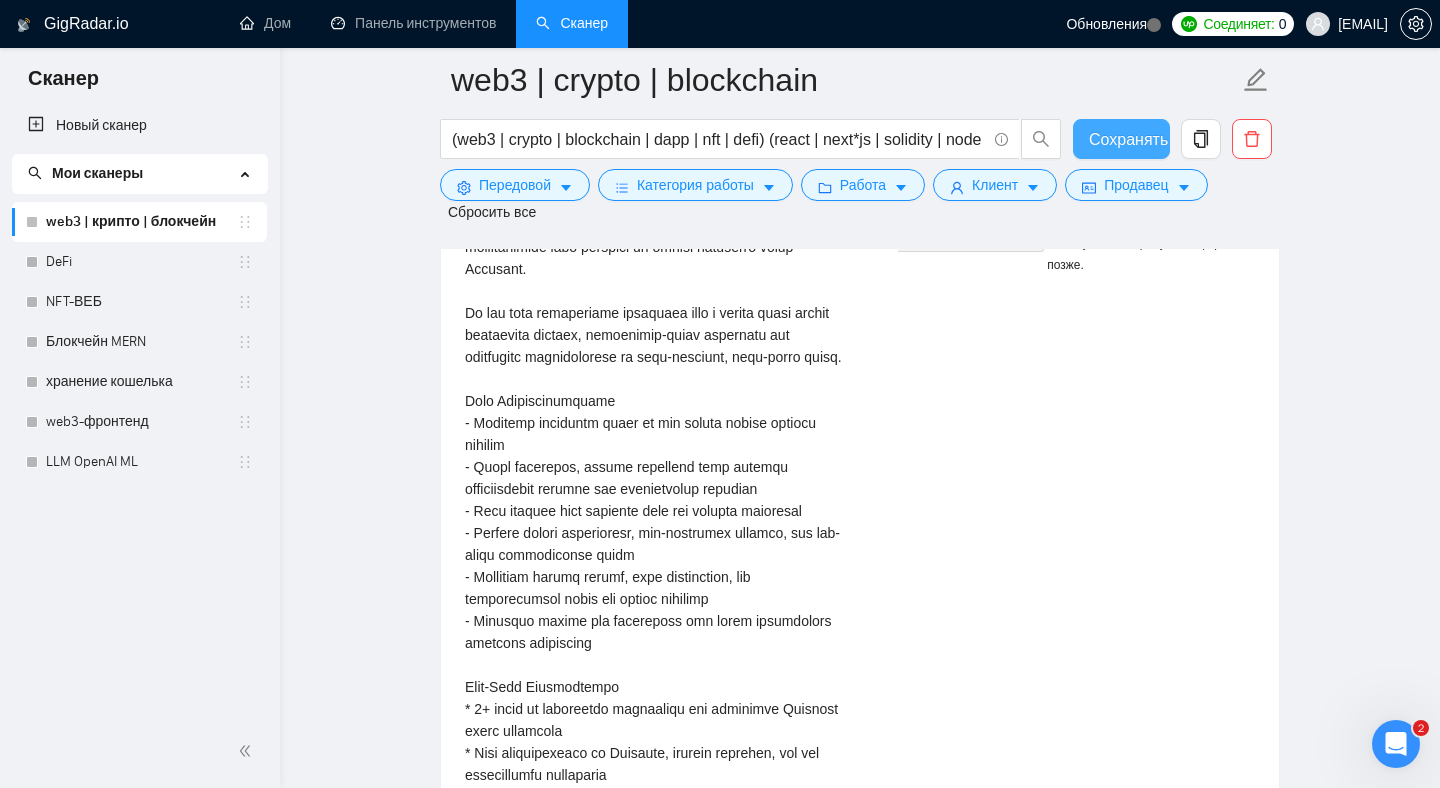 click on "Сохранять" at bounding box center (1128, 139) 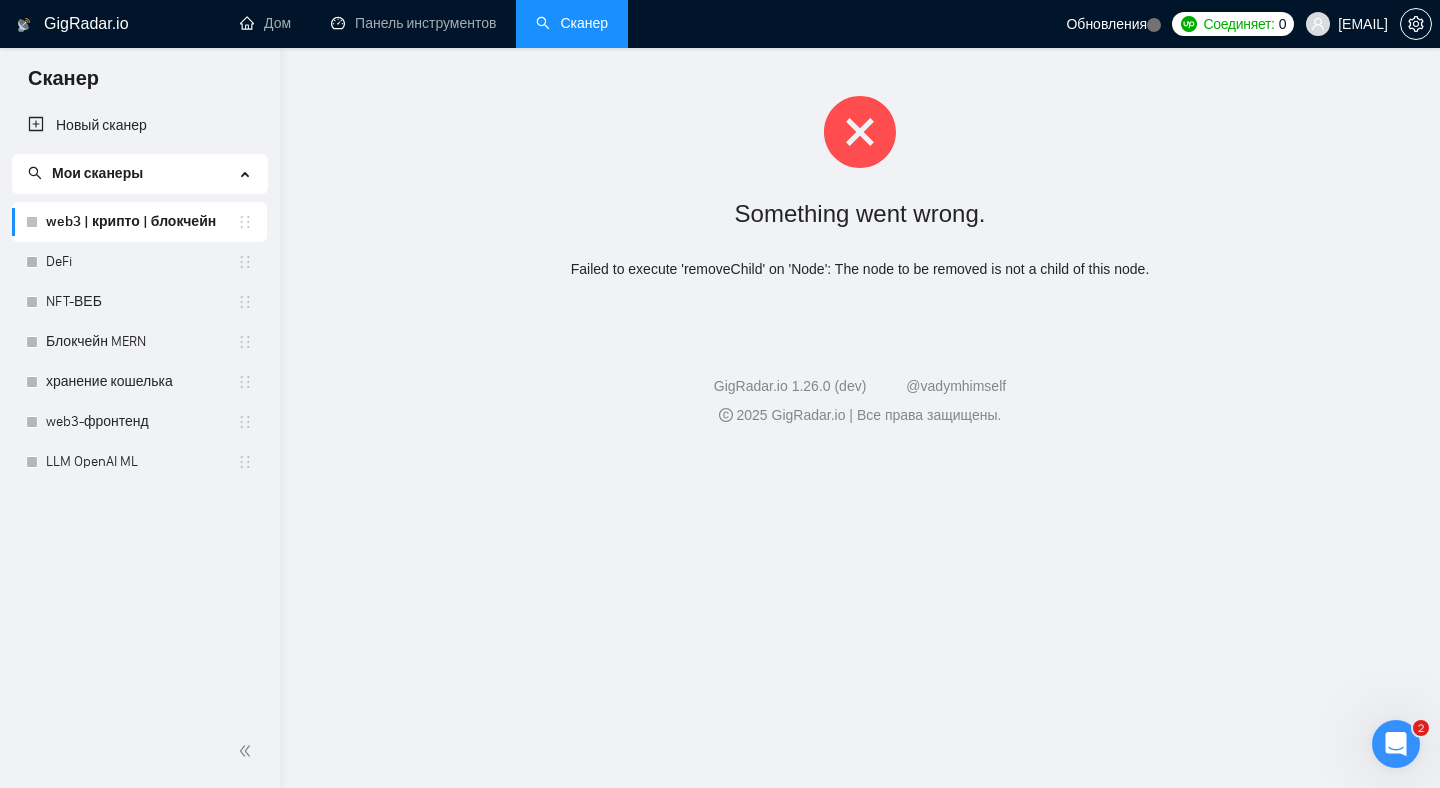 scroll, scrollTop: 0, scrollLeft: 0, axis: both 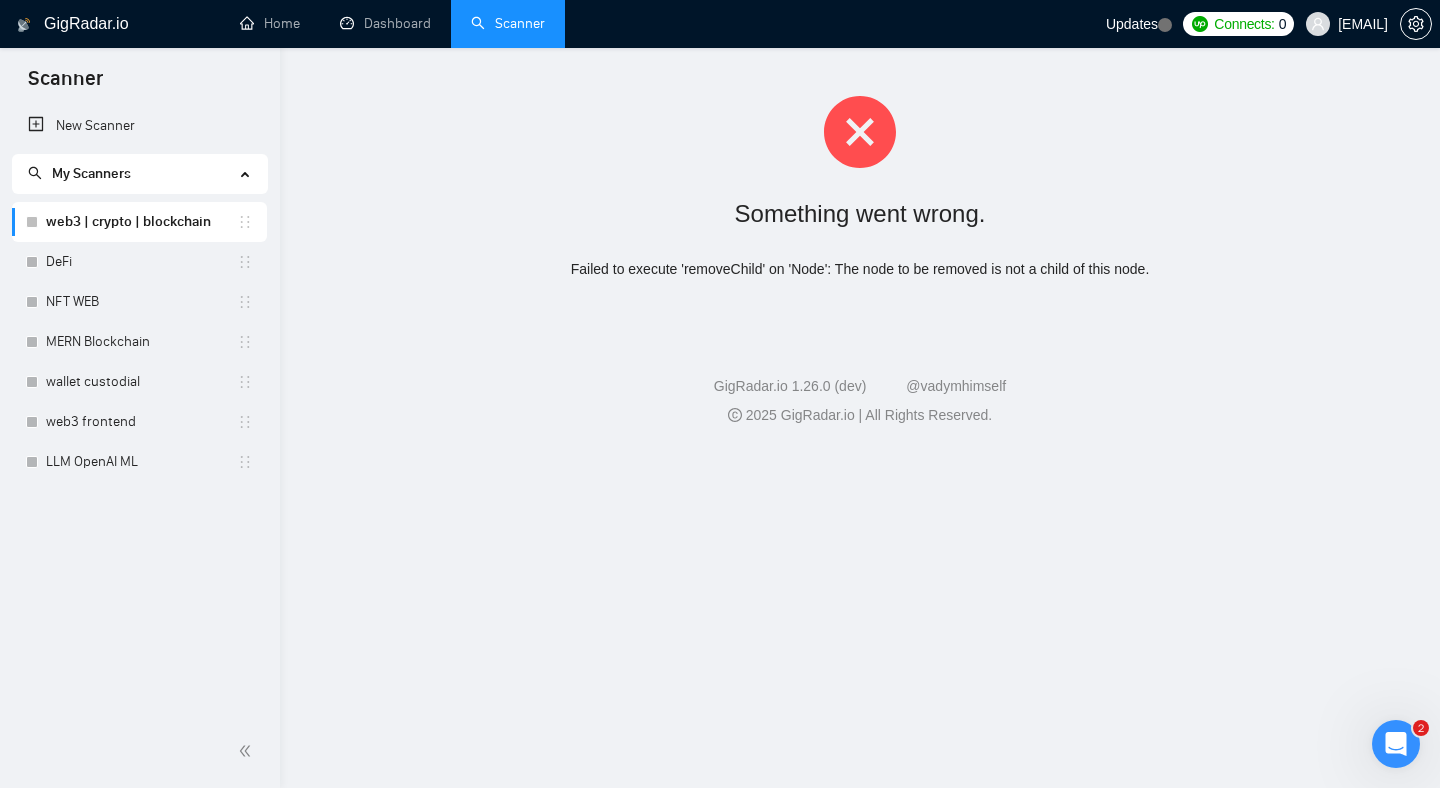 click on "web3 | crypto | blockchain" at bounding box center [141, 222] 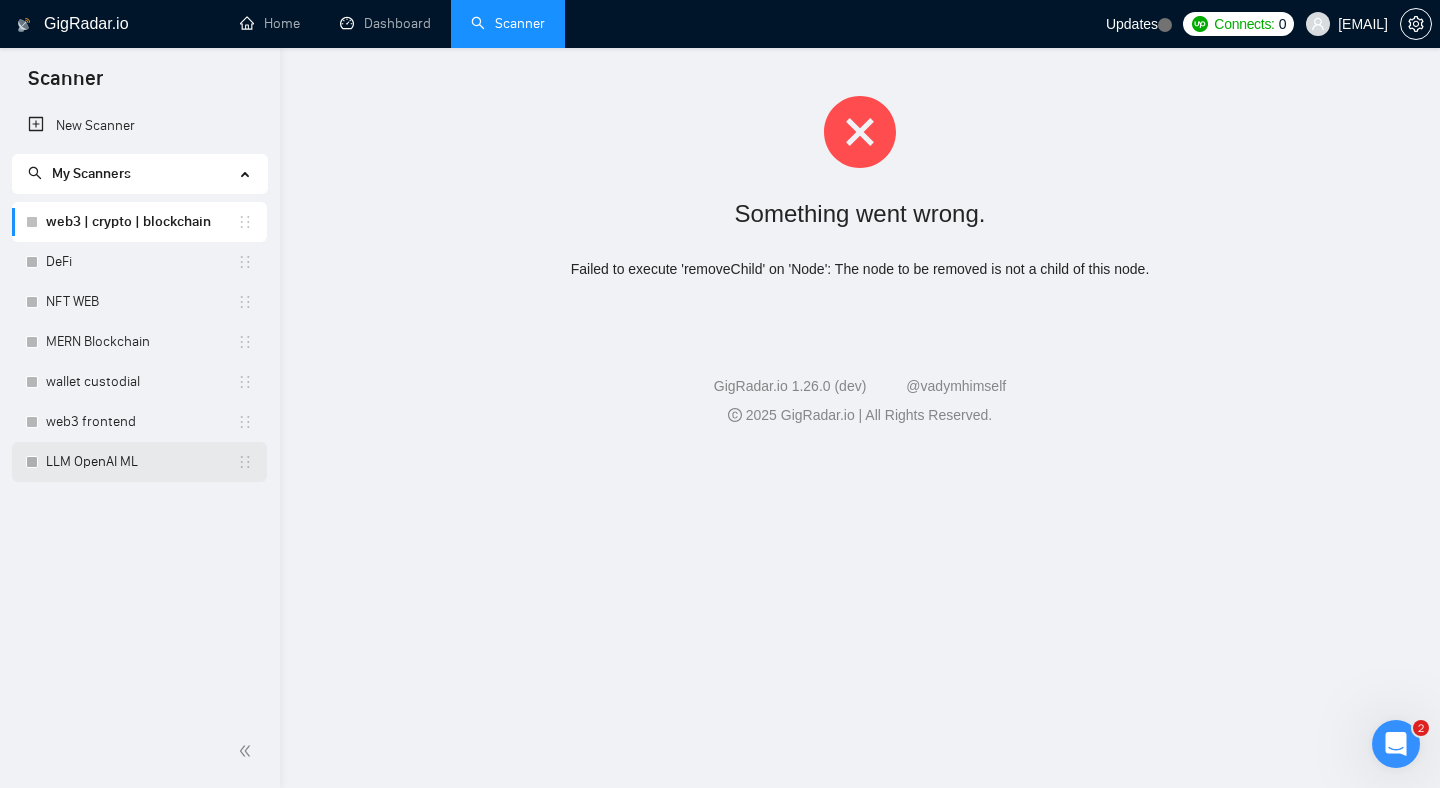 click on "LLM OpenAI ML" at bounding box center (141, 462) 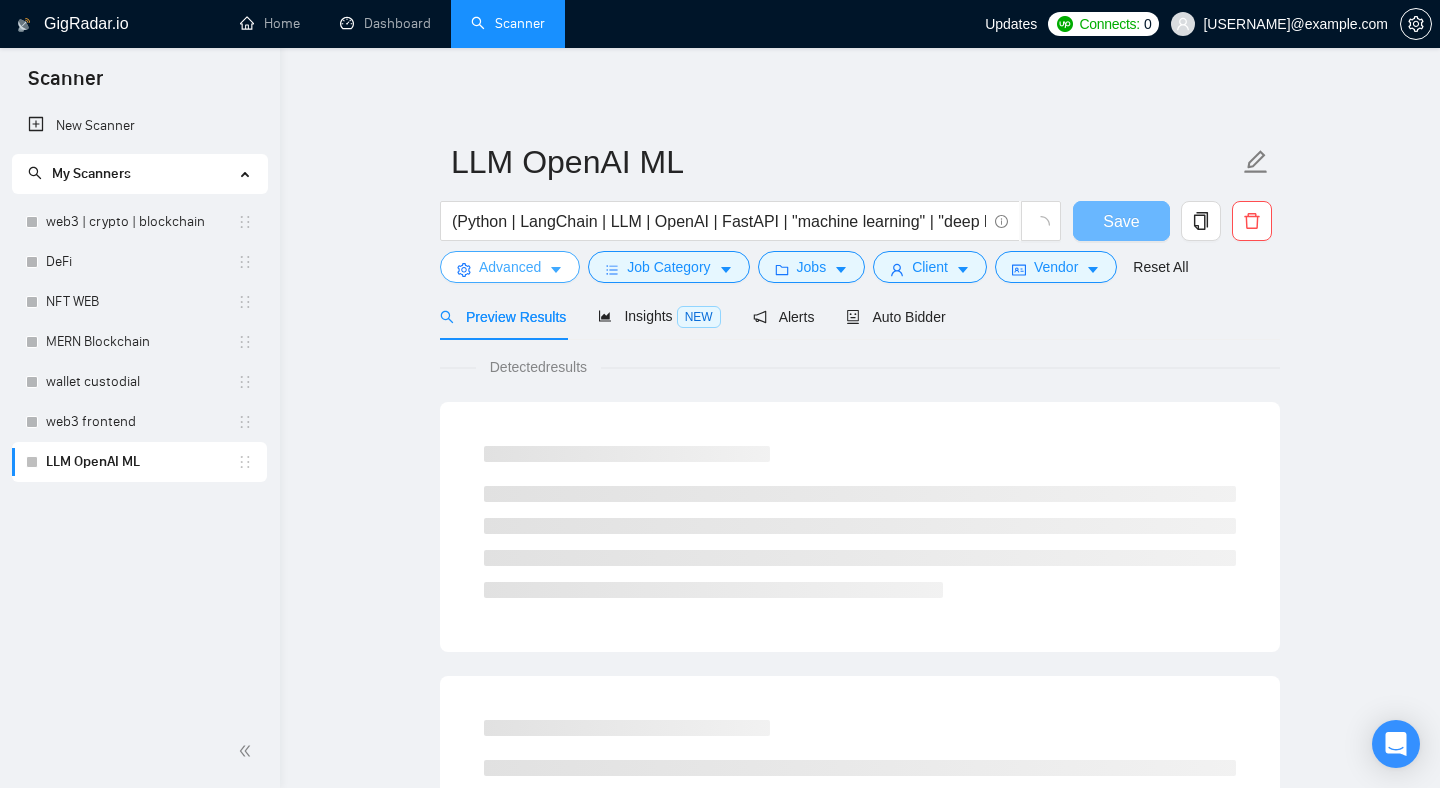 scroll, scrollTop: 0, scrollLeft: 0, axis: both 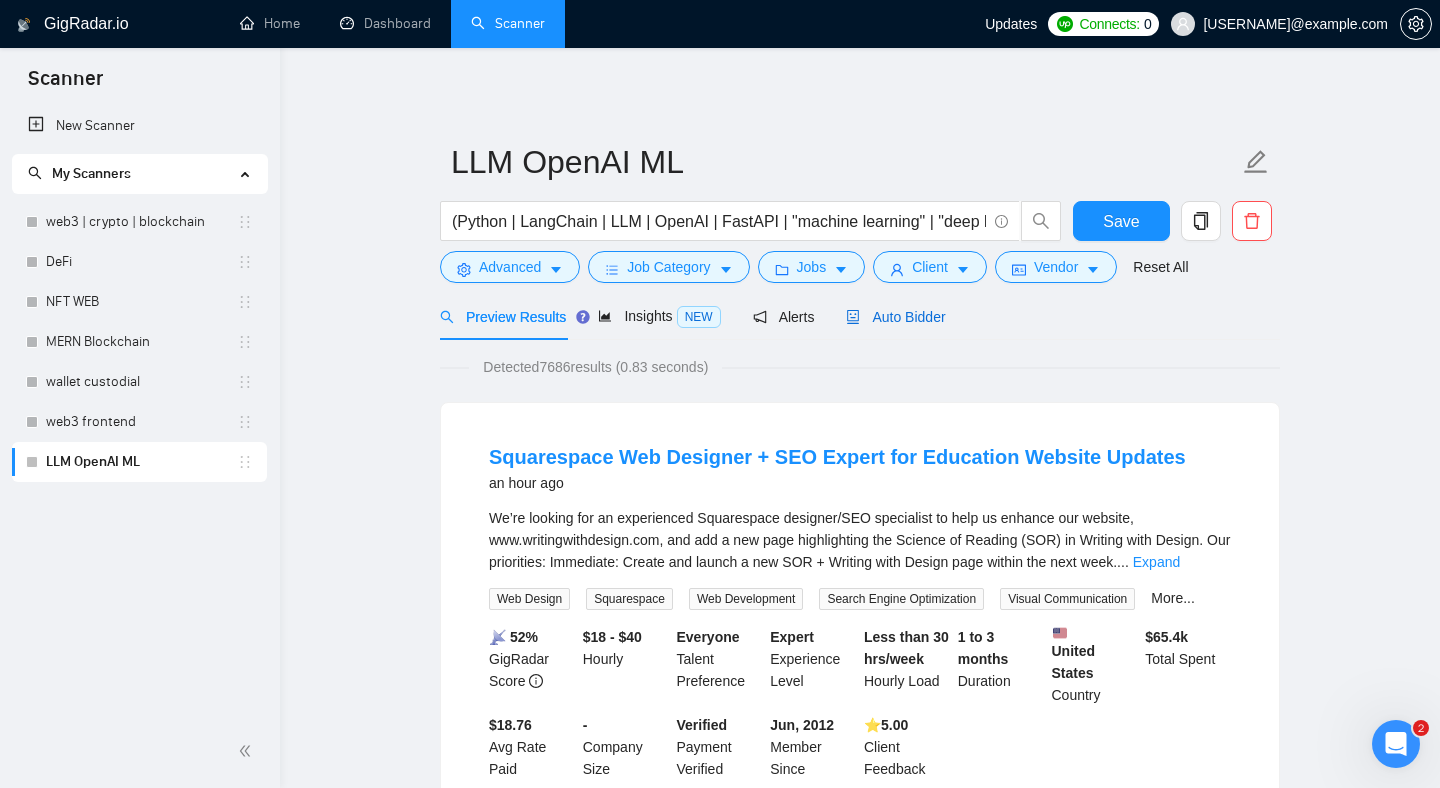 click on "Auto Bidder" at bounding box center [895, 317] 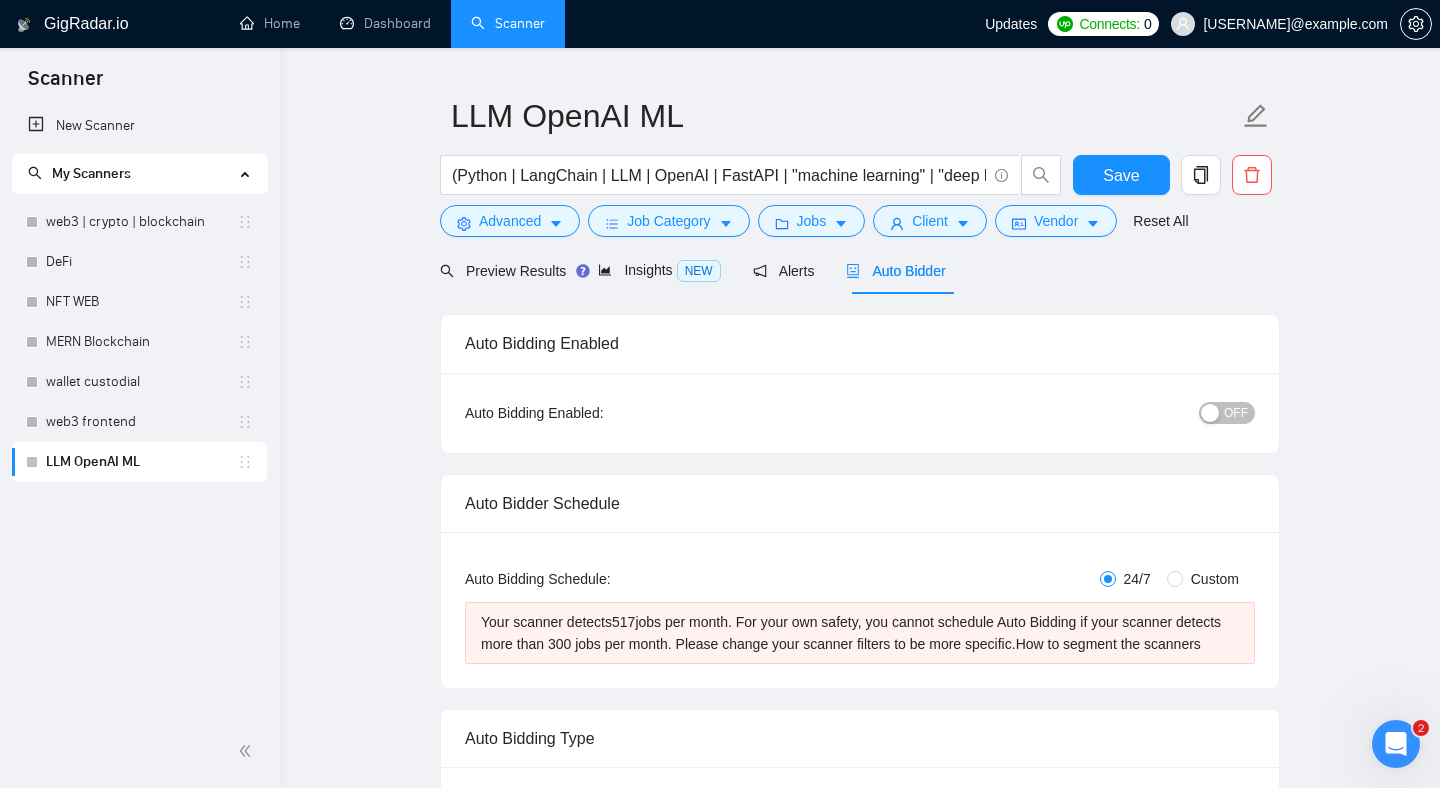 scroll, scrollTop: 64, scrollLeft: 0, axis: vertical 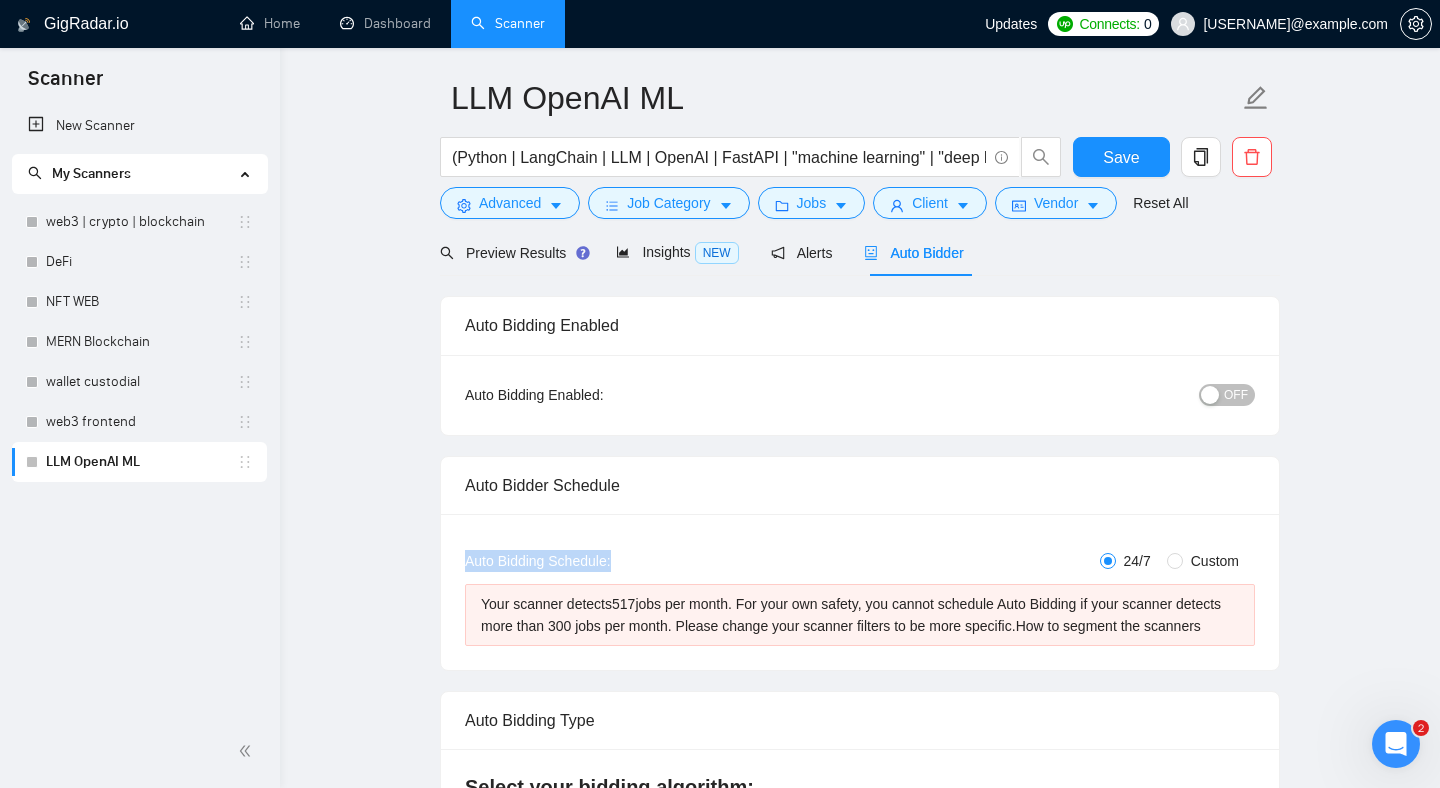 drag, startPoint x: 466, startPoint y: 561, endPoint x: 654, endPoint y: 561, distance: 188 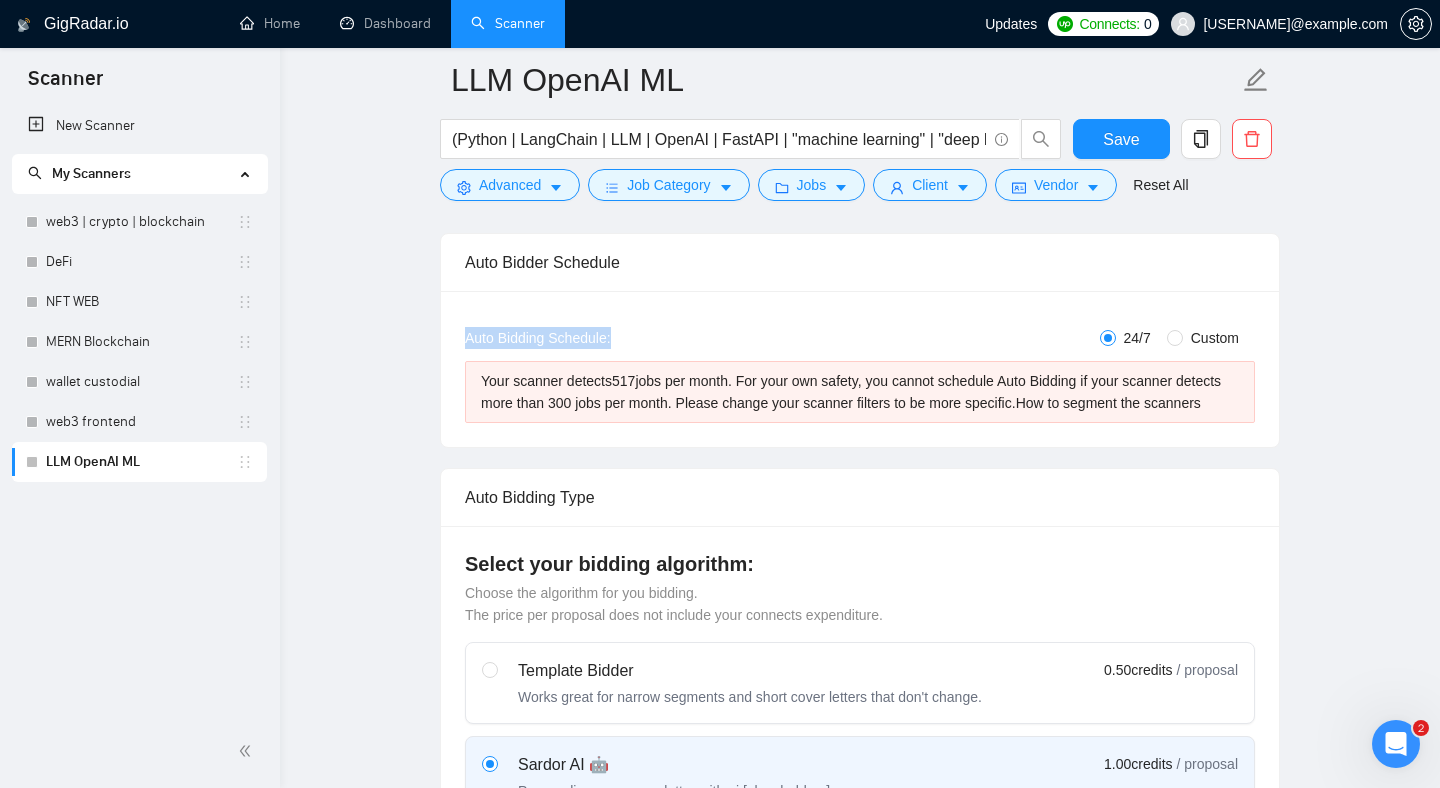 scroll, scrollTop: 305, scrollLeft: 0, axis: vertical 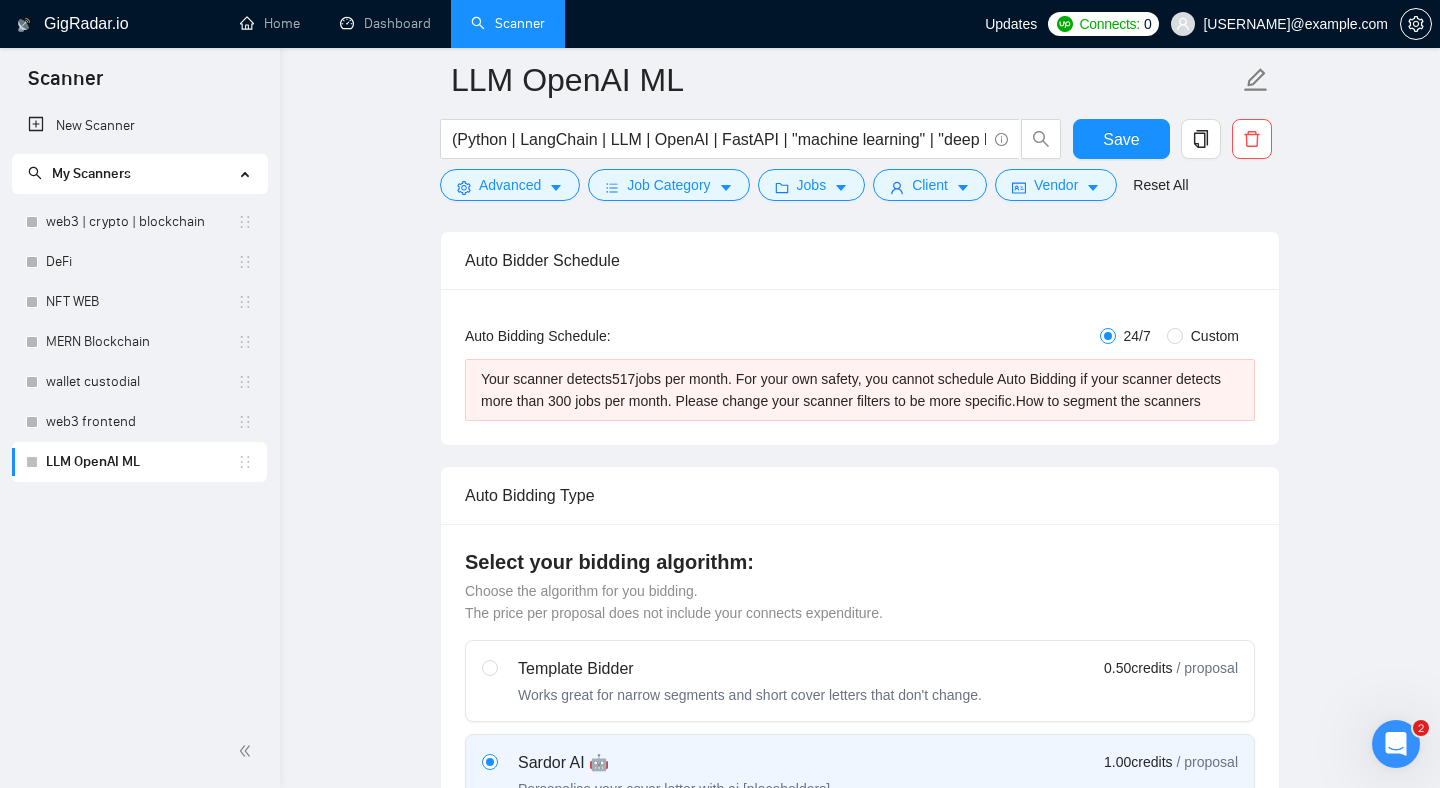 click on "Your scanner detects  517  jobs per month. For your own safety, you cannot schedule Auto Bidding if your scanner detects more than 300 jobs per month. Please change your scanner filters to be more specific.  How to segment the scanners Auto Bidding Type Select your bidding algorithm: Choose the algorithm for you bidding. The price per proposal does not include your connects expenditure. Template Bidder Works great for narrow segments and short cover letters that don't change. 0.50  credits / proposal Sardor AI 🤖 Personalise your cover letter with ai [placeholders] 1.00  credits / proposal Experimental Laziza AI  👑   NEW   Learn more 2.00  credits / proposal $269.83 savings 0 %" at bounding box center (860, 390) 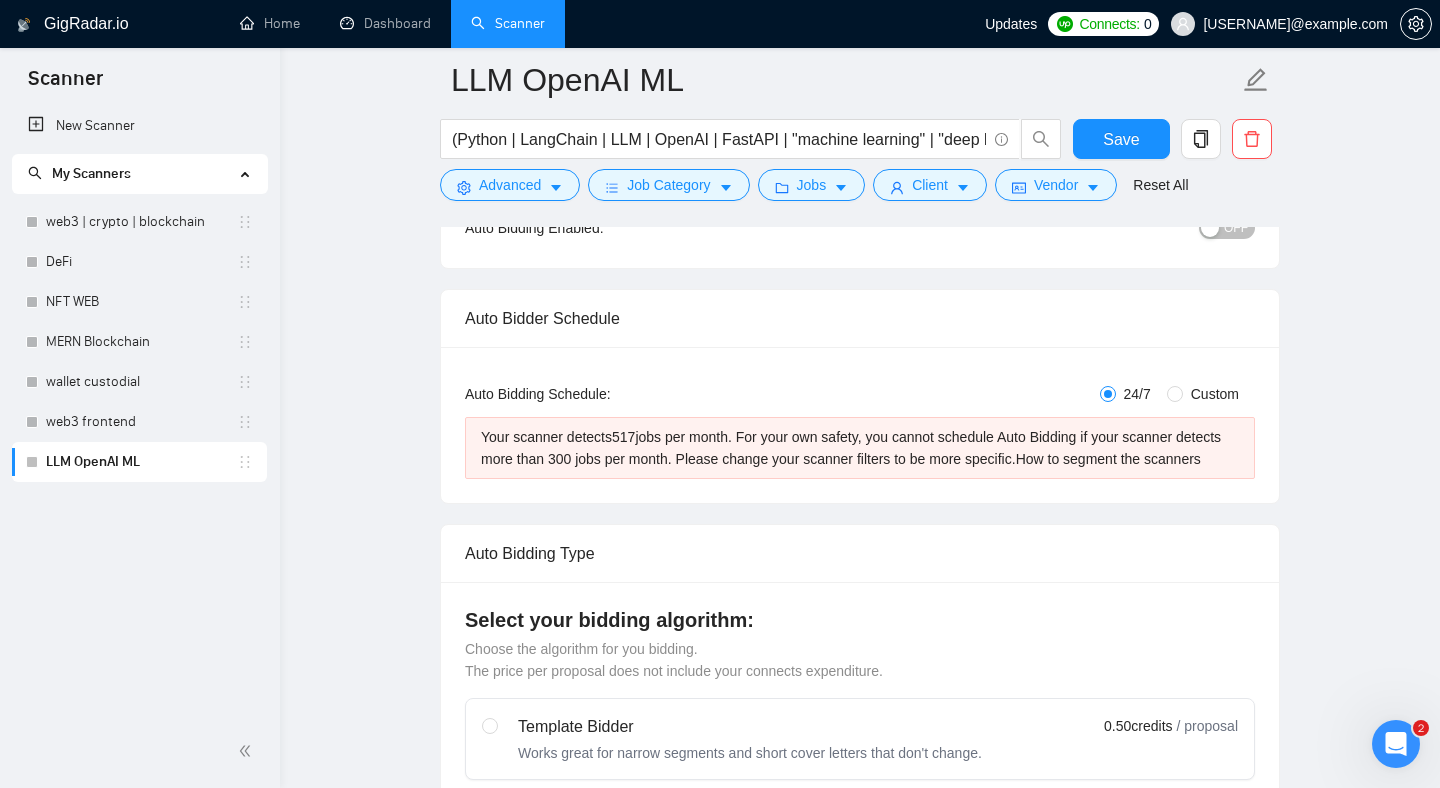 scroll, scrollTop: 250, scrollLeft: 0, axis: vertical 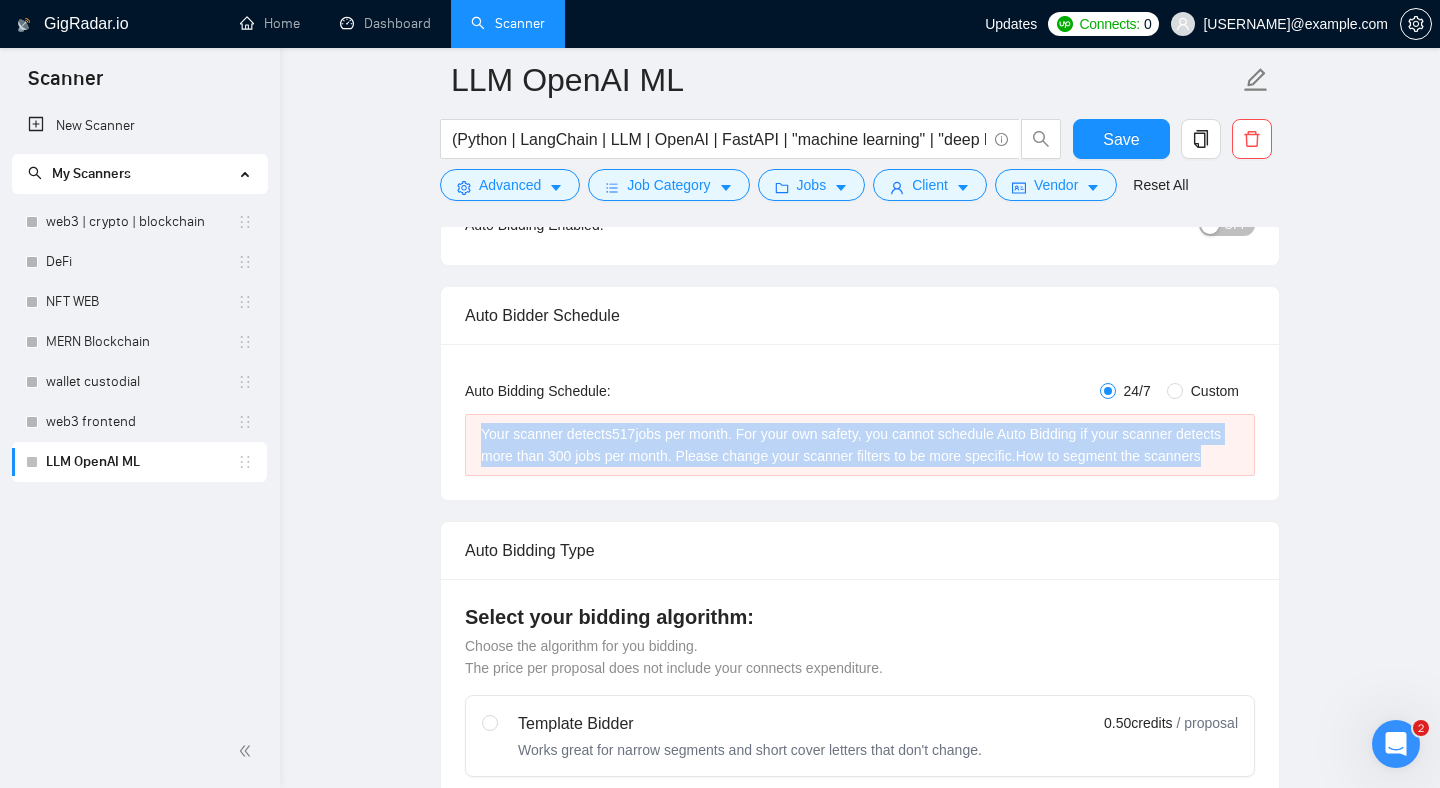 drag, startPoint x: 477, startPoint y: 433, endPoint x: 603, endPoint y: 483, distance: 135.5581 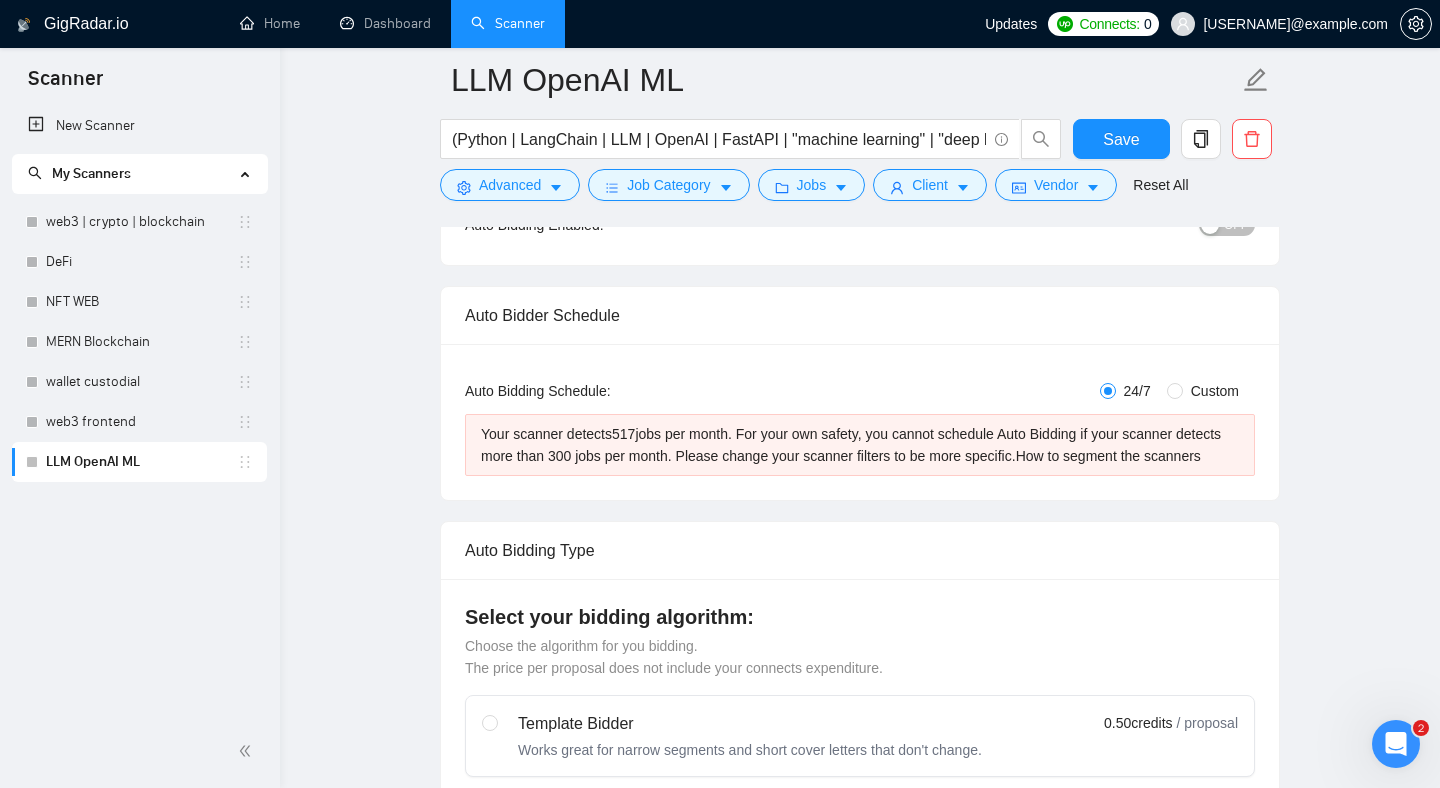 click on "Auto Bidding Type: Automated (recommended) Semi-automated Auto Bidding Schedule: 24/7 Custom Custom Auto Bidder Schedule Repeat every week on Monday Tuesday Wednesday Thursday Friday Saturday Sunday Active Hours ( Europe/Kiev ): From: To: ( 24  hours) Europe/Kiev Your scanner detects  517  jobs per month. For your own safety, you cannot schedule Auto Bidding if your scanner detects more than 300 jobs per month. Please change your scanner filters to be more specific.  How to segment the scanners" at bounding box center (860, 422) 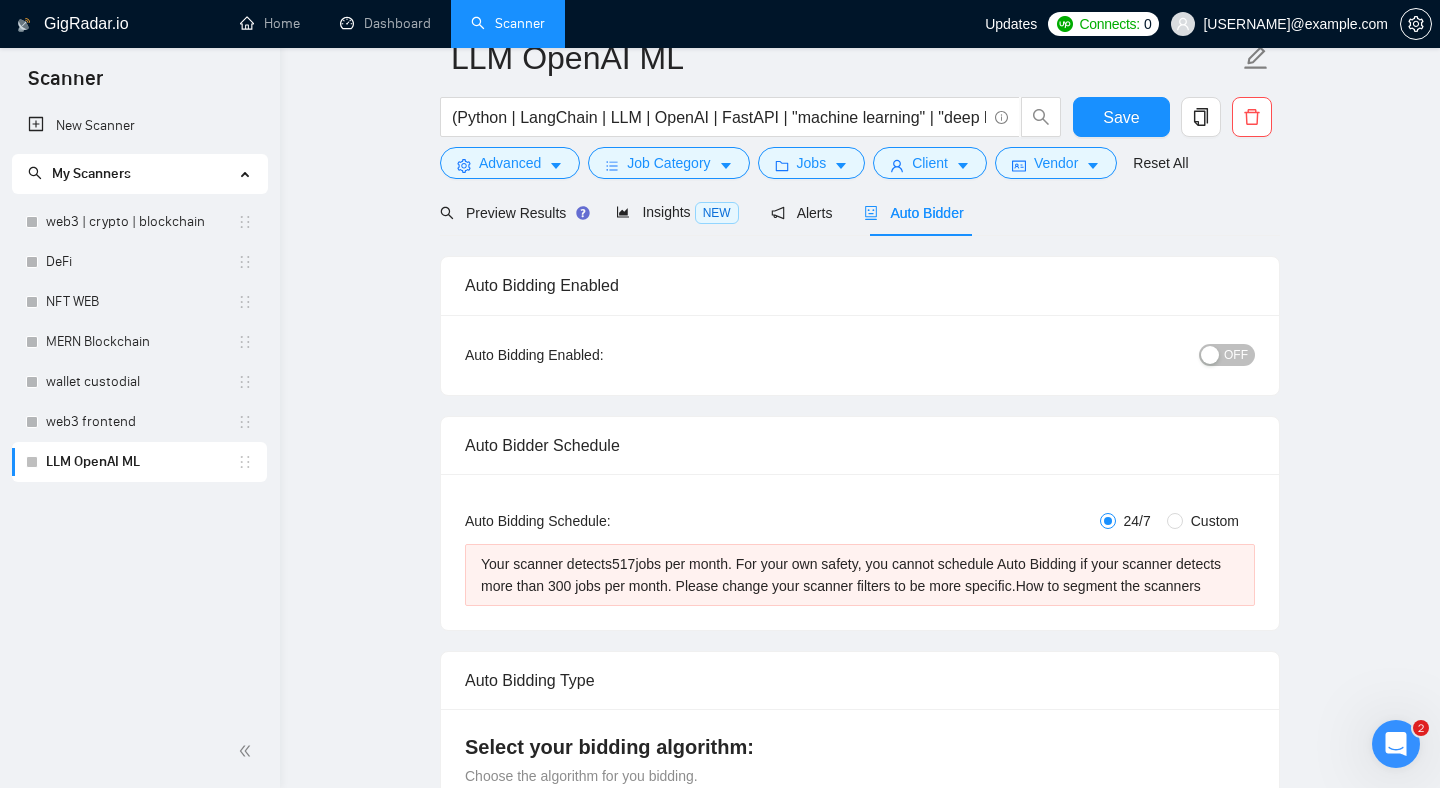 scroll, scrollTop: 52, scrollLeft: 0, axis: vertical 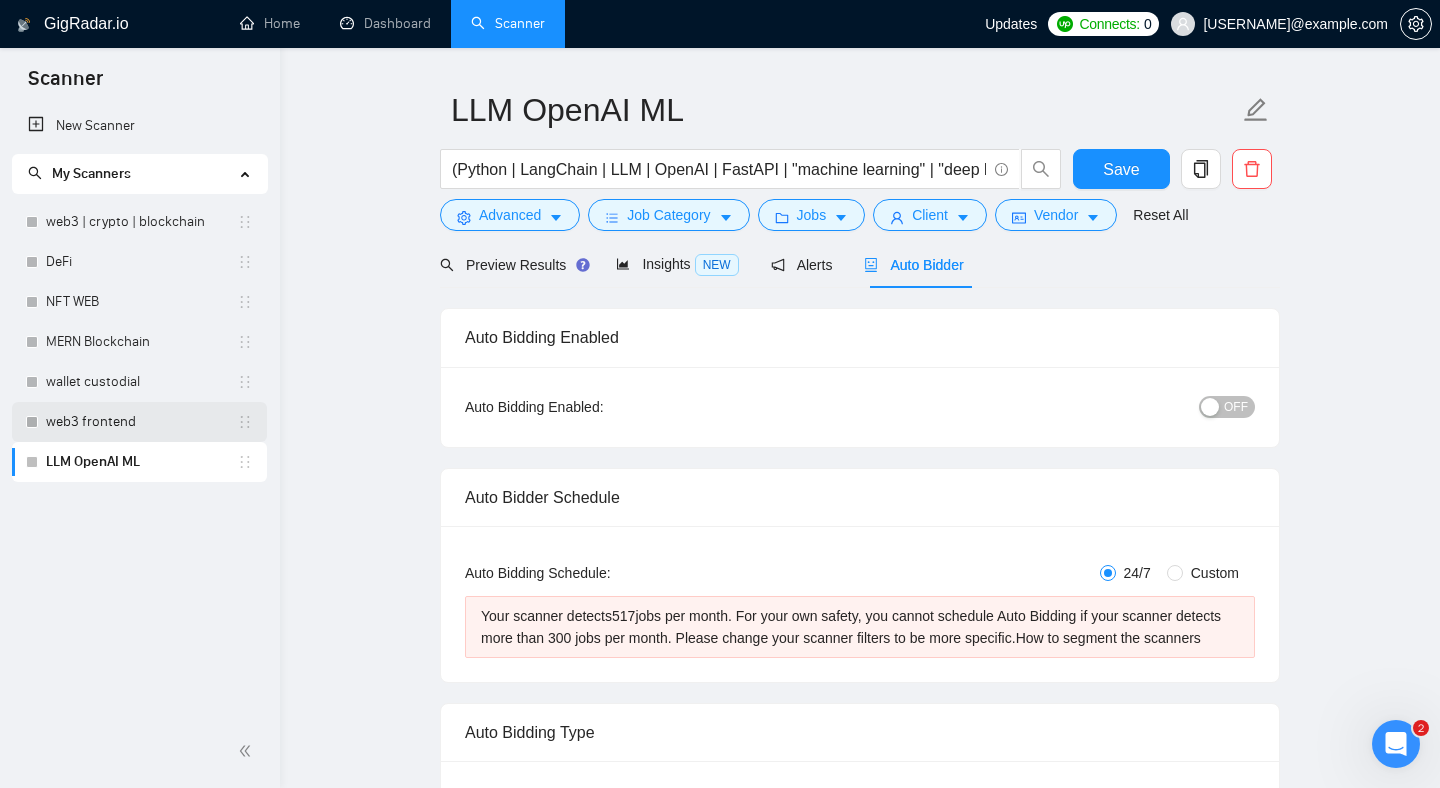 click on "web3 frontend" at bounding box center (141, 422) 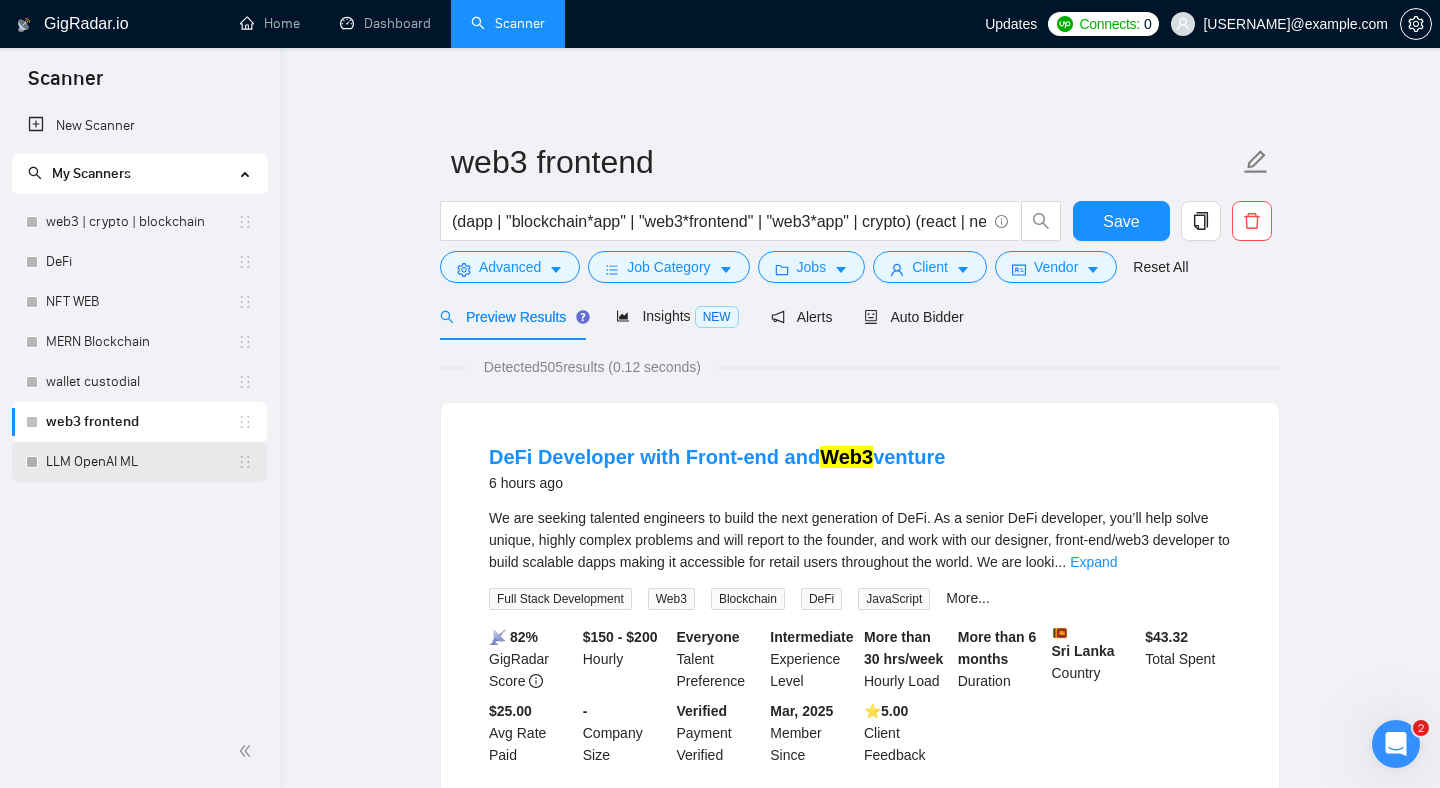 click on "LLM OpenAI ML" at bounding box center [141, 462] 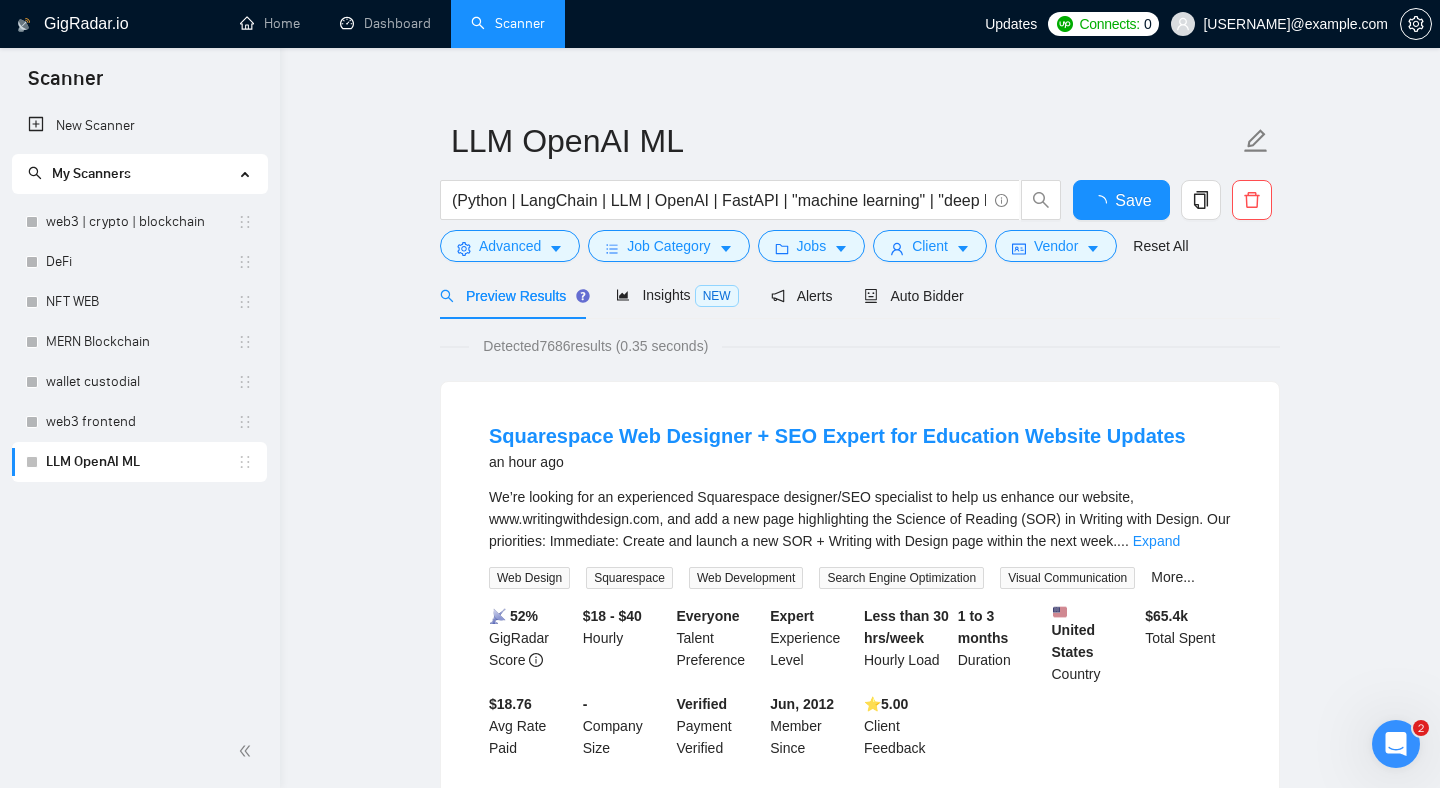 scroll, scrollTop: 27, scrollLeft: 0, axis: vertical 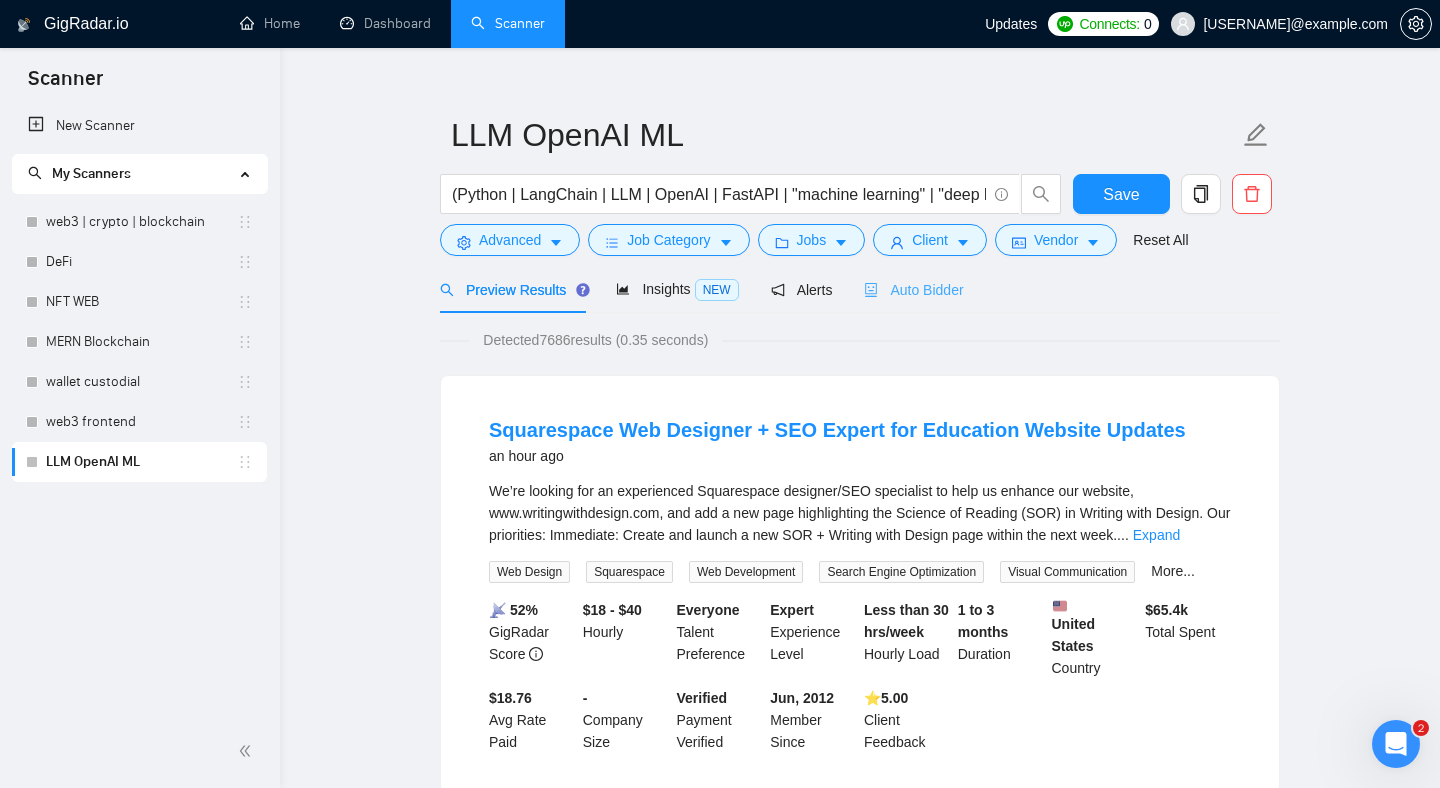 click on "Auto Bidder" at bounding box center [913, 289] 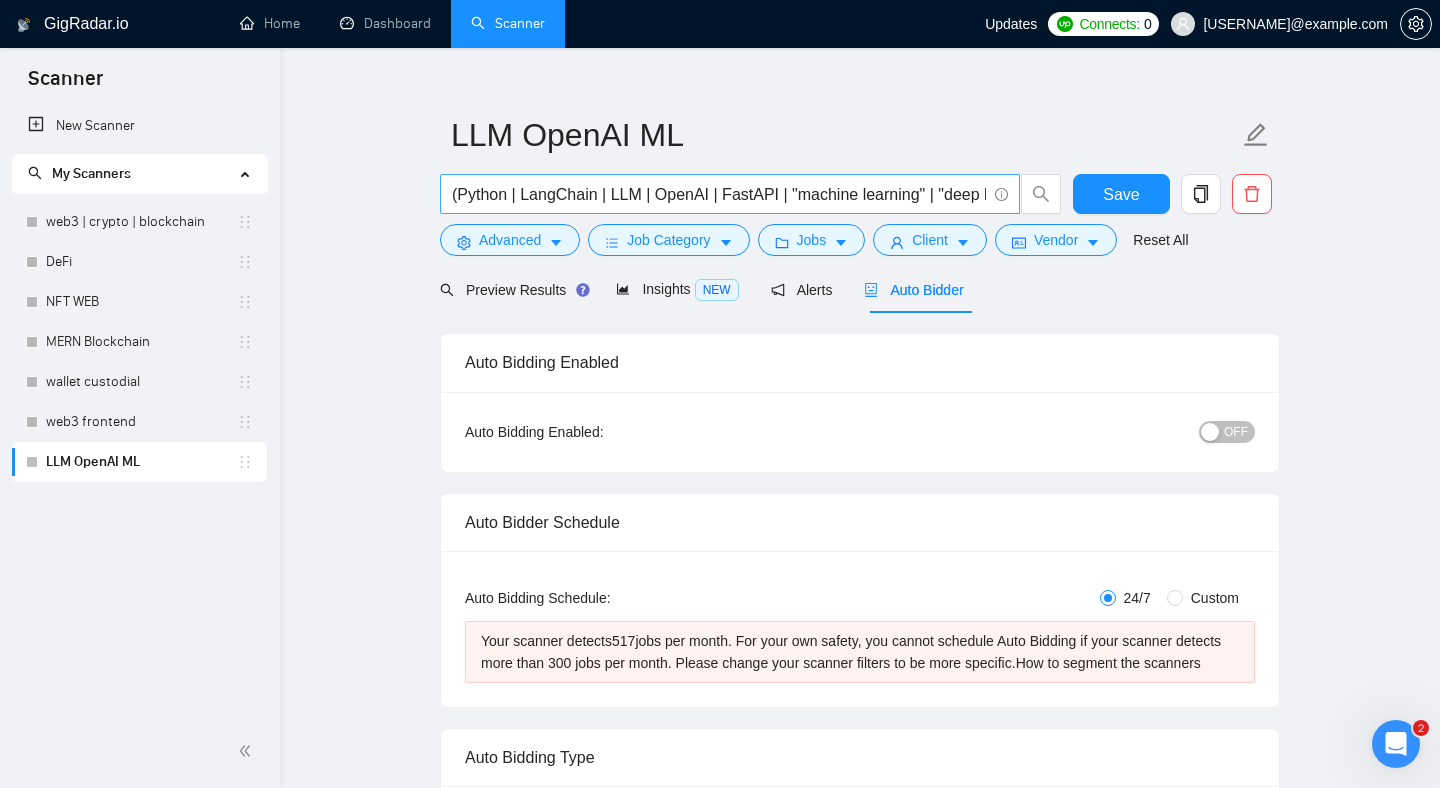 click on "(Python | LangChain | LLM | OpenAI | FastAPI | "machine learning" | "deep learning" | vector | embedding | agentic)" at bounding box center [719, 194] 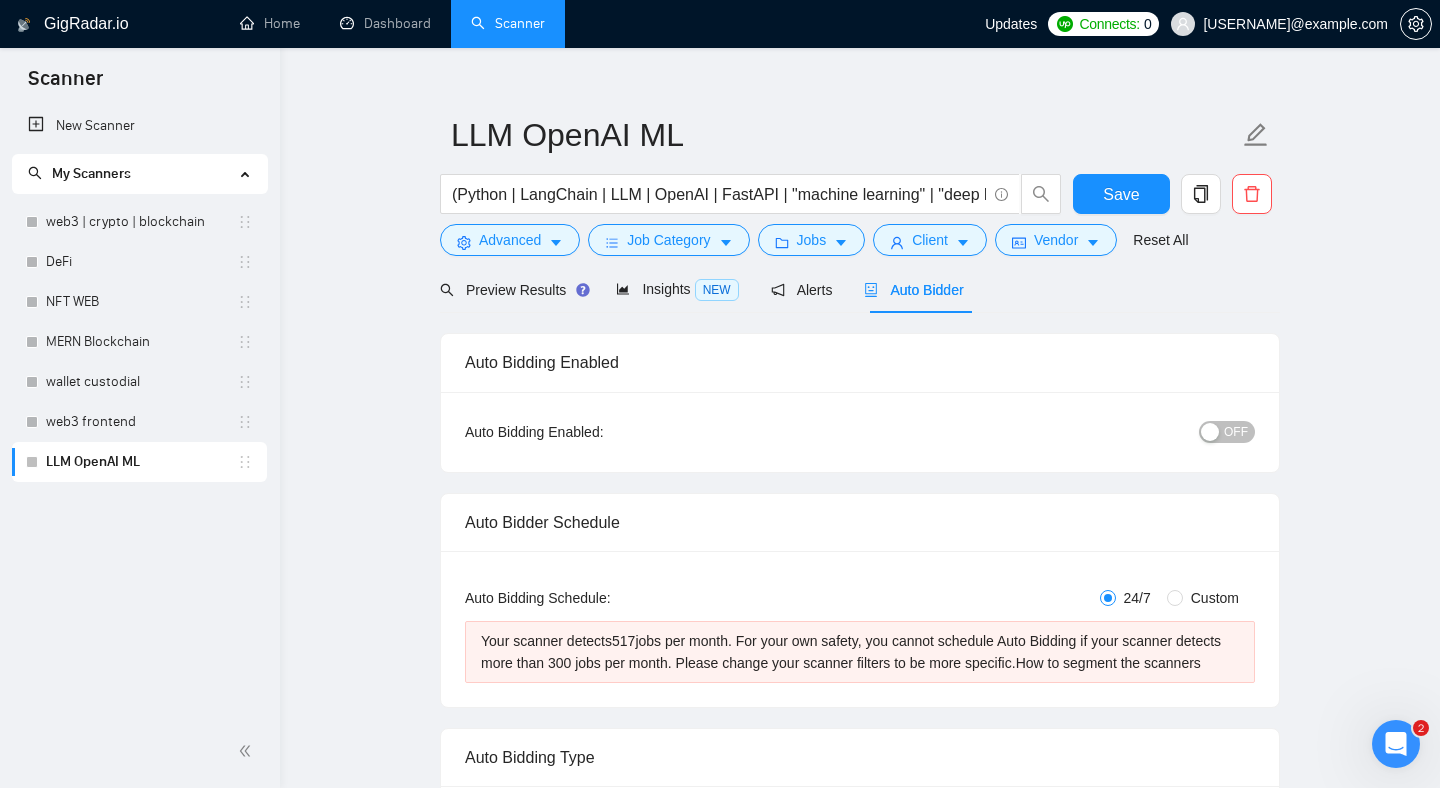 click on "Preview Results Insights NEW Alerts Auto Bidder" at bounding box center [860, 289] 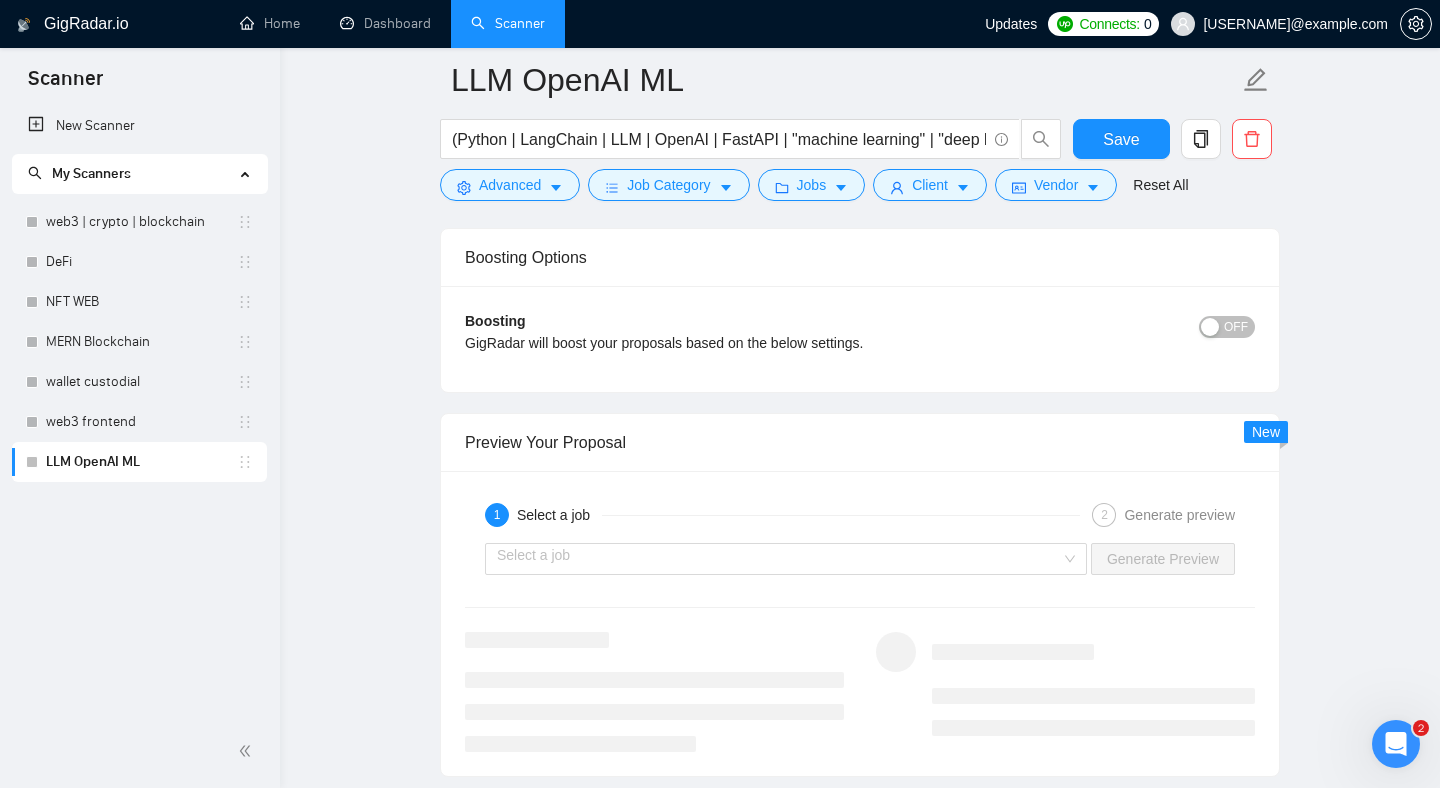 scroll, scrollTop: 3647, scrollLeft: 0, axis: vertical 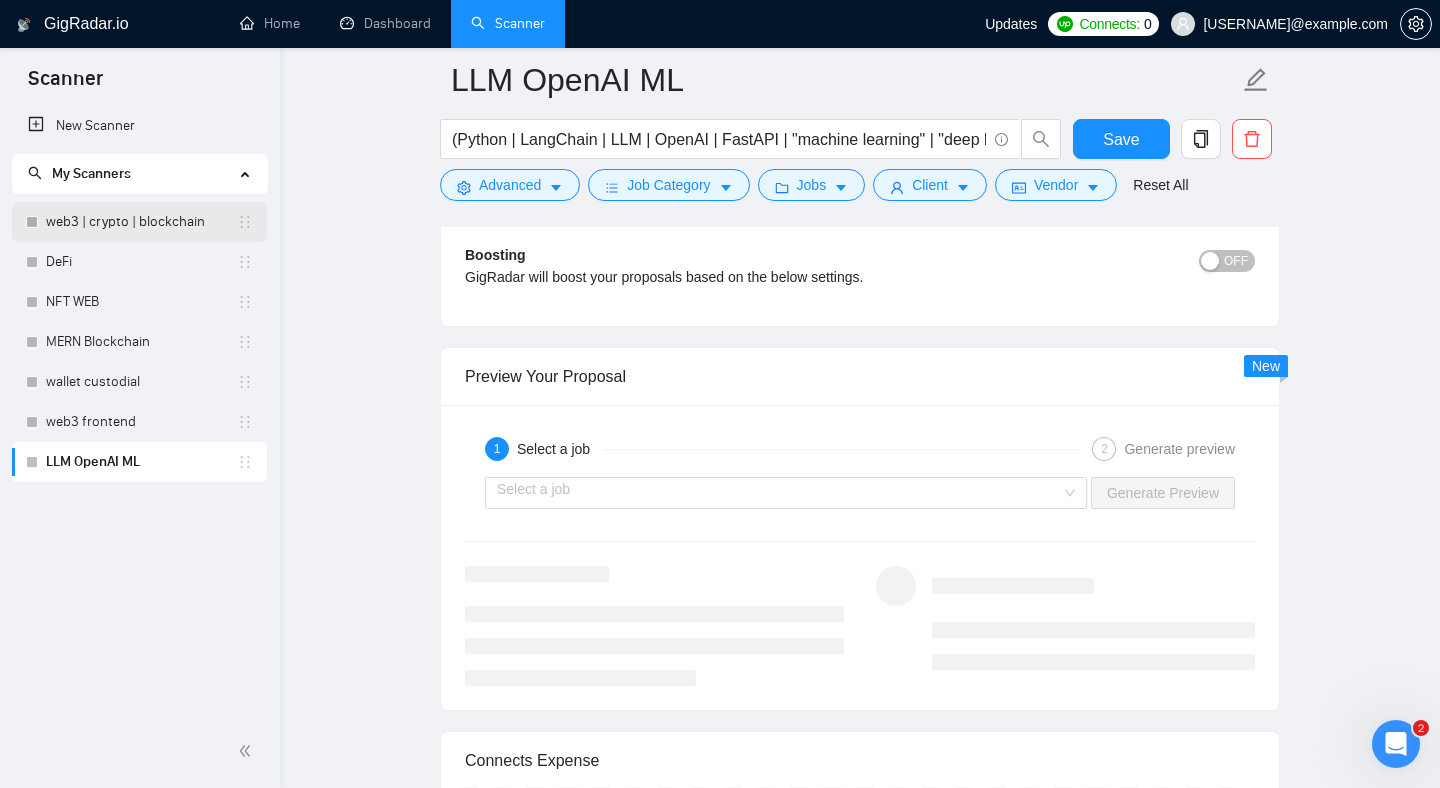 click on "web3 | crypto | blockchain" at bounding box center (141, 222) 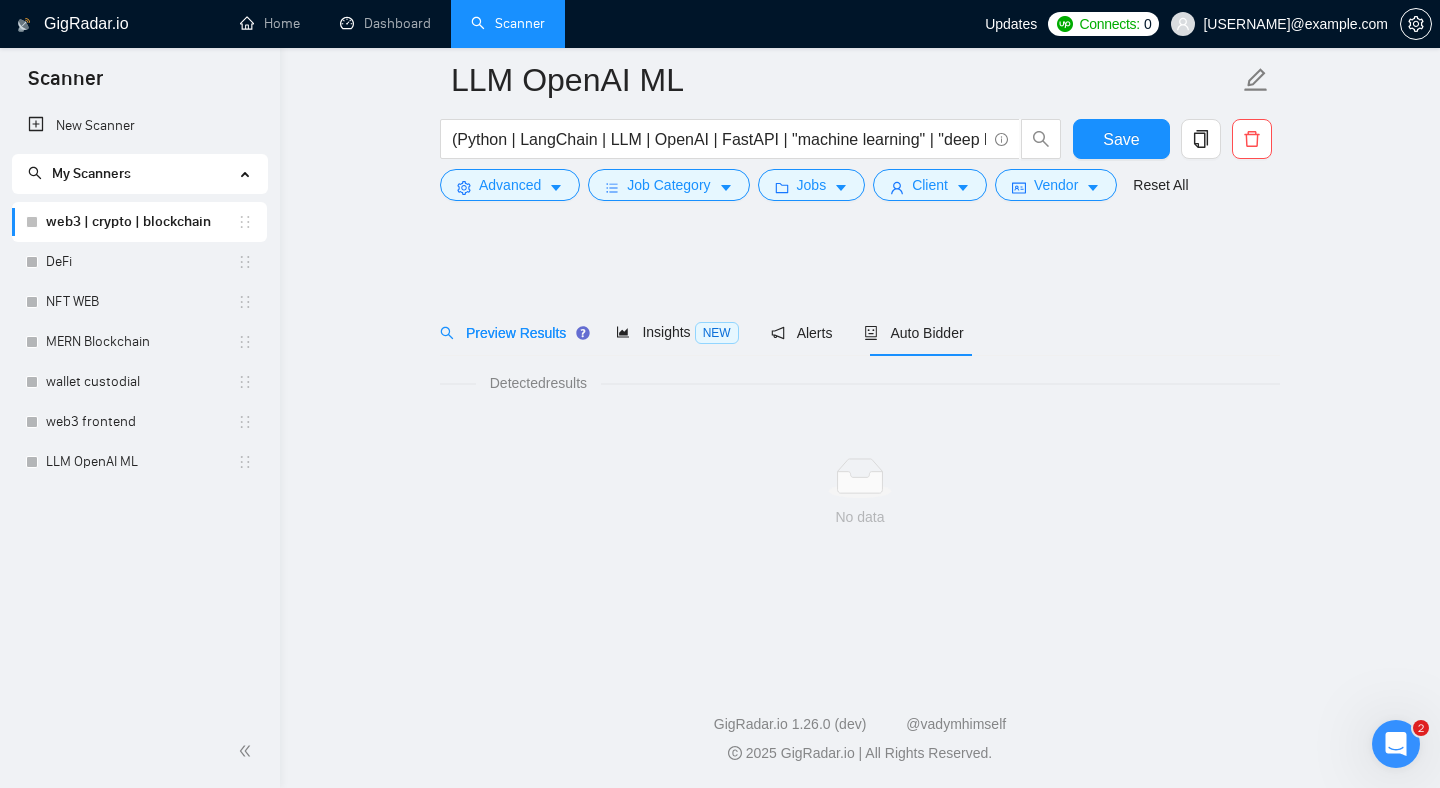scroll, scrollTop: 0, scrollLeft: 0, axis: both 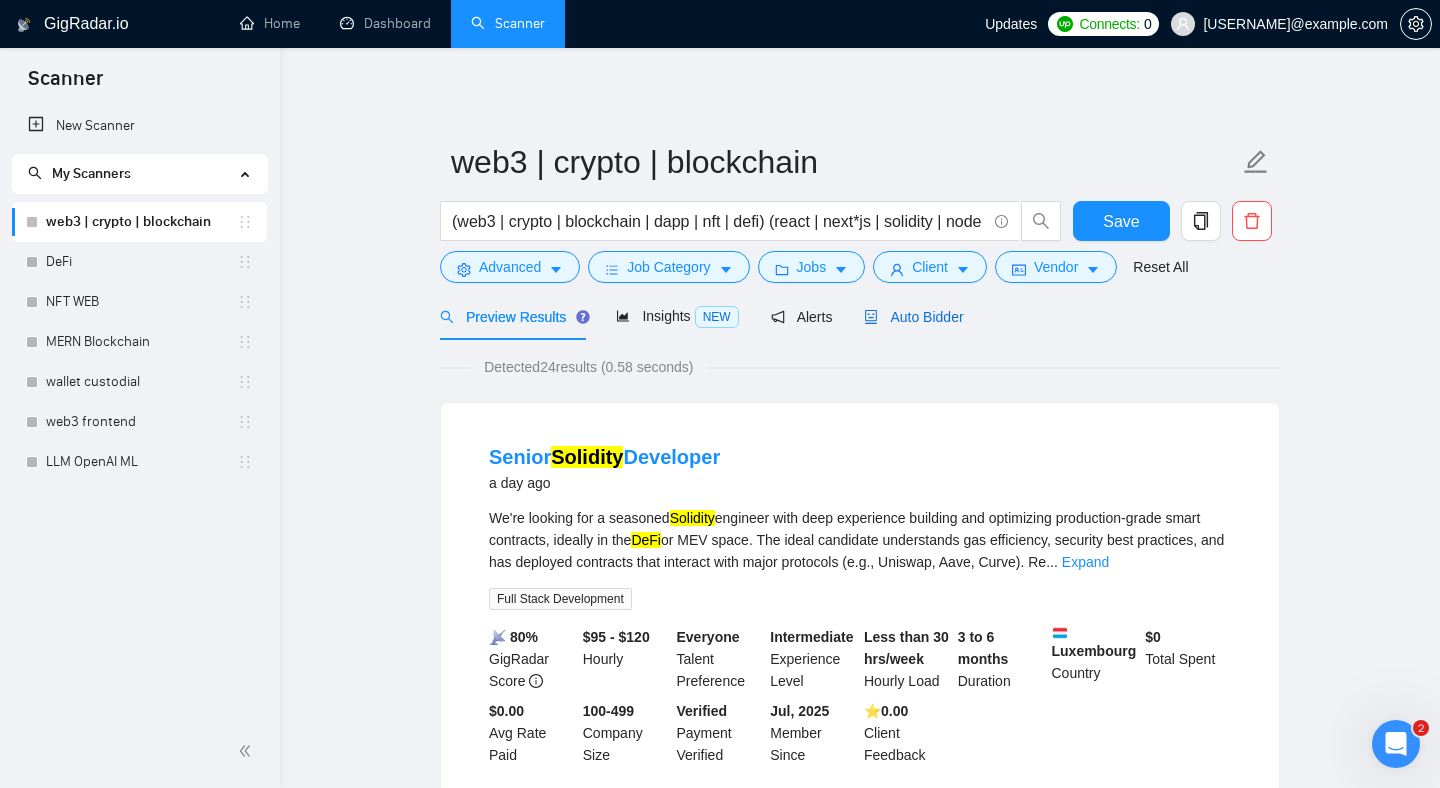 click on "Auto Bidder" at bounding box center (913, 317) 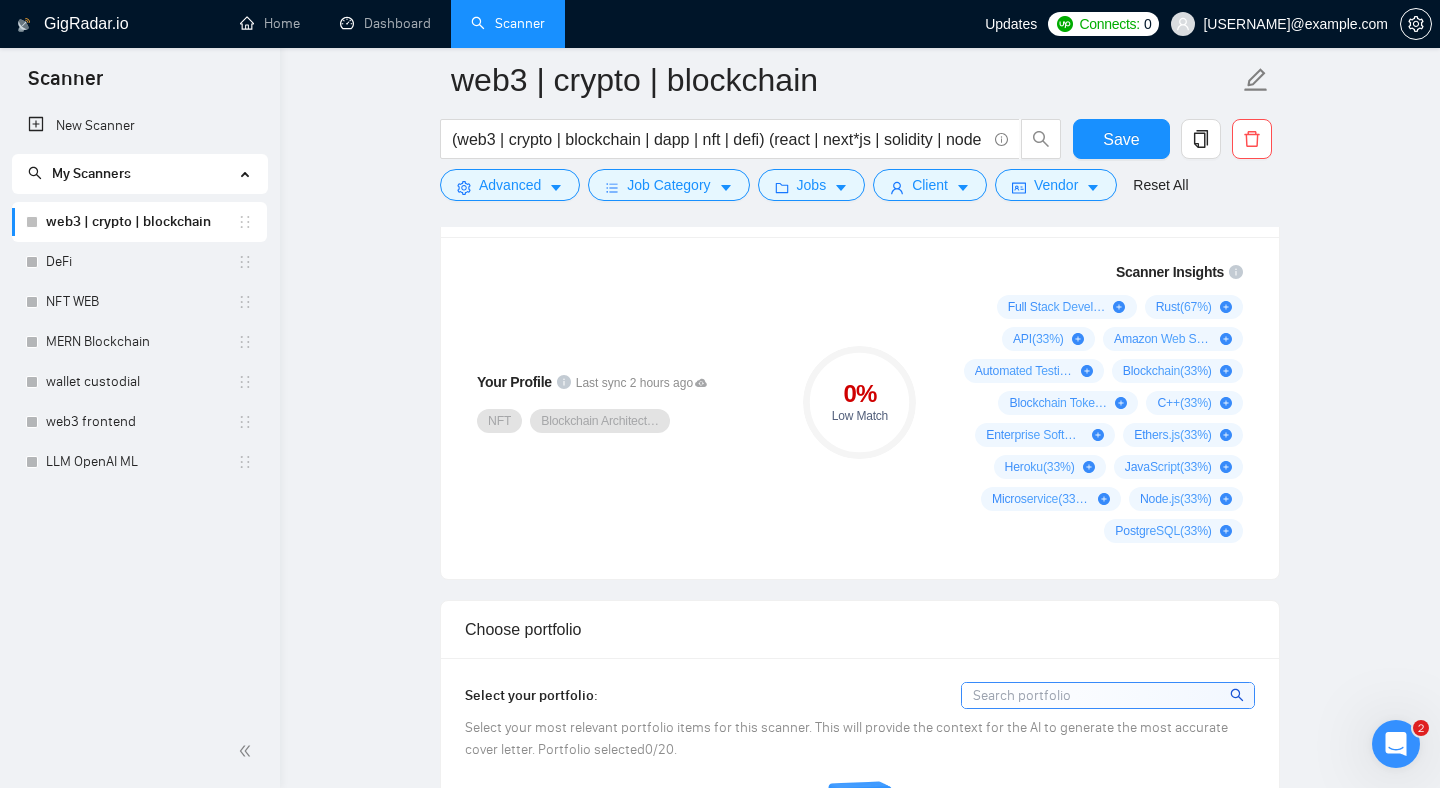scroll, scrollTop: 1338, scrollLeft: 0, axis: vertical 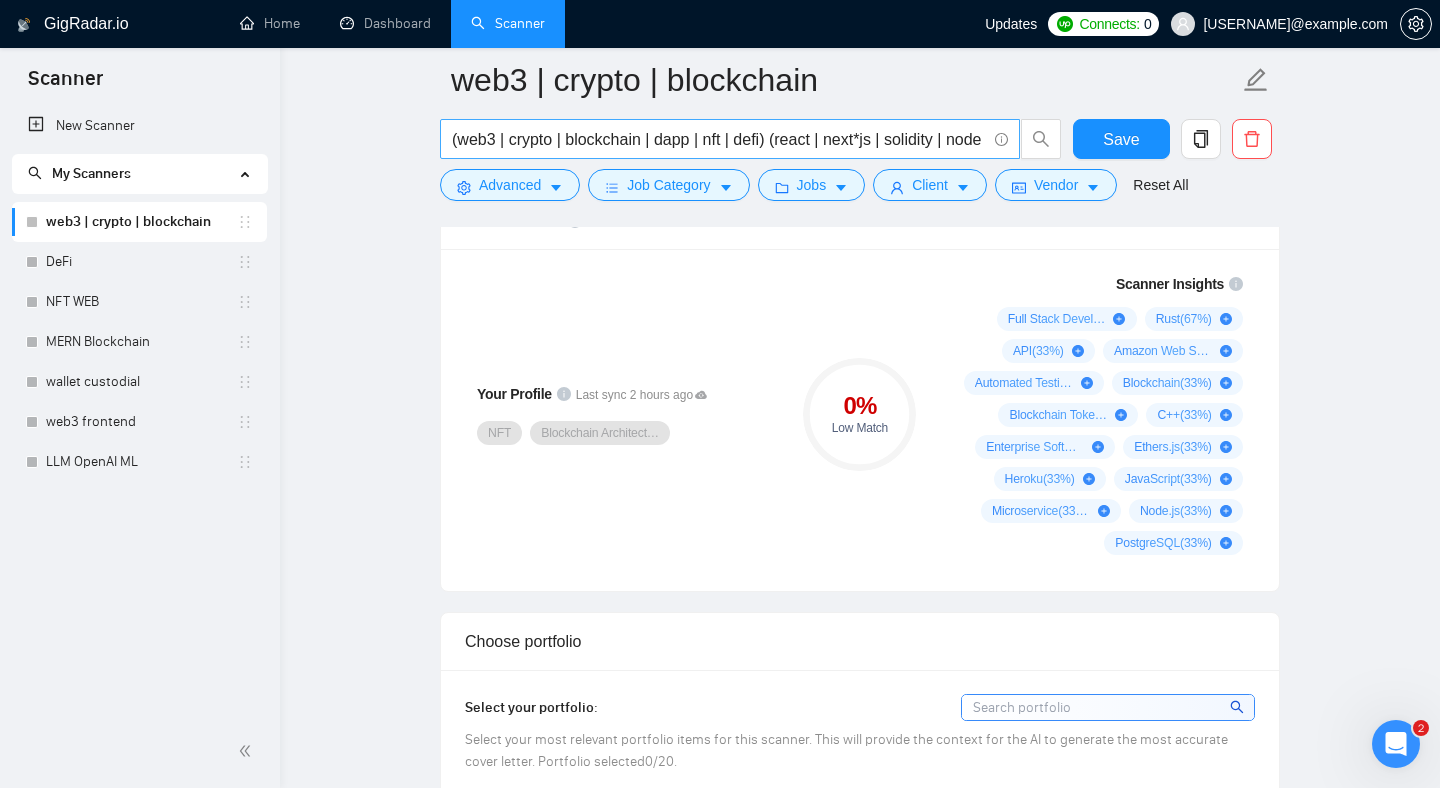 click on "(web3 | crypto | blockchain | dapp | nft | defi) (react | next*js | solidity | node | "smart*contract*"*" at bounding box center (719, 139) 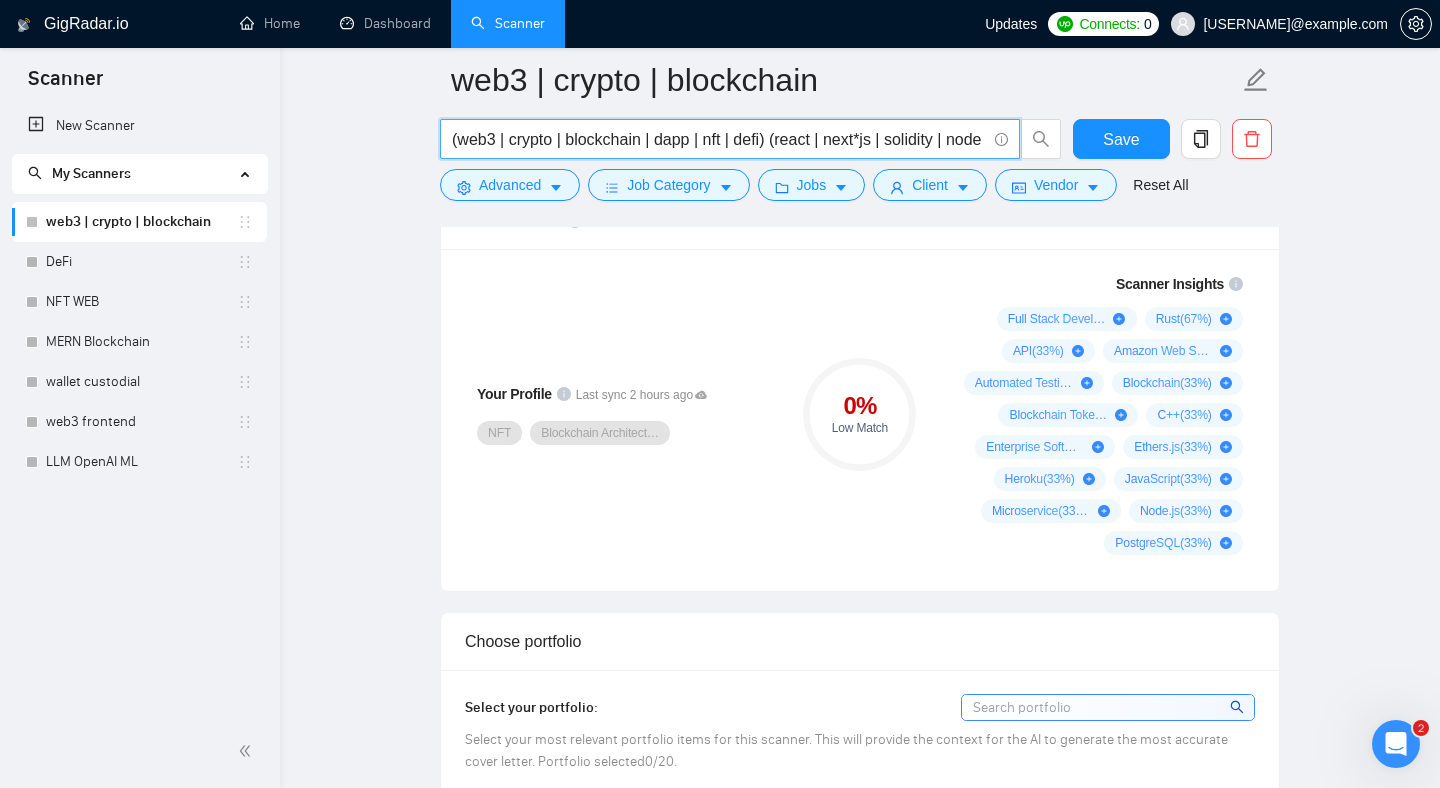 drag, startPoint x: 467, startPoint y: 137, endPoint x: 681, endPoint y: 149, distance: 214.33618 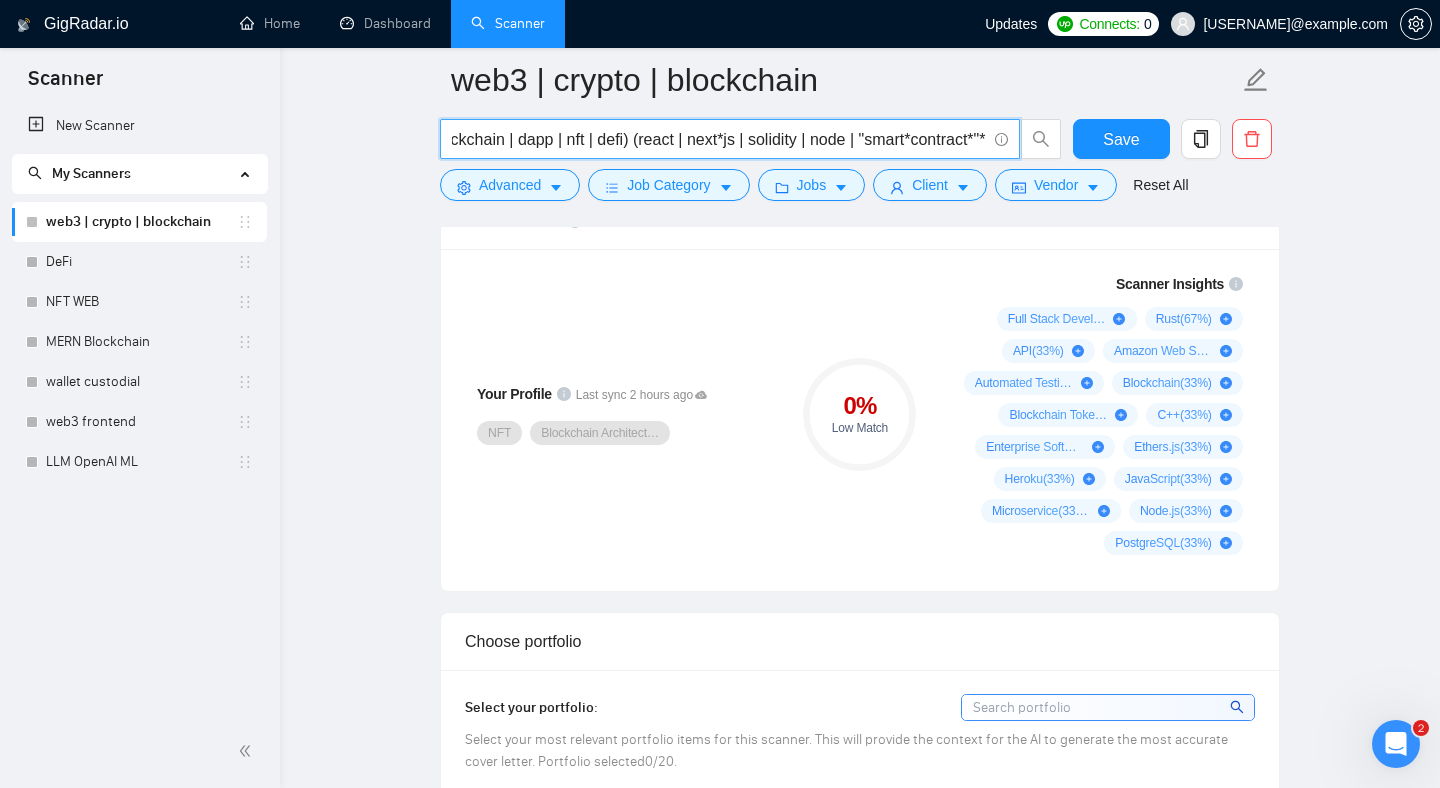 scroll, scrollTop: 0, scrollLeft: 160, axis: horizontal 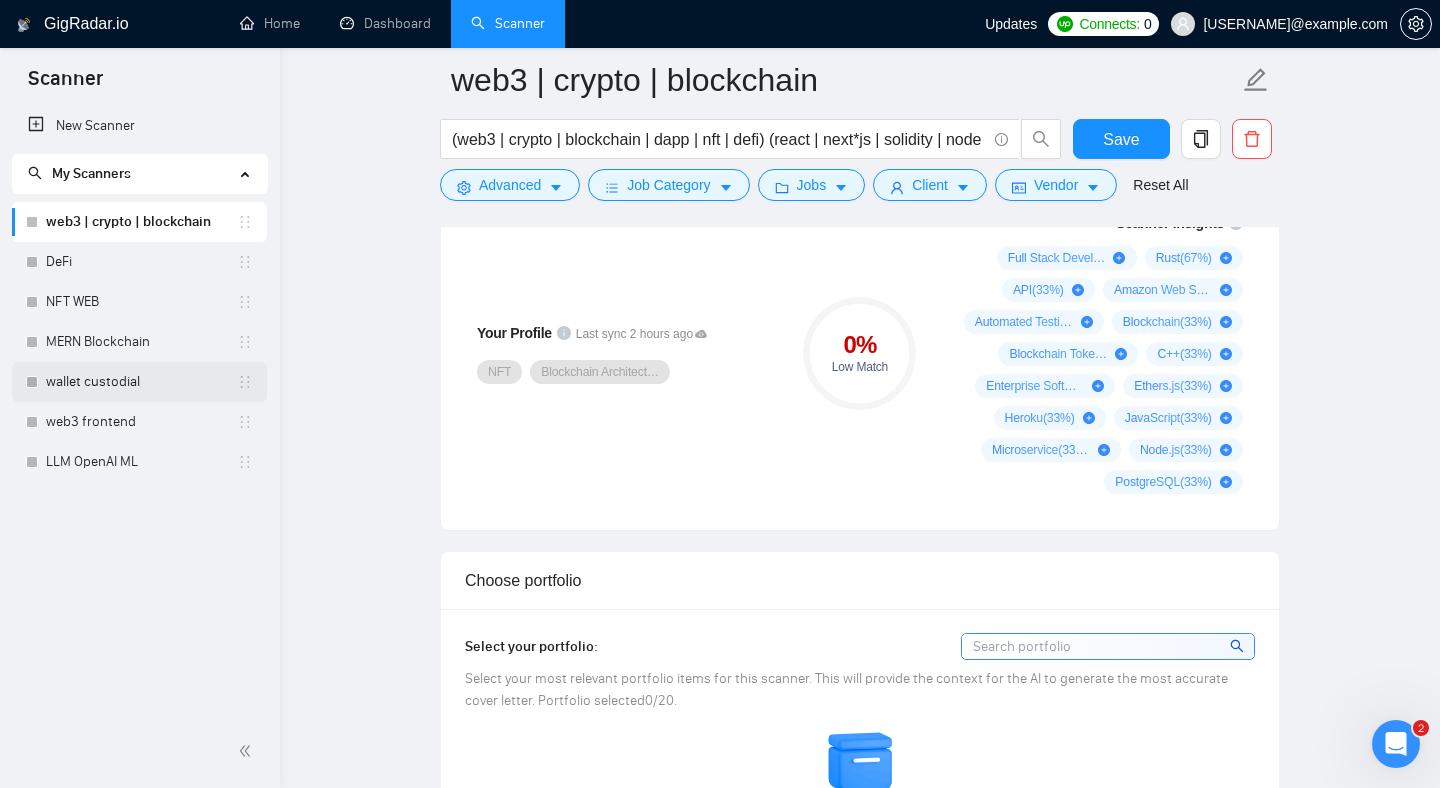 click on "wallet  custodial" at bounding box center [141, 382] 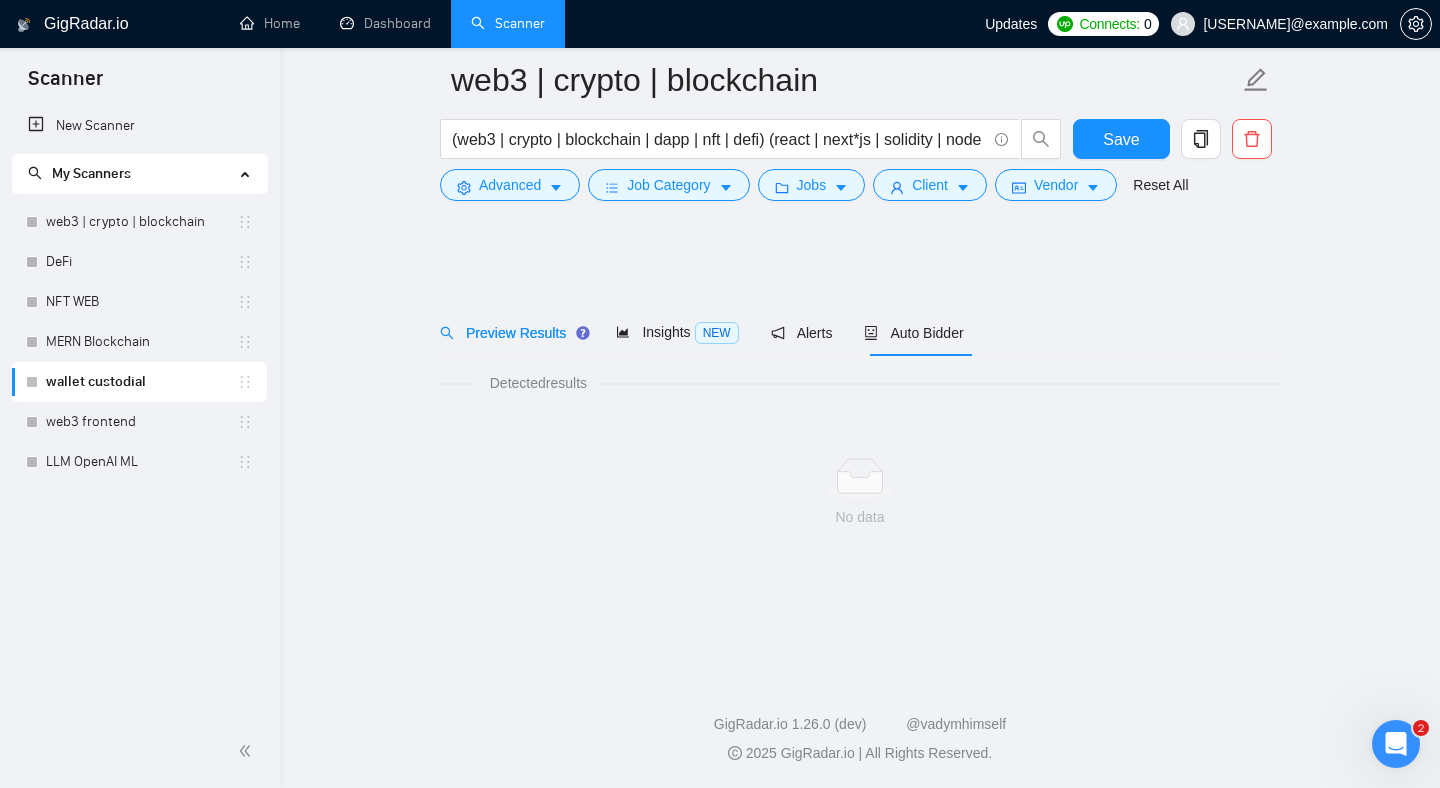 scroll, scrollTop: 0, scrollLeft: 0, axis: both 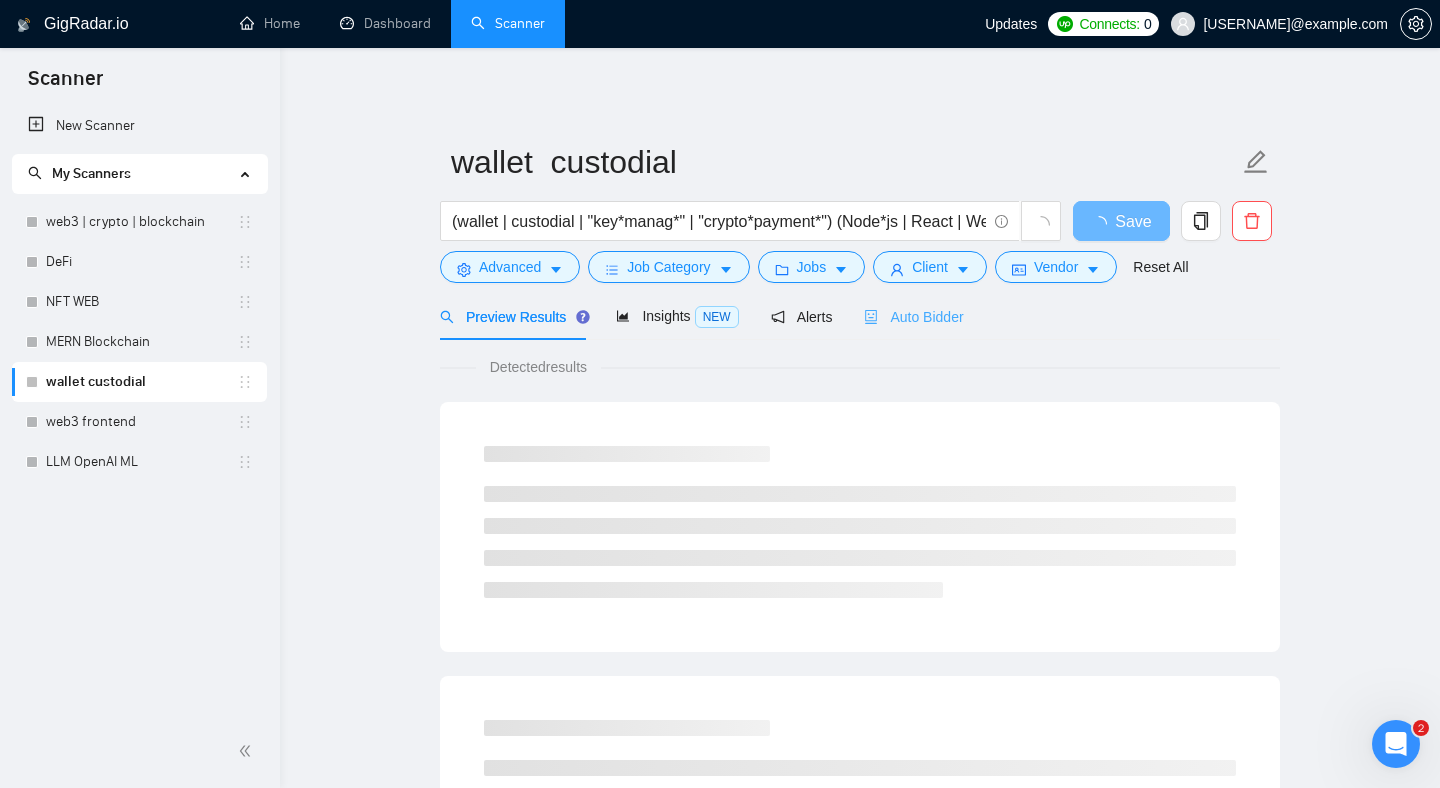 click on "Auto Bidder" at bounding box center [913, 316] 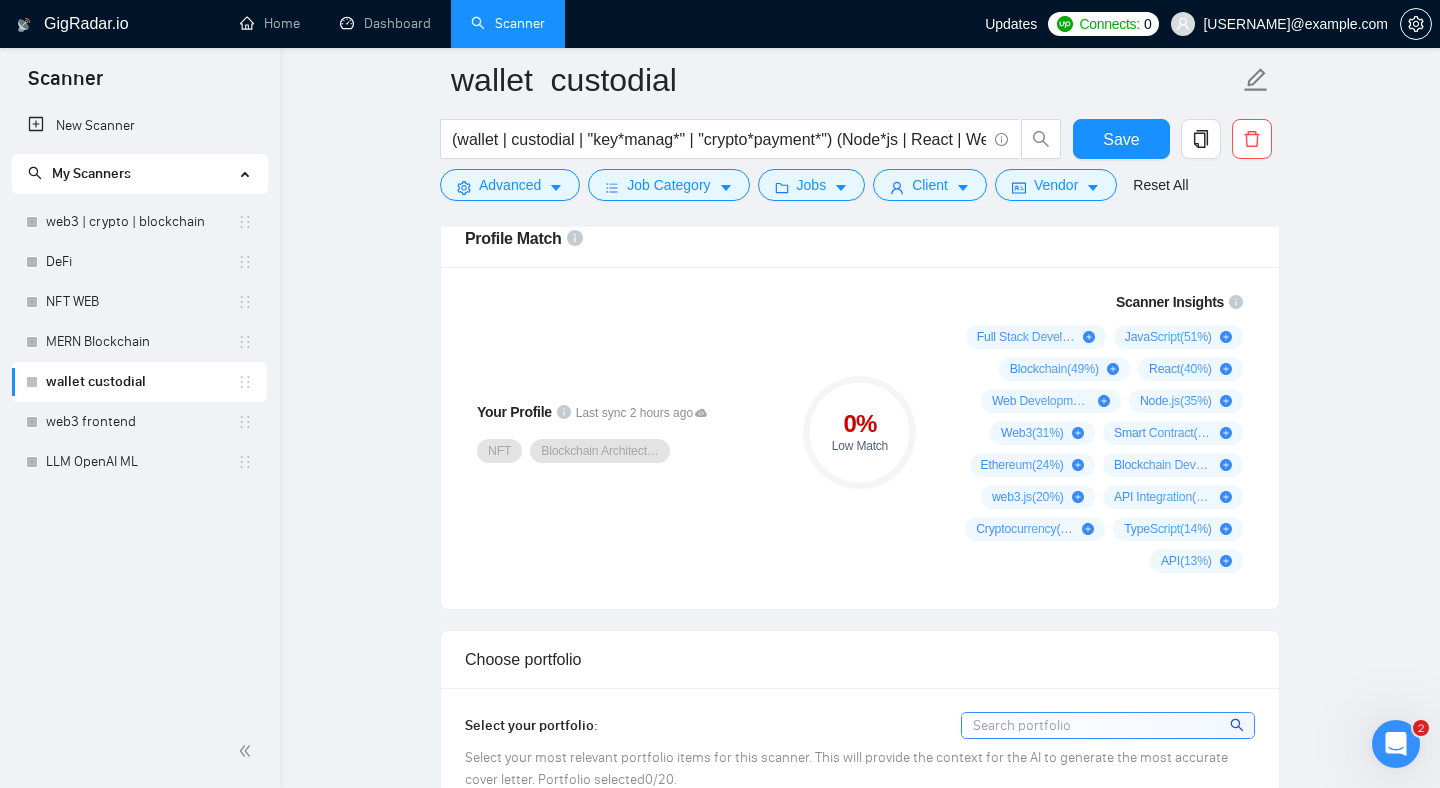 scroll, scrollTop: 1317, scrollLeft: 0, axis: vertical 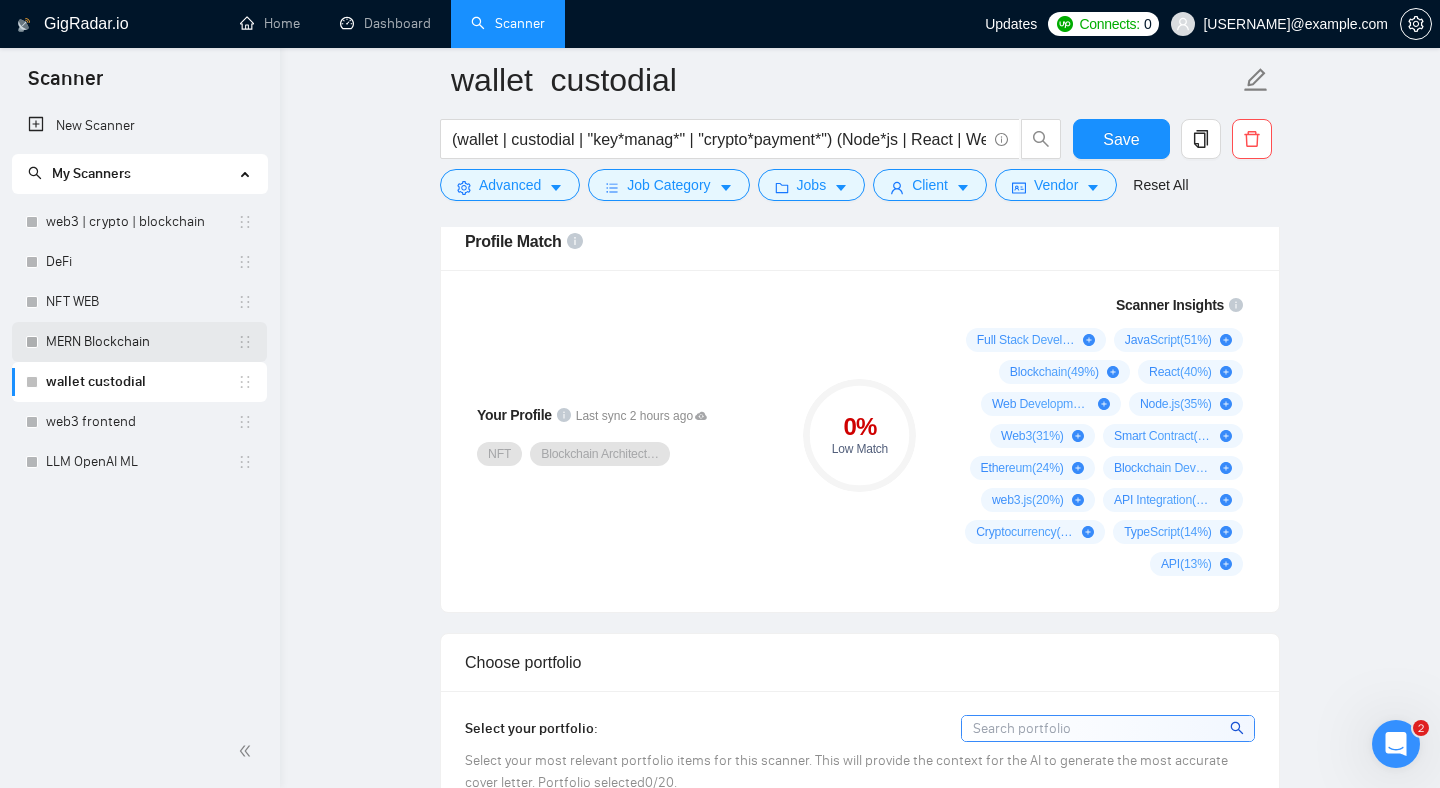 click on "MERN Blockchain" at bounding box center (141, 342) 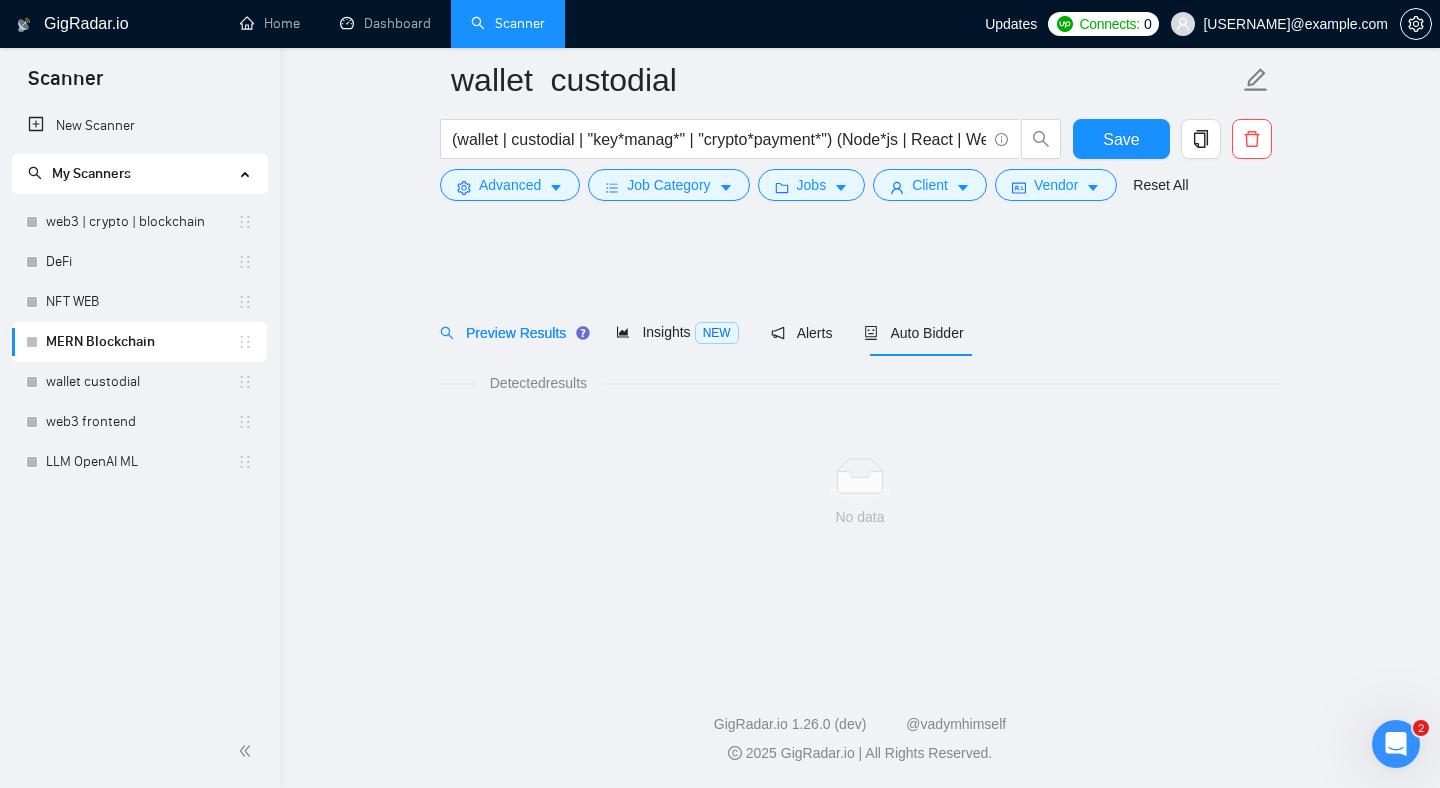 scroll, scrollTop: 0, scrollLeft: 0, axis: both 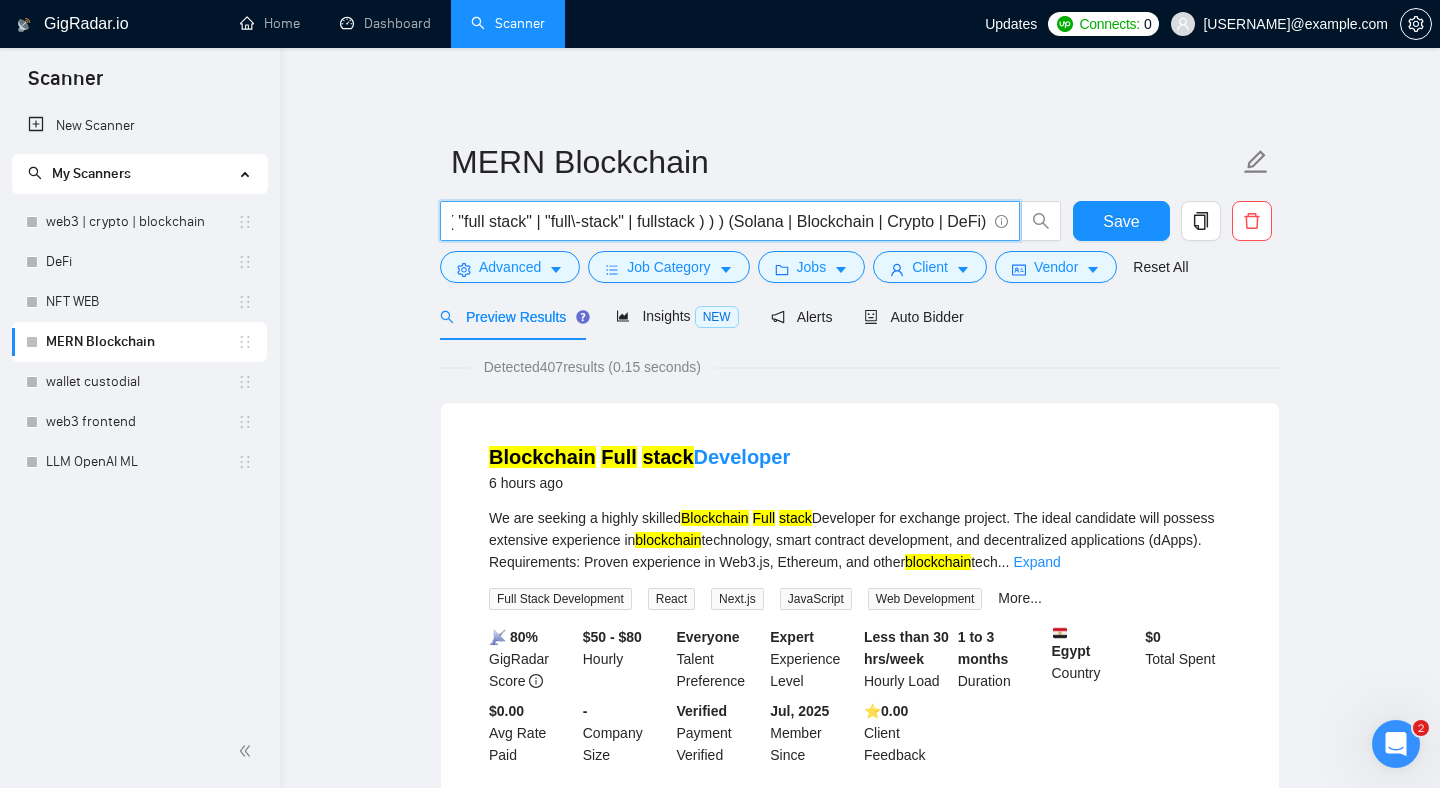 drag, startPoint x: 575, startPoint y: 221, endPoint x: 1011, endPoint y: 220, distance: 436.00116 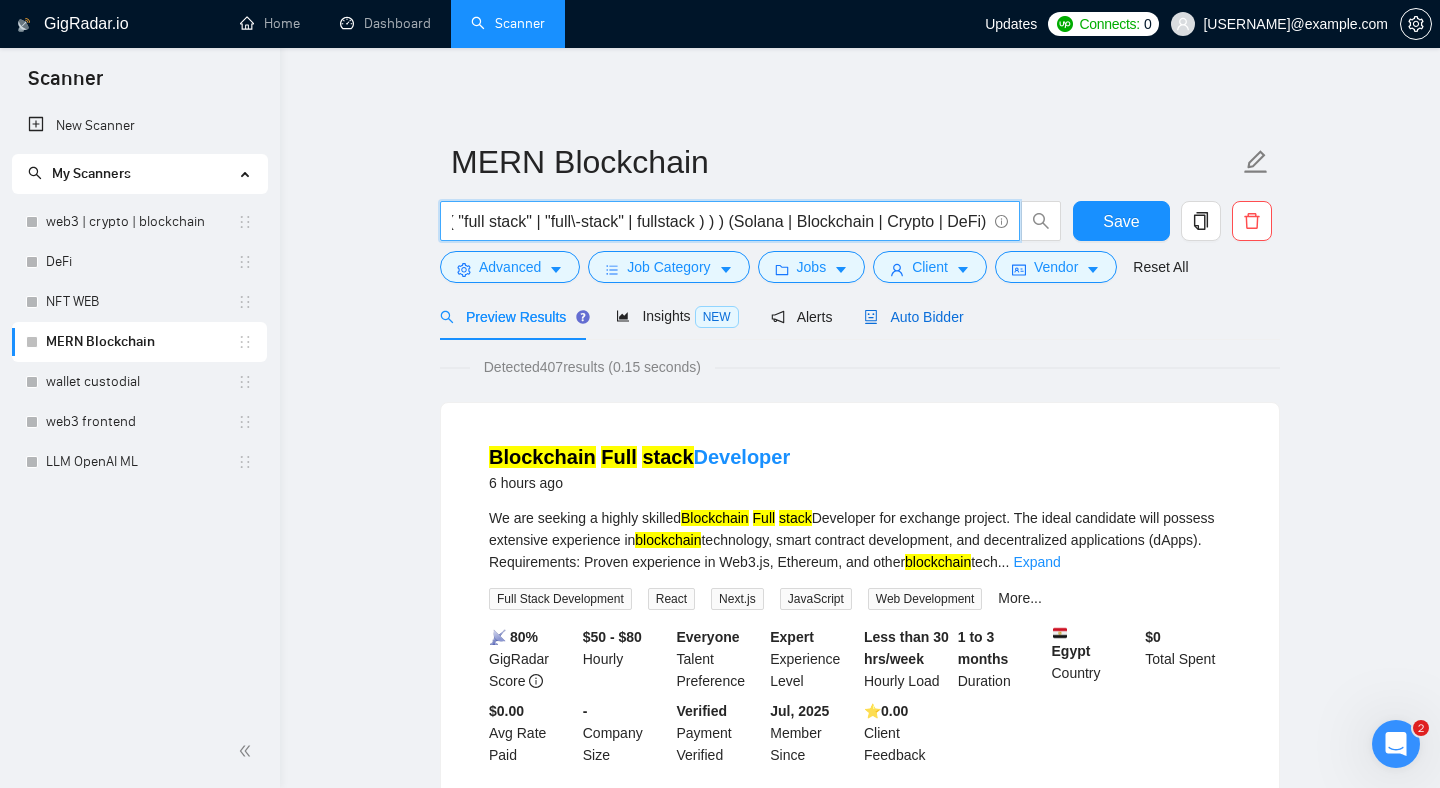 scroll, scrollTop: 0, scrollLeft: 0, axis: both 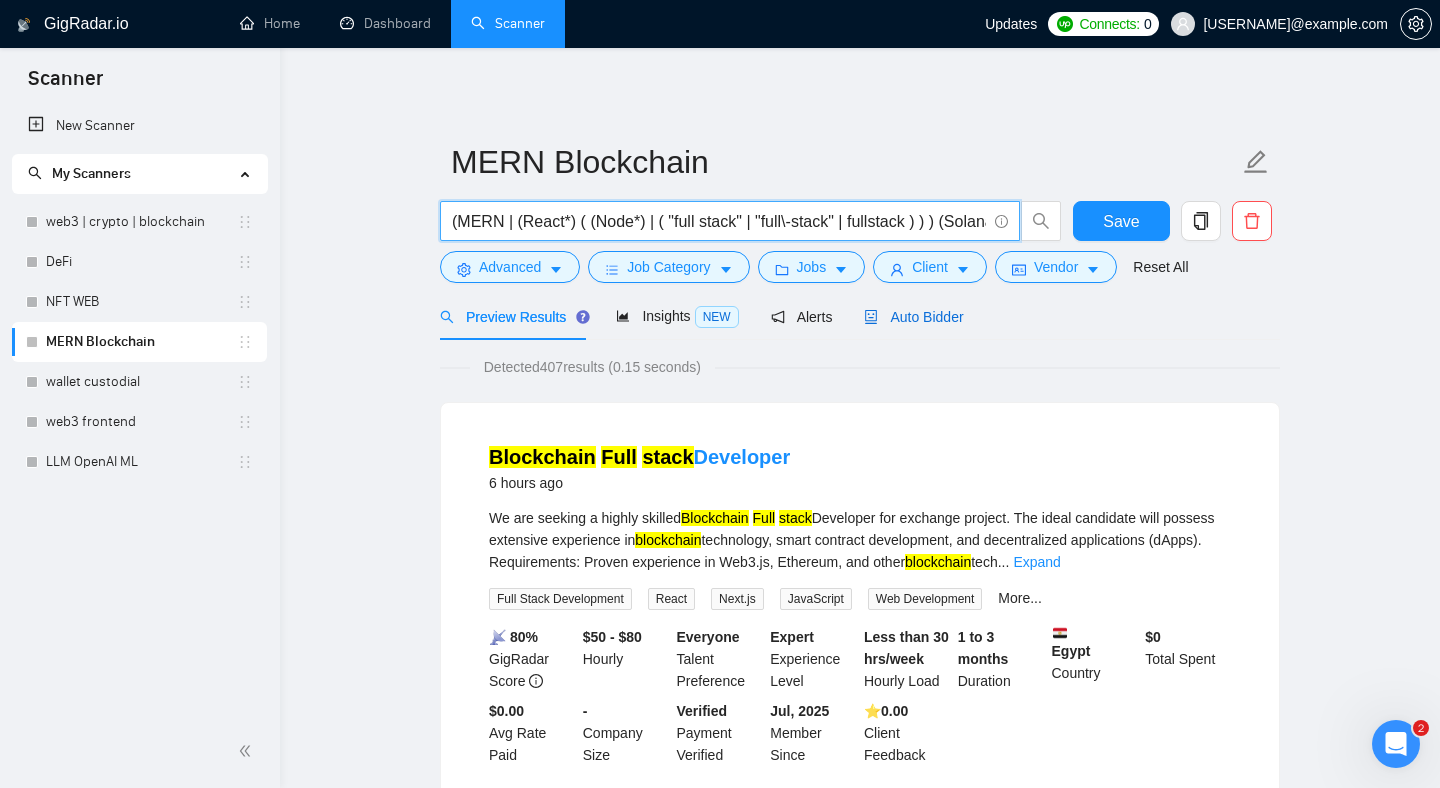 click on "Auto Bidder" at bounding box center [913, 317] 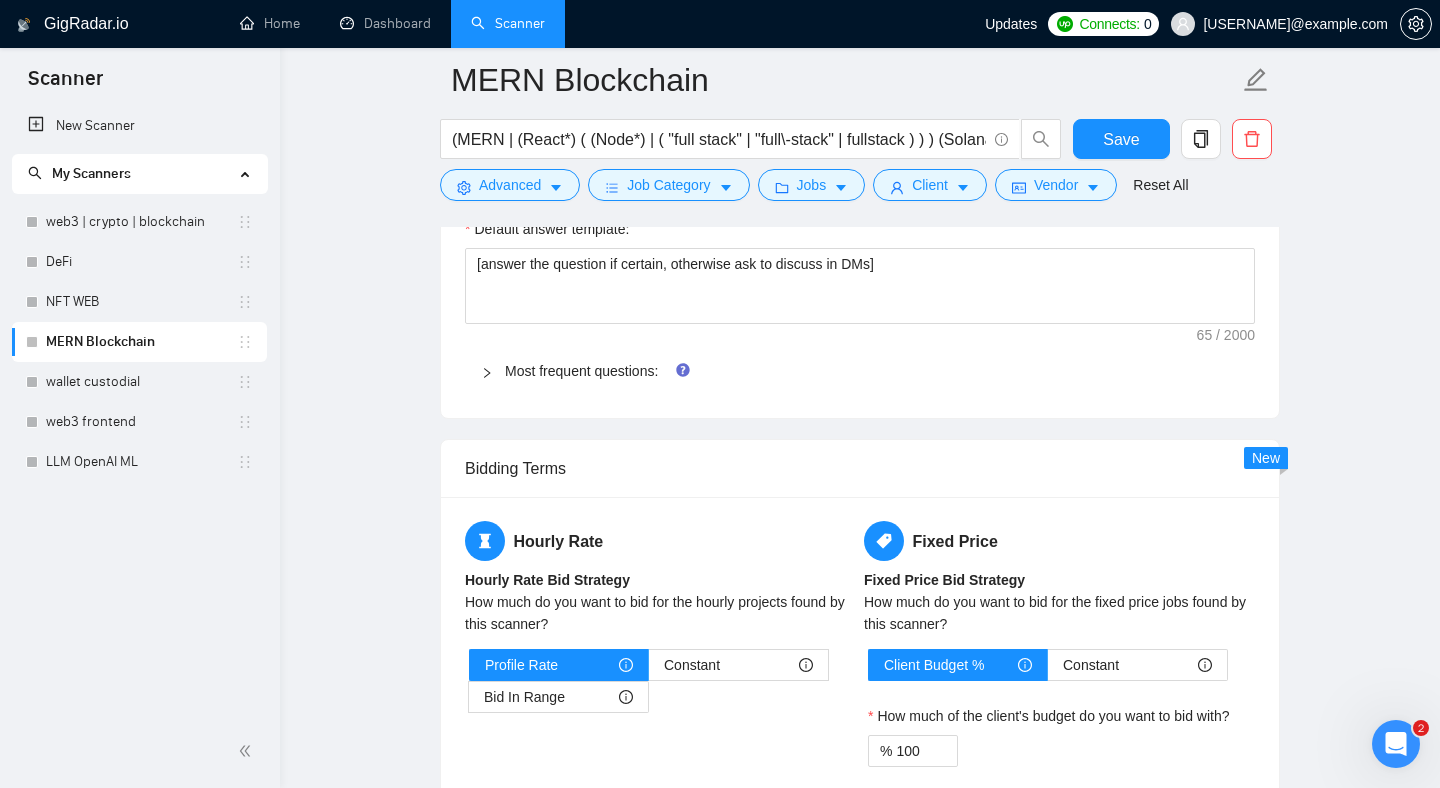 scroll, scrollTop: 2832, scrollLeft: 0, axis: vertical 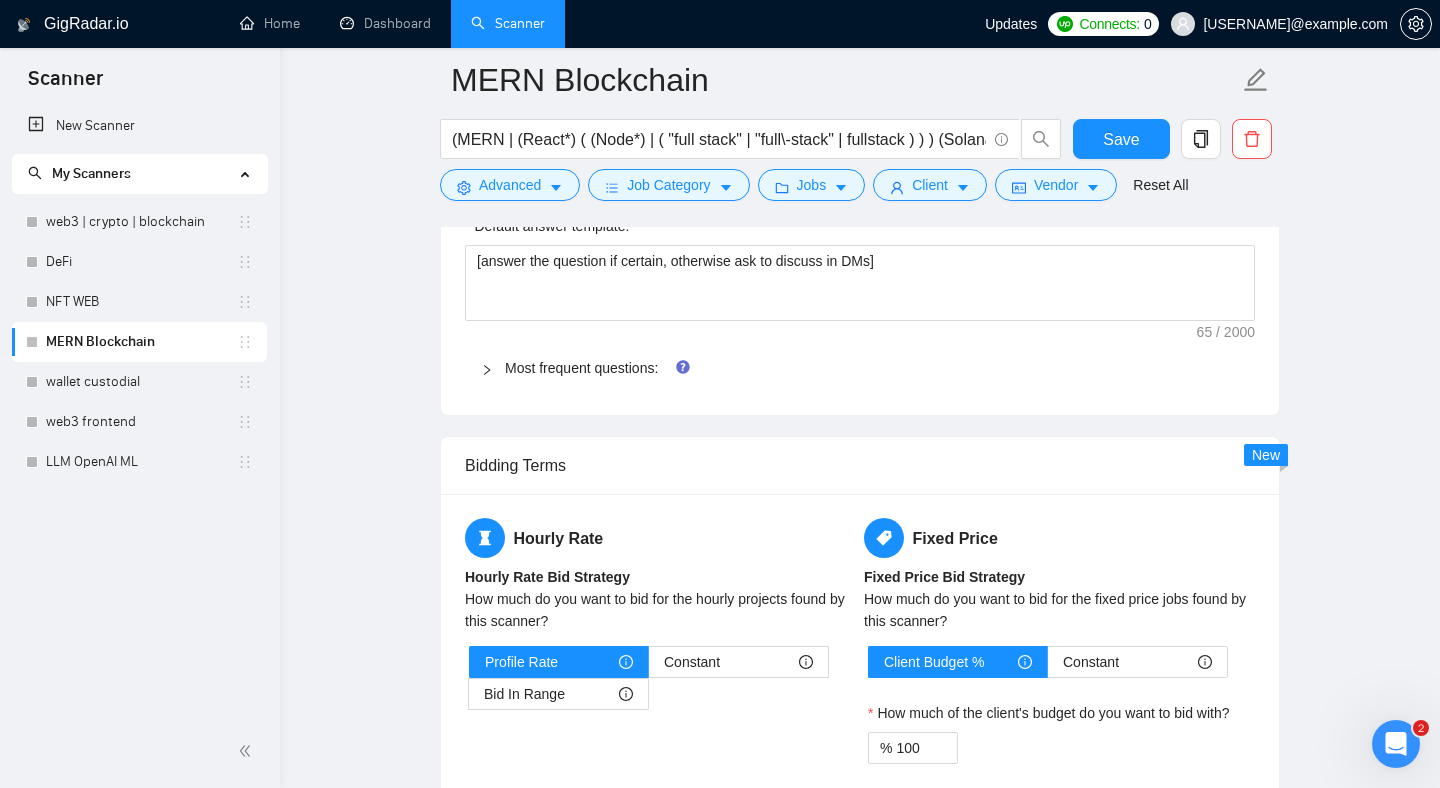 click 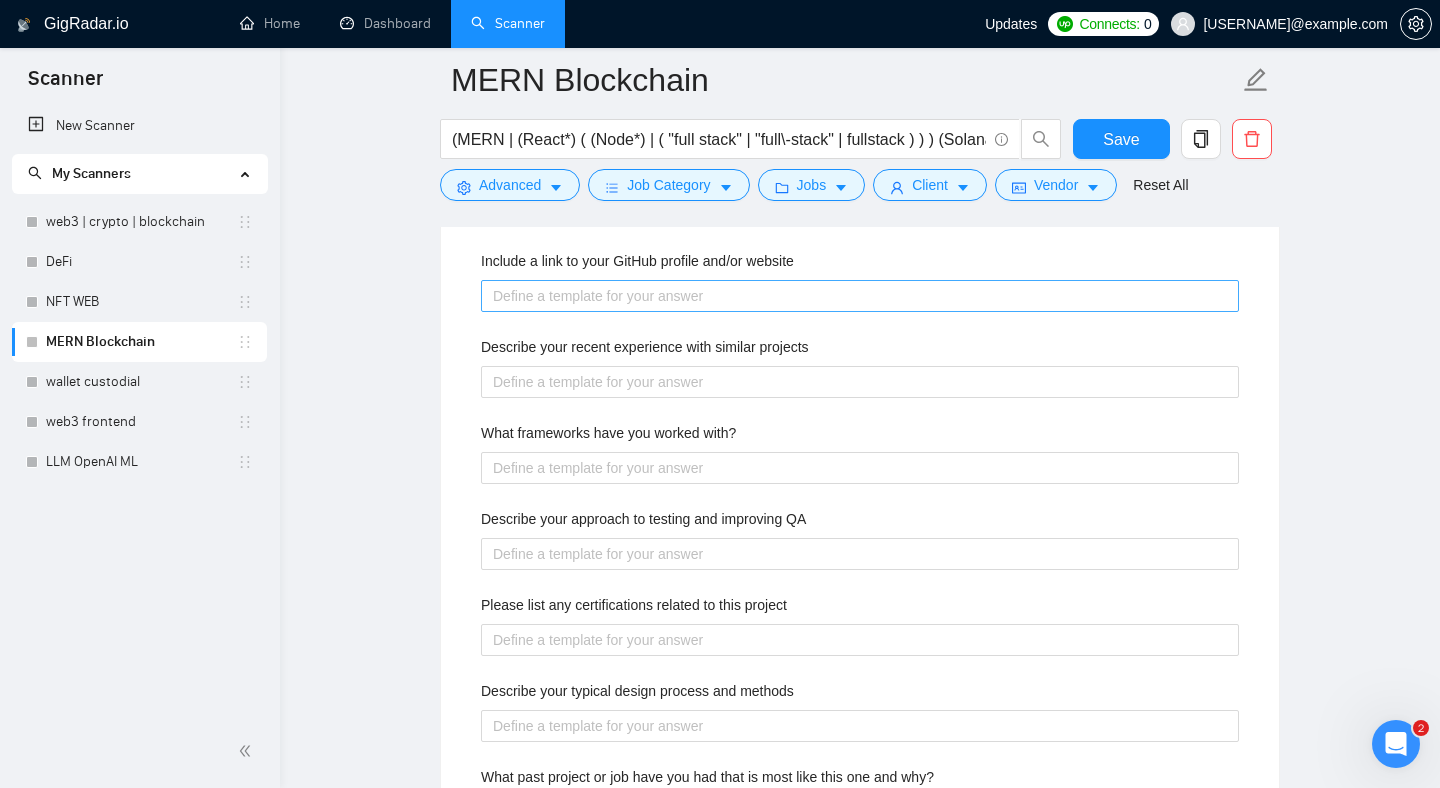 scroll, scrollTop: 2961, scrollLeft: 0, axis: vertical 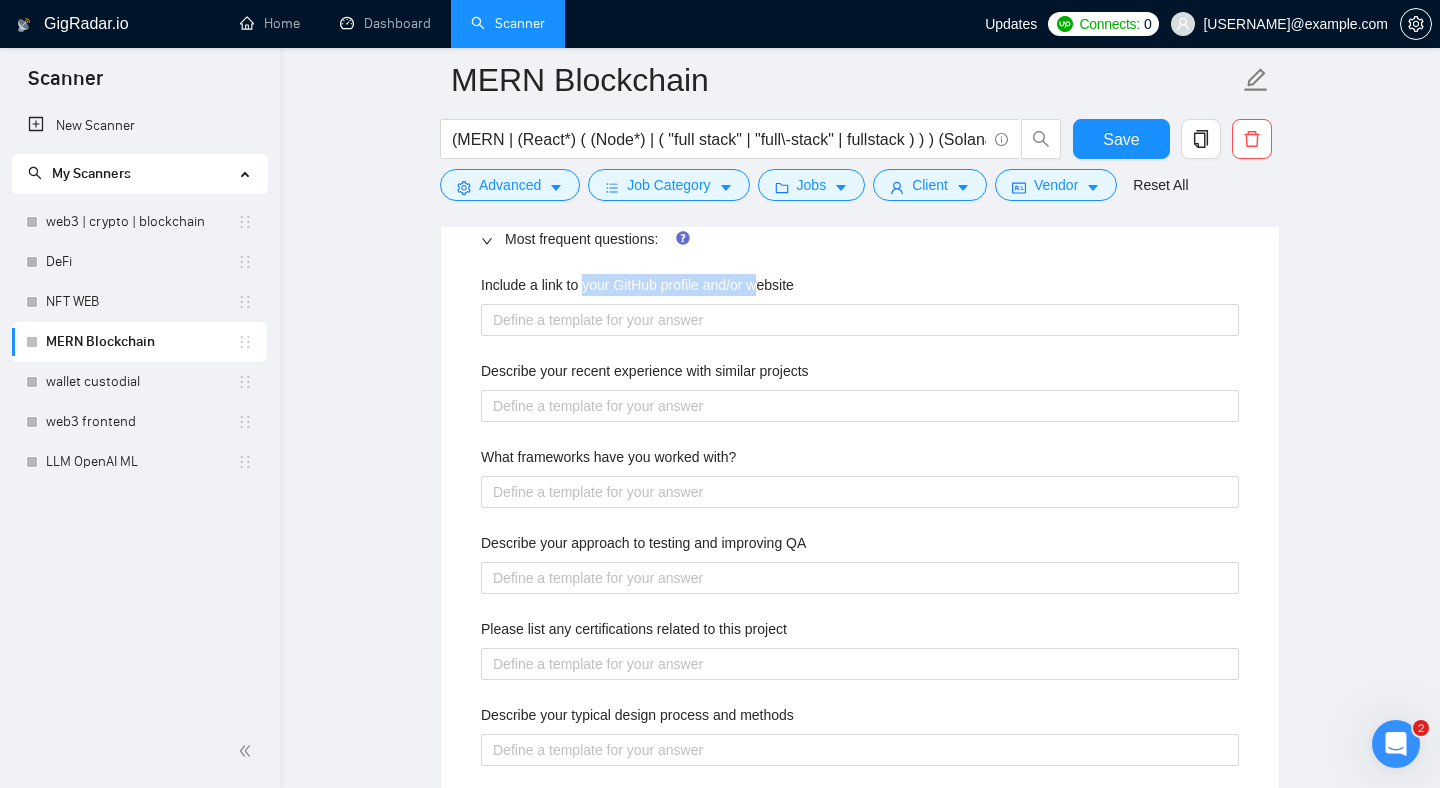 drag, startPoint x: 588, startPoint y: 284, endPoint x: 767, endPoint y: 289, distance: 179.06982 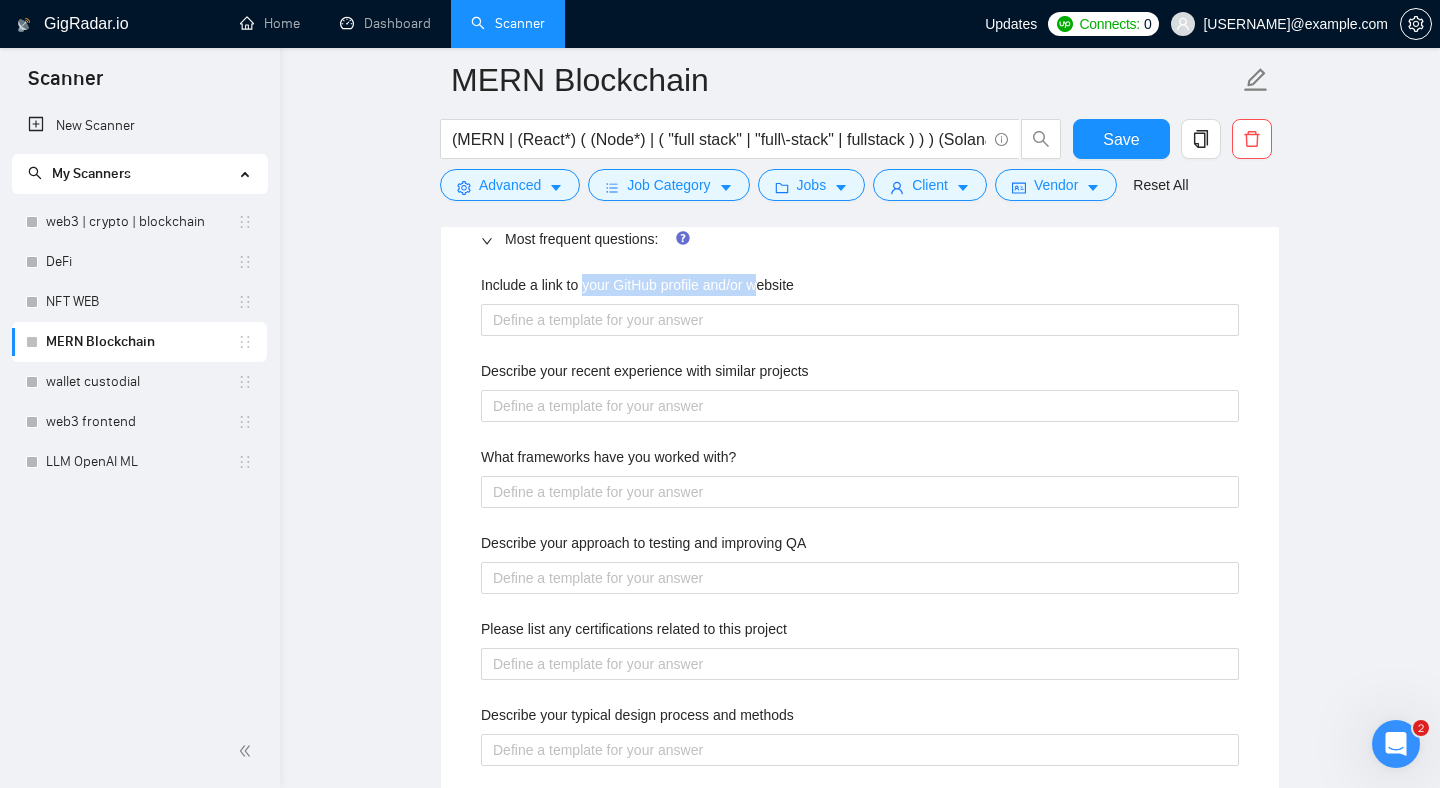 click on "Include a link to your GitHub profile and/or website" at bounding box center (637, 285) 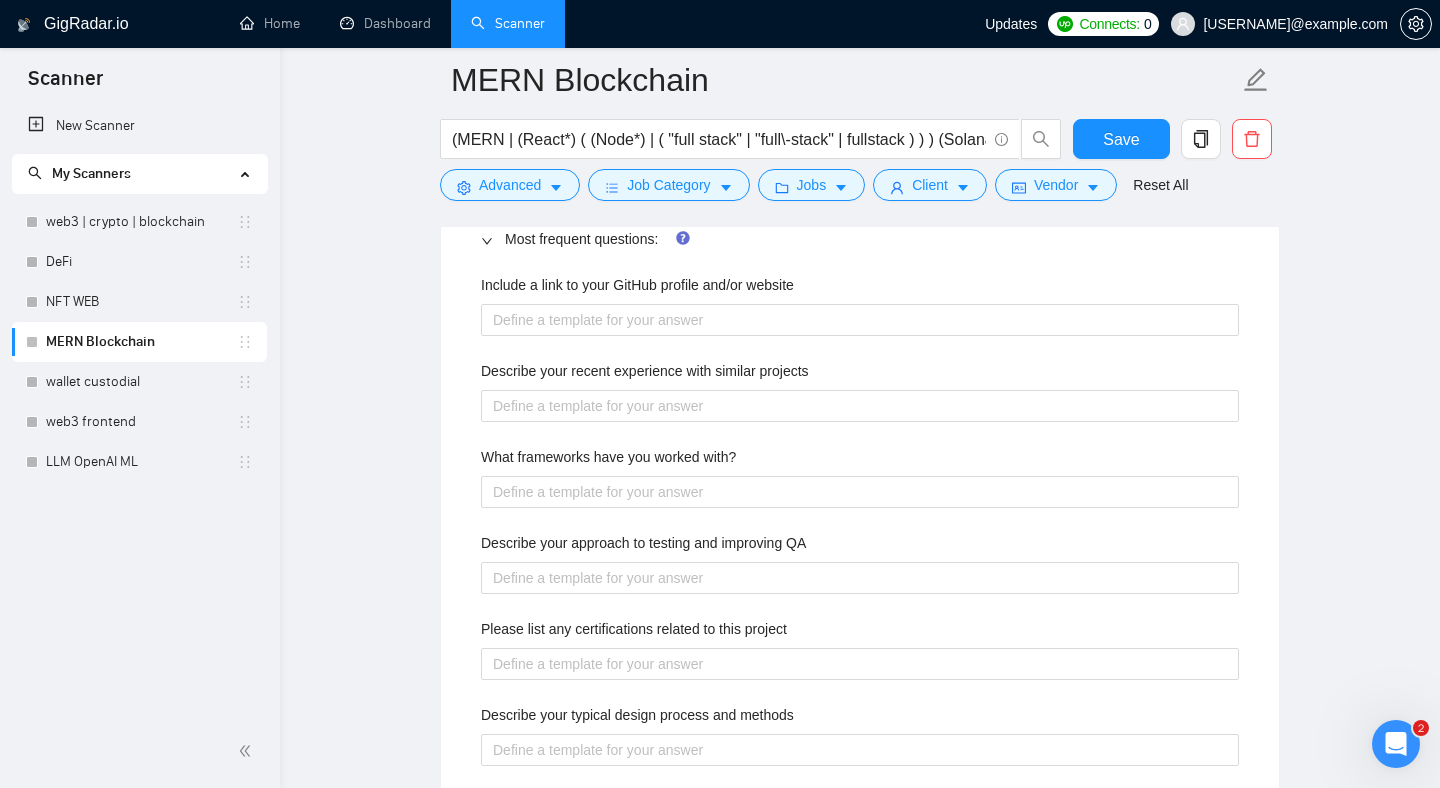 click on "Include a link to your GitHub profile and/or website" at bounding box center (860, 289) 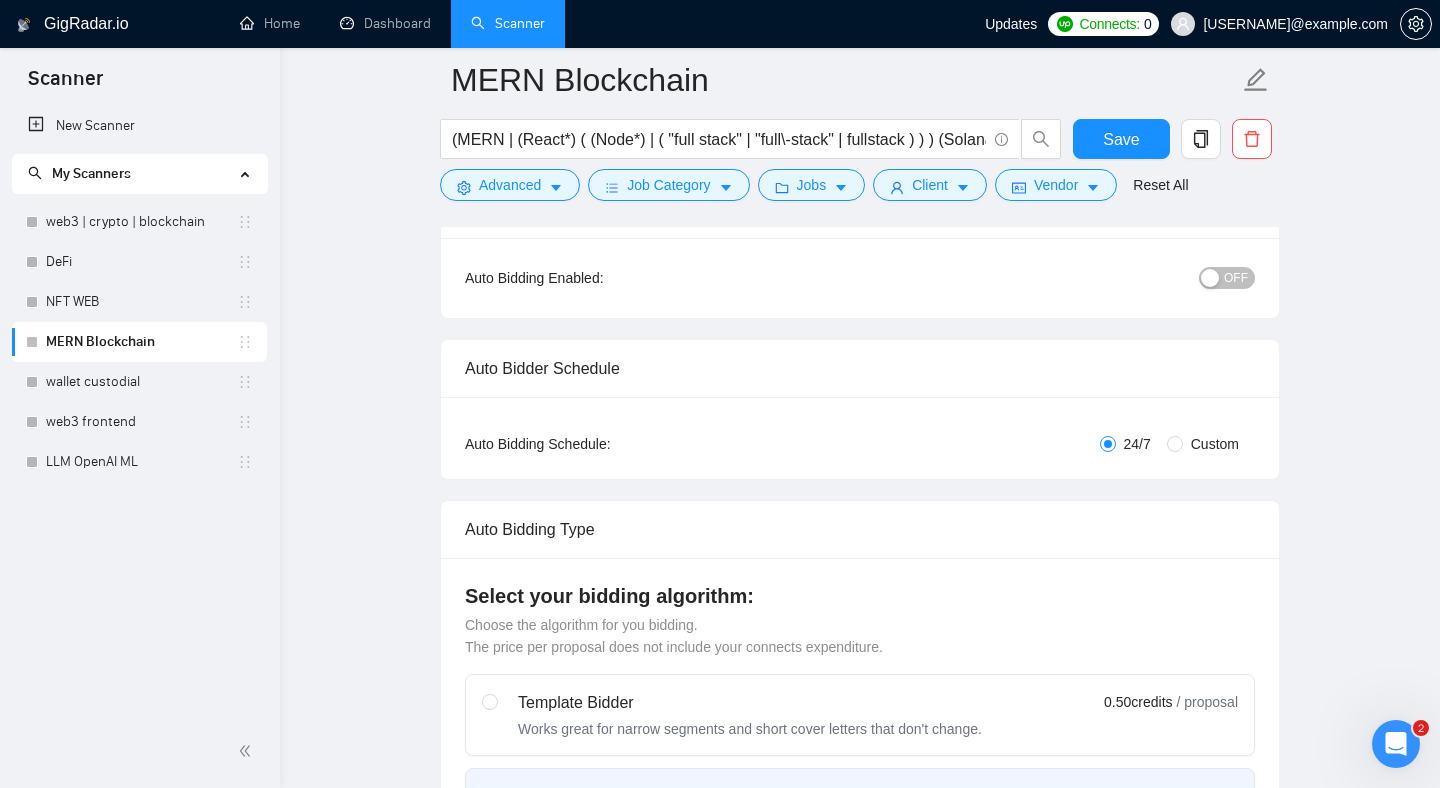 scroll, scrollTop: 0, scrollLeft: 0, axis: both 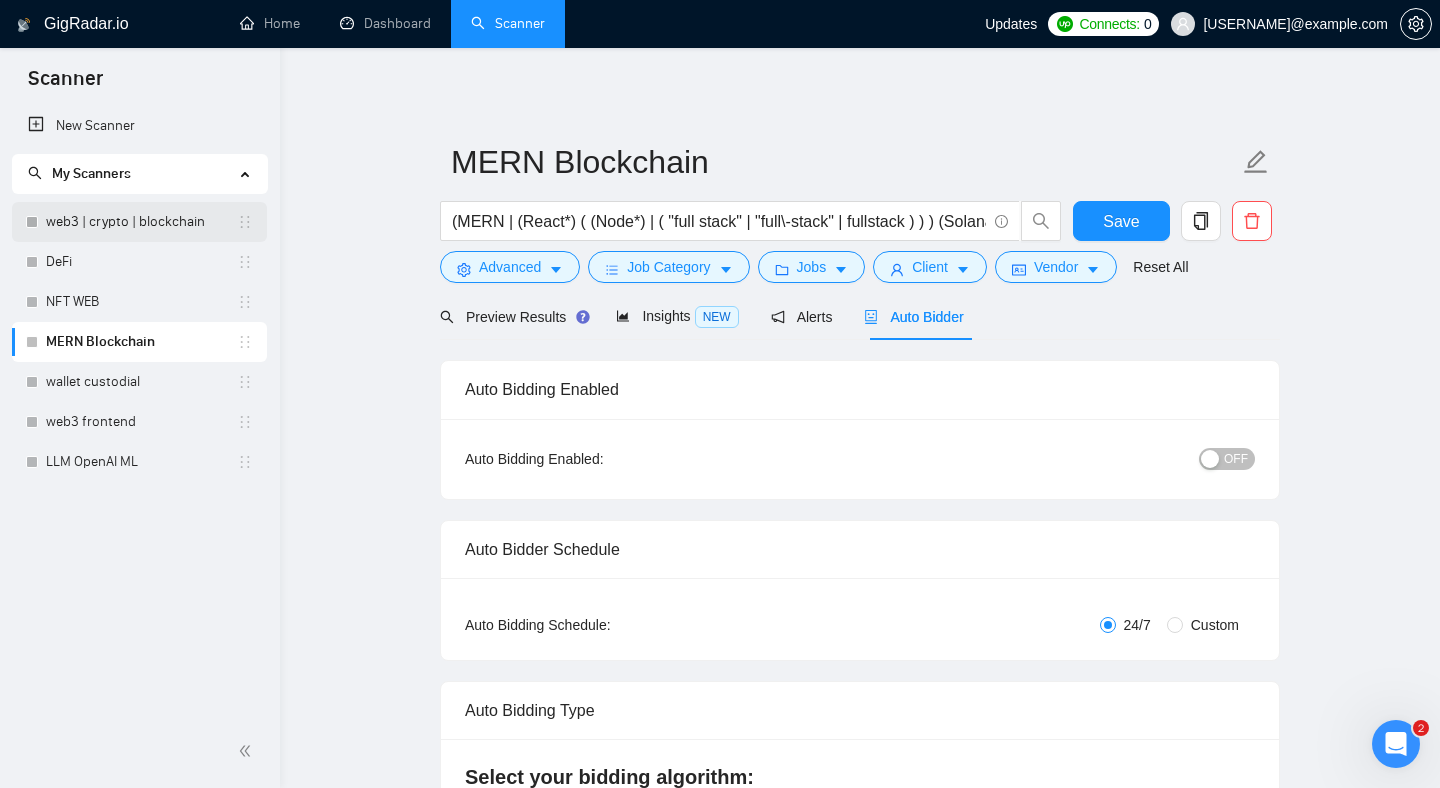 click on "web3 | crypto | blockchain" at bounding box center [141, 222] 